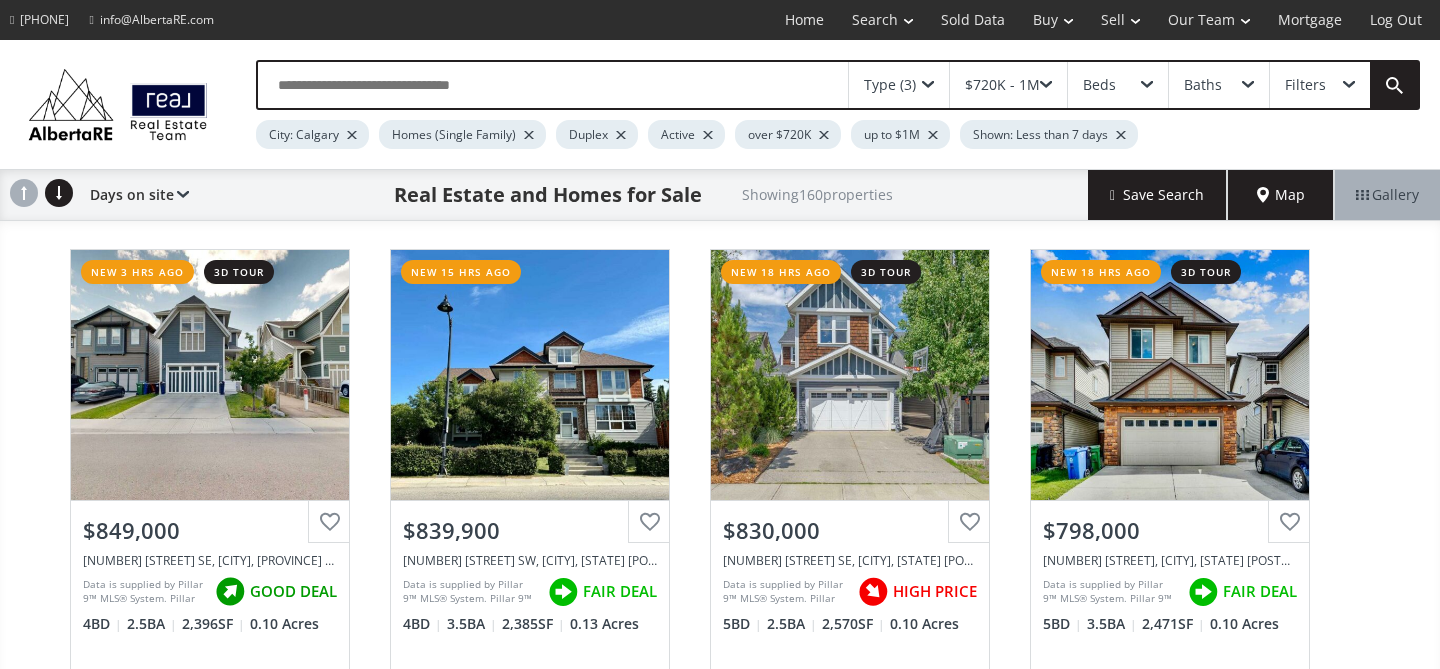 scroll, scrollTop: 0, scrollLeft: 0, axis: both 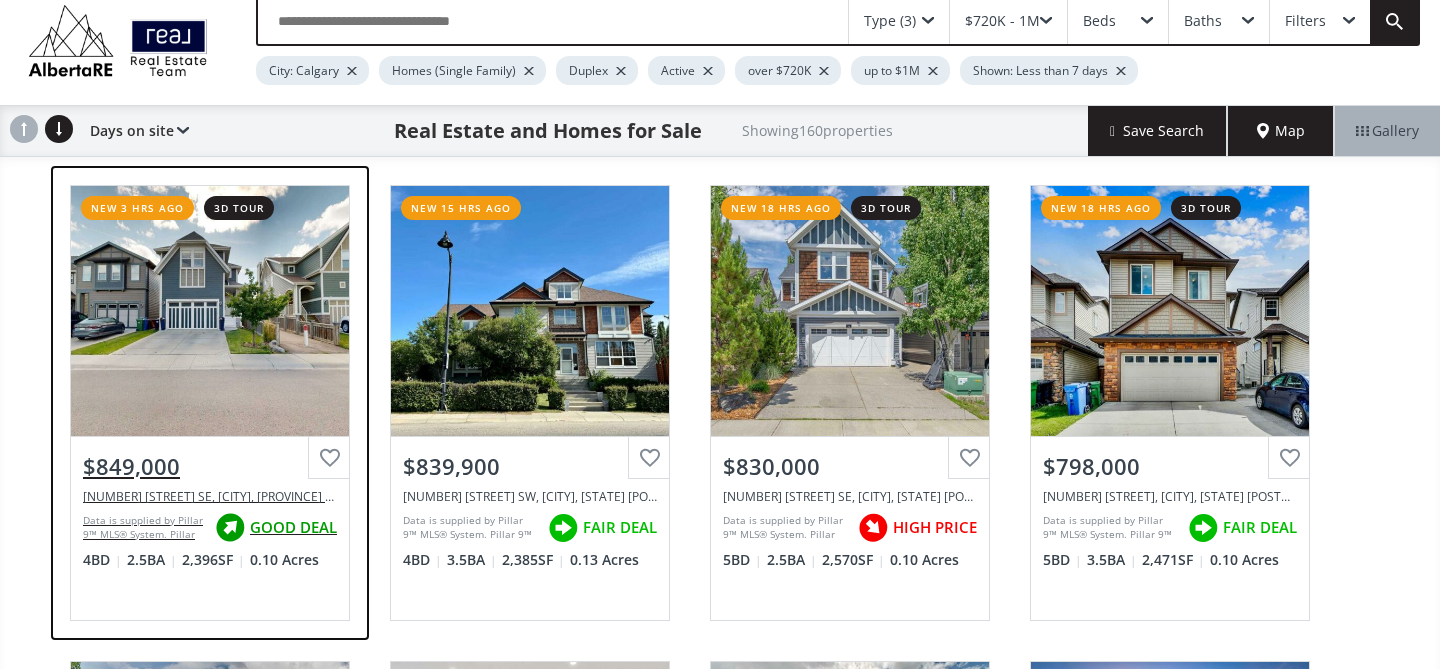 click on "View Photos & Details" at bounding box center [210, 311] 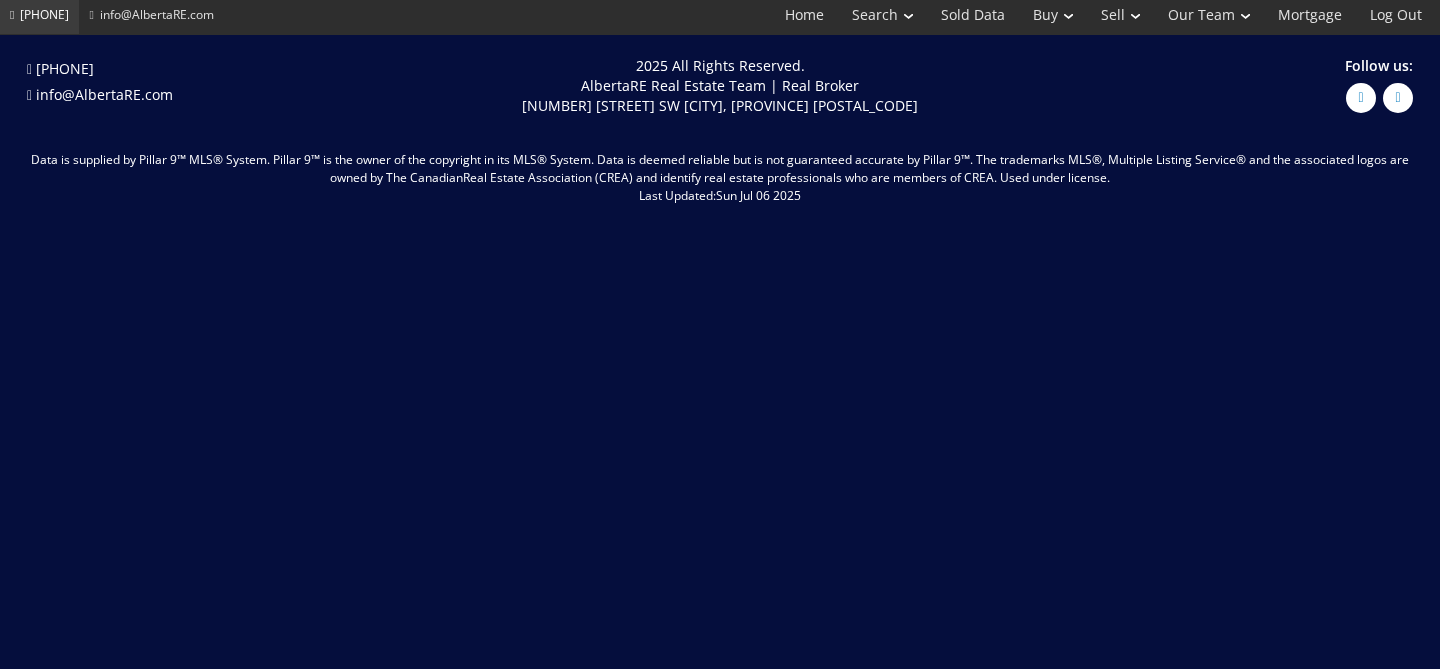 scroll, scrollTop: 0, scrollLeft: 0, axis: both 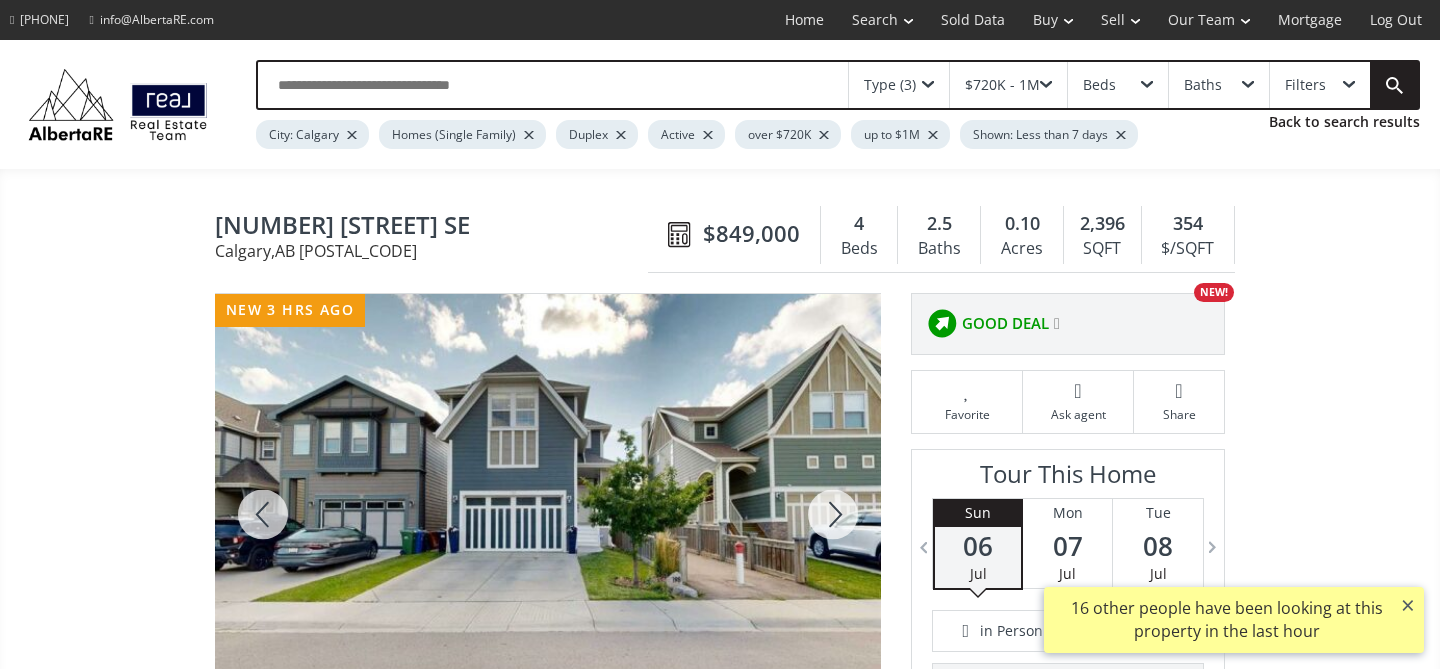 click at bounding box center (833, 514) 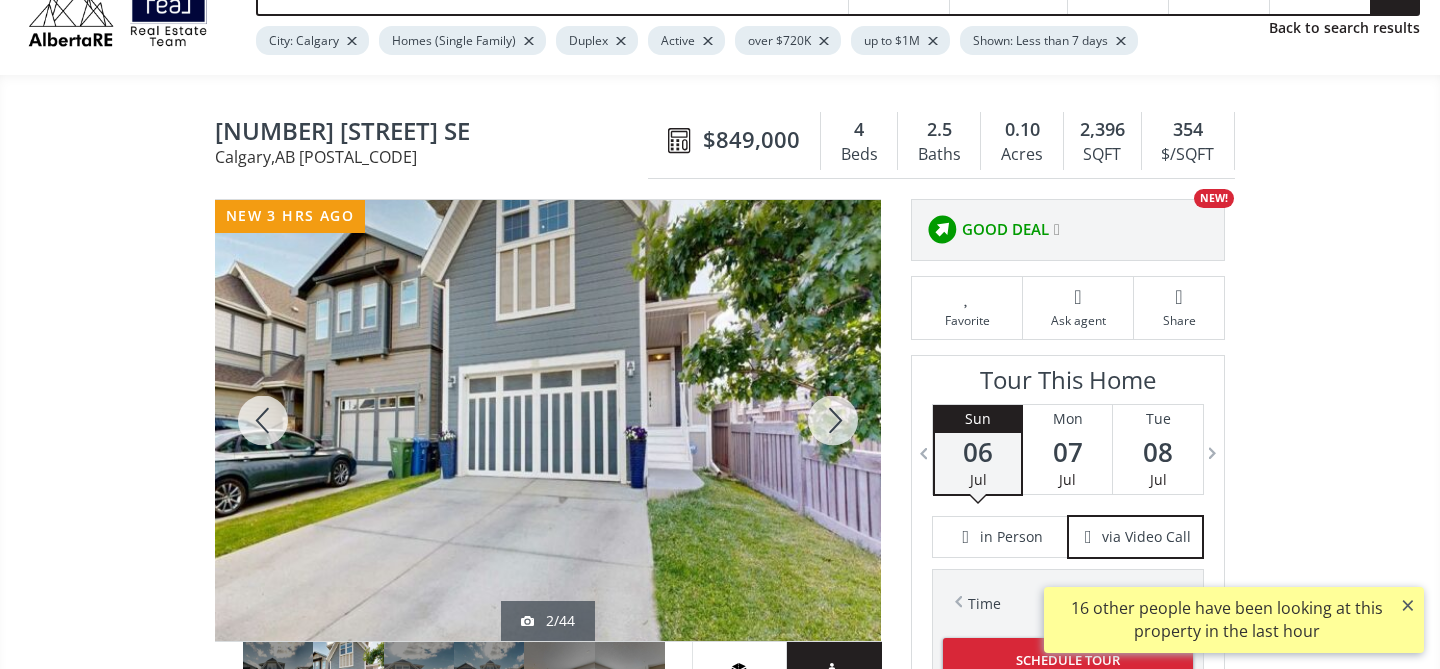 scroll, scrollTop: 97, scrollLeft: 0, axis: vertical 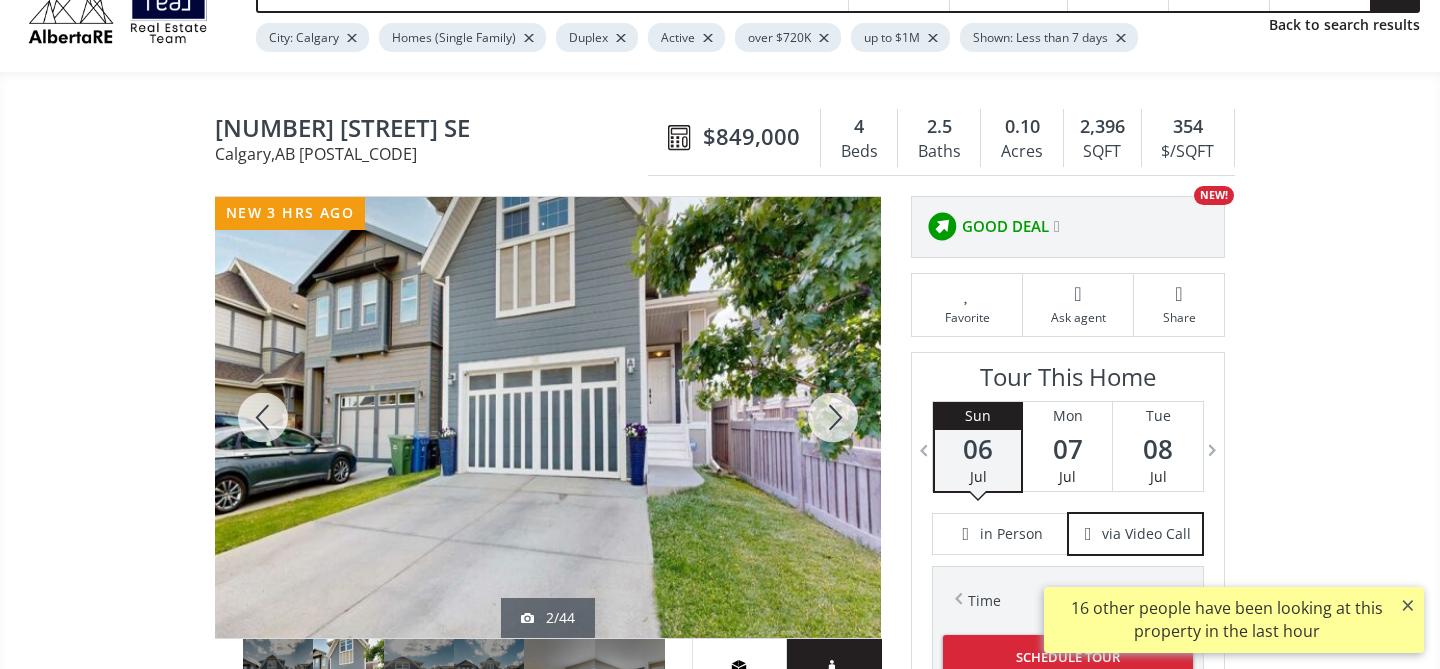 click at bounding box center [833, 417] 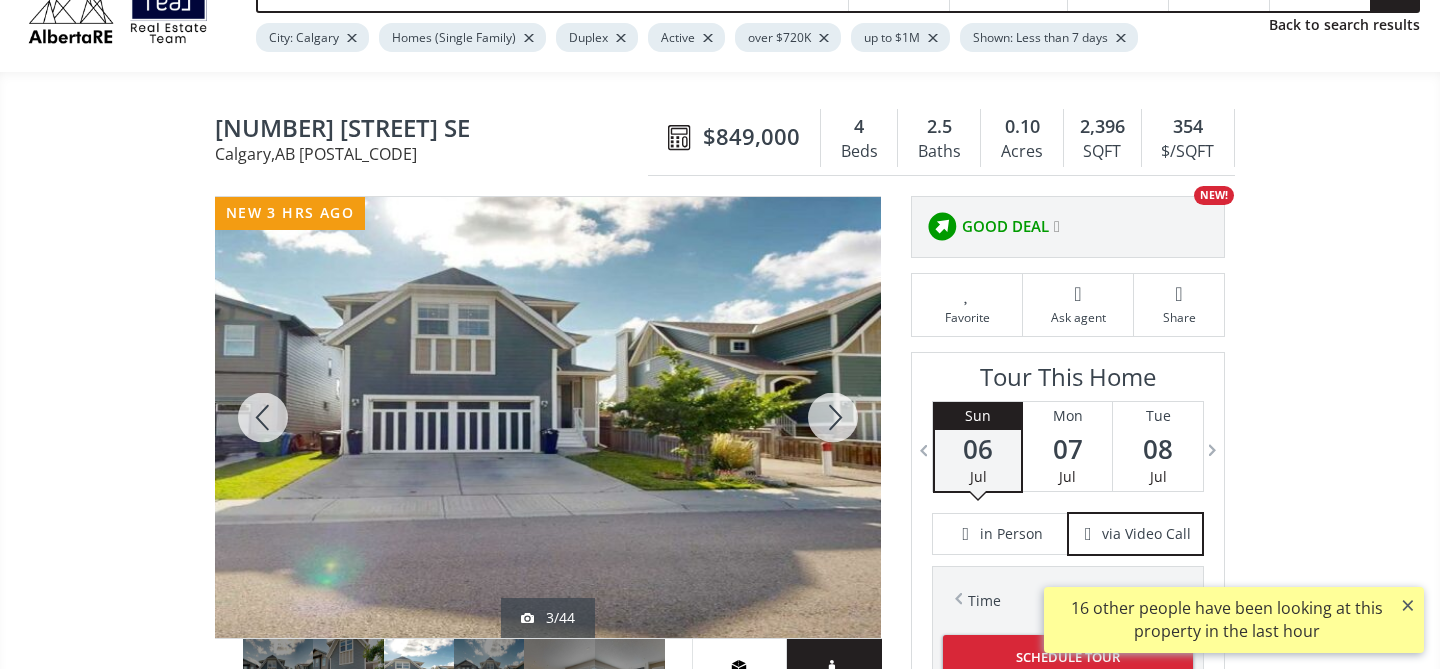 click at bounding box center [263, 417] 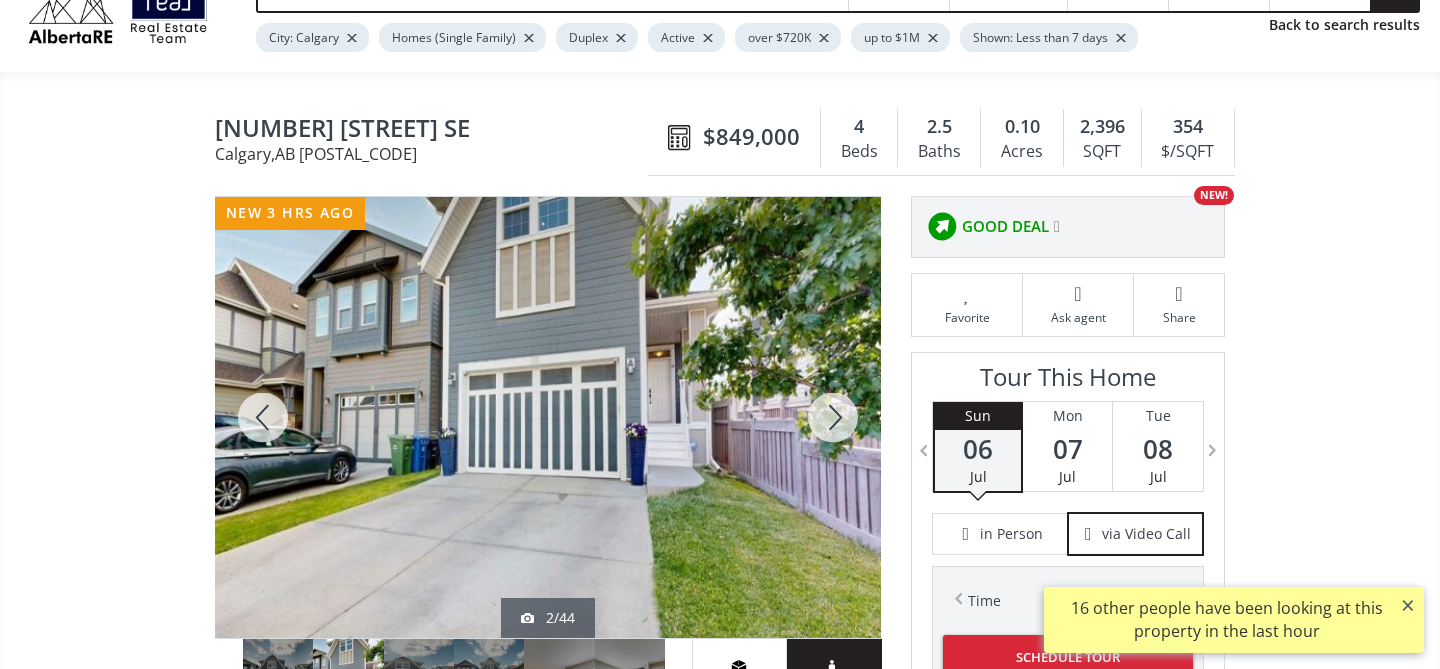 click at bounding box center [833, 417] 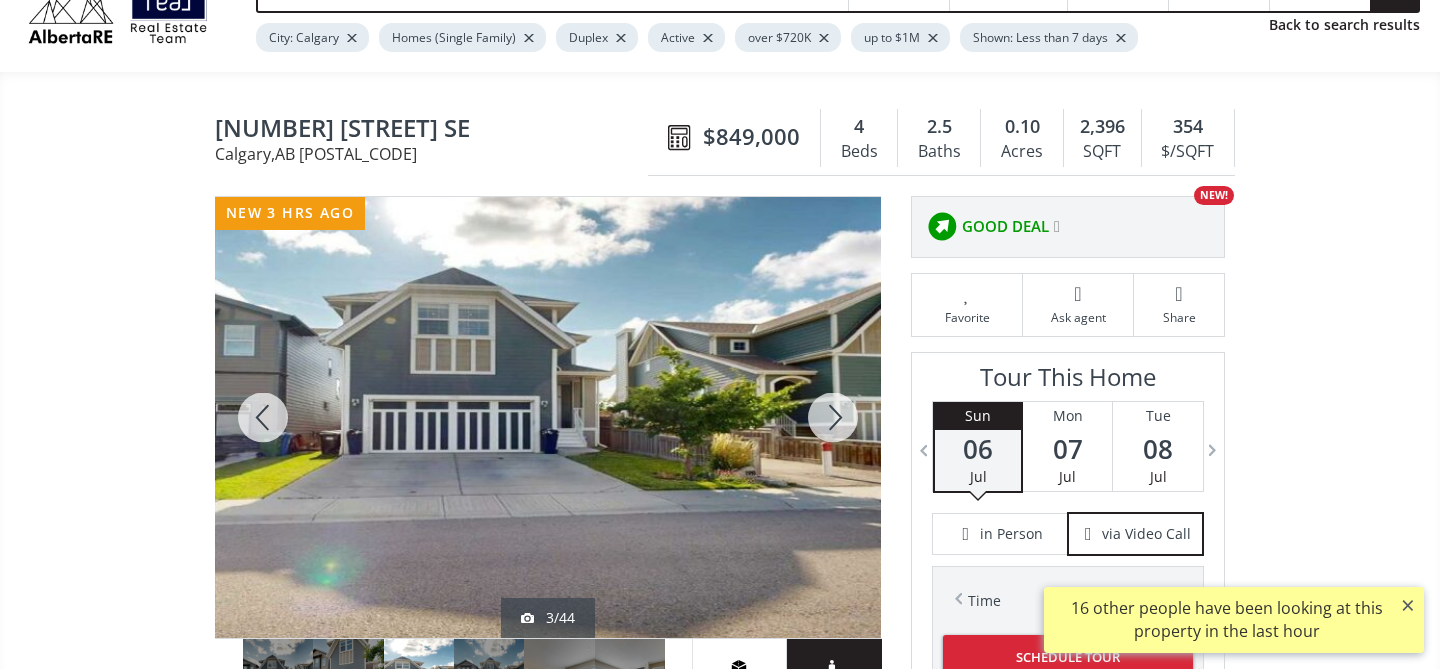 click at bounding box center (263, 417) 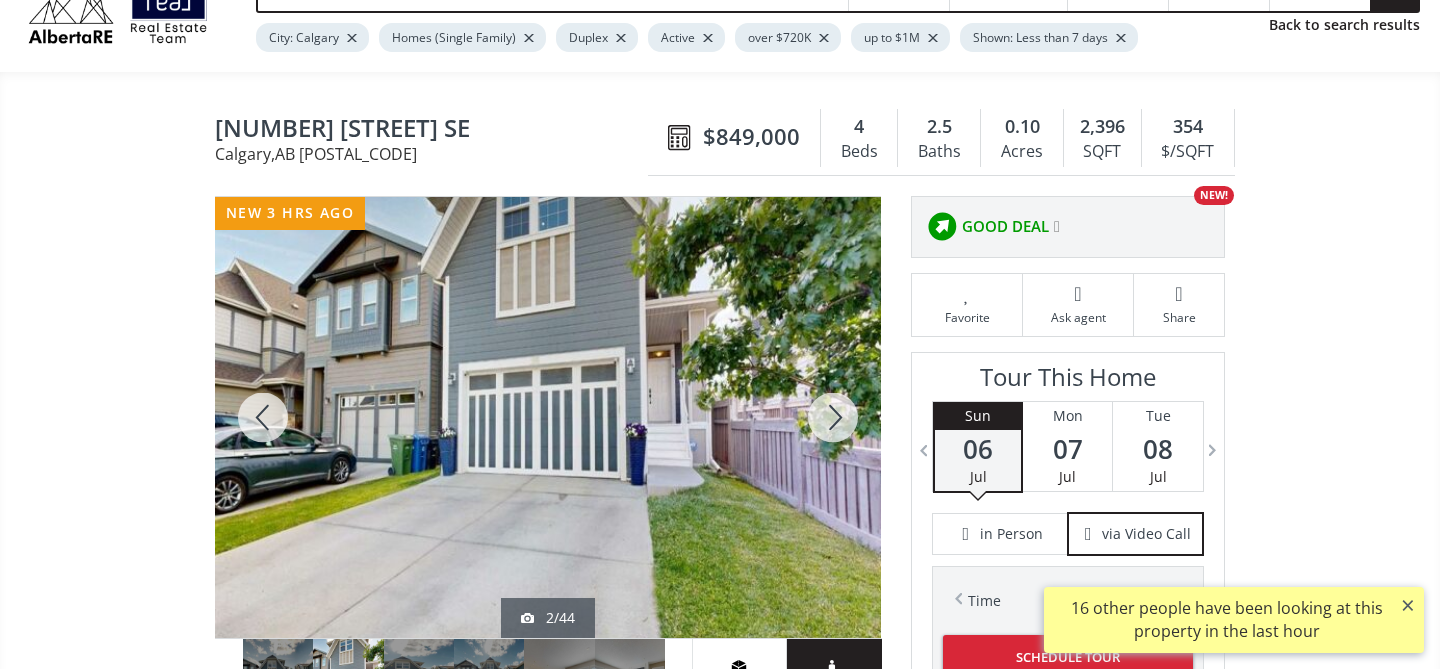 click at bounding box center [263, 417] 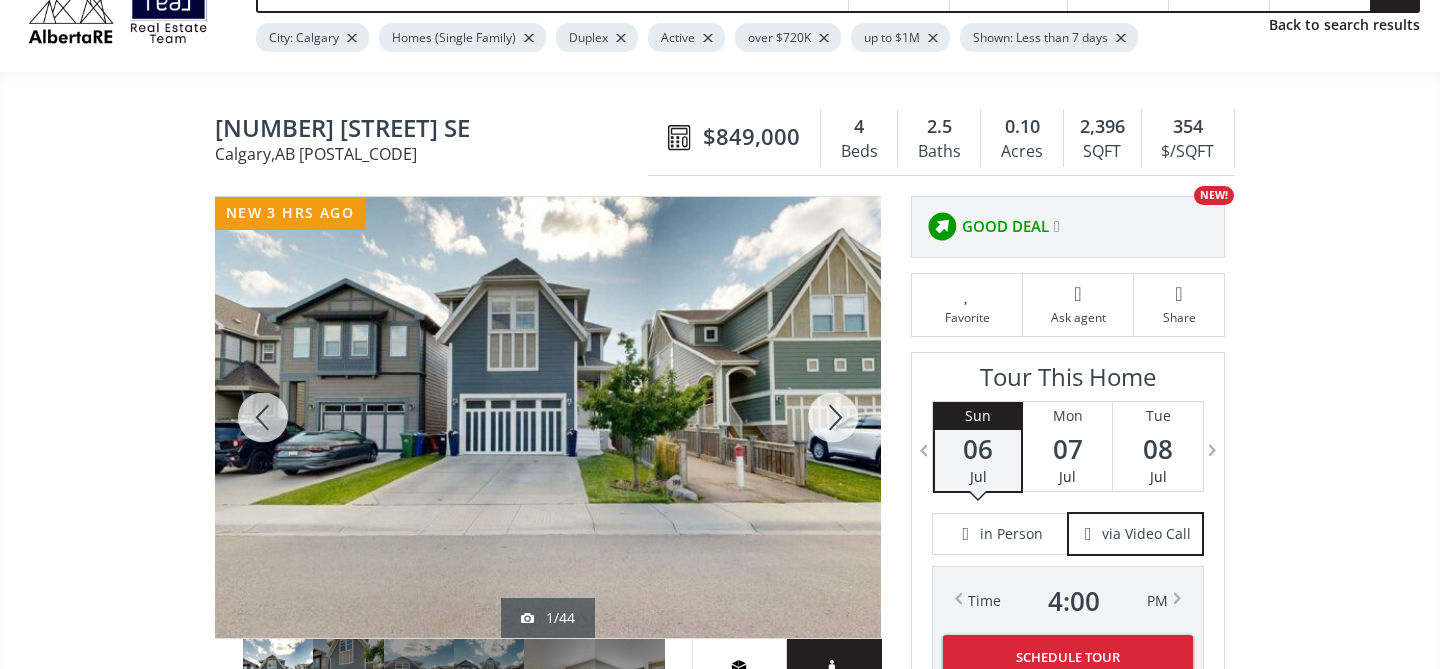 click at bounding box center (833, 417) 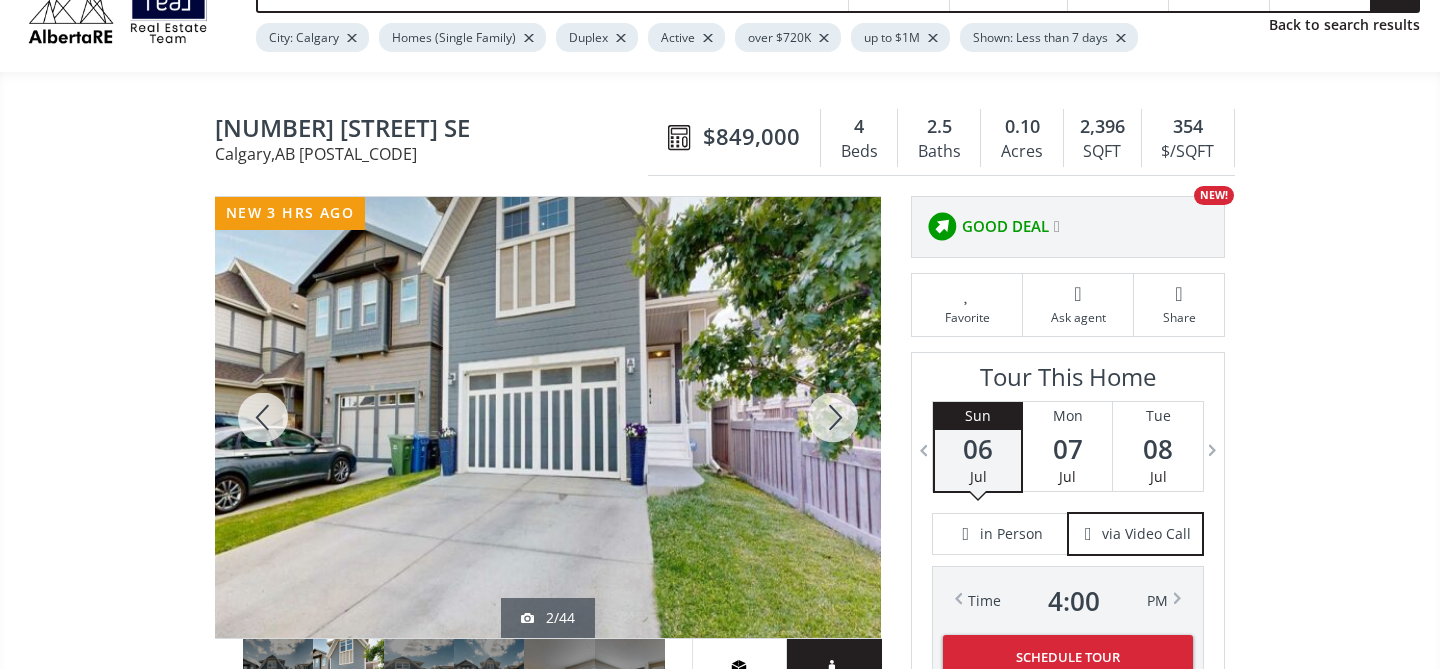 click at bounding box center [833, 417] 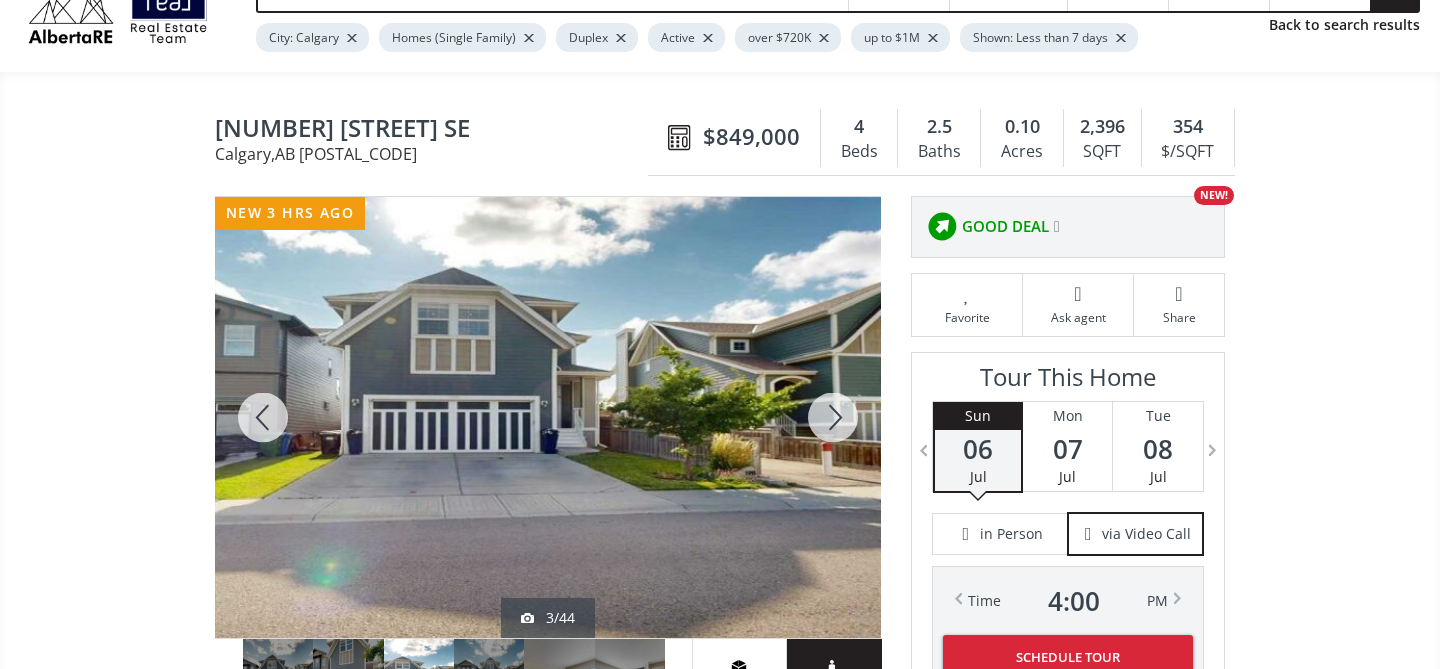 click at bounding box center (263, 417) 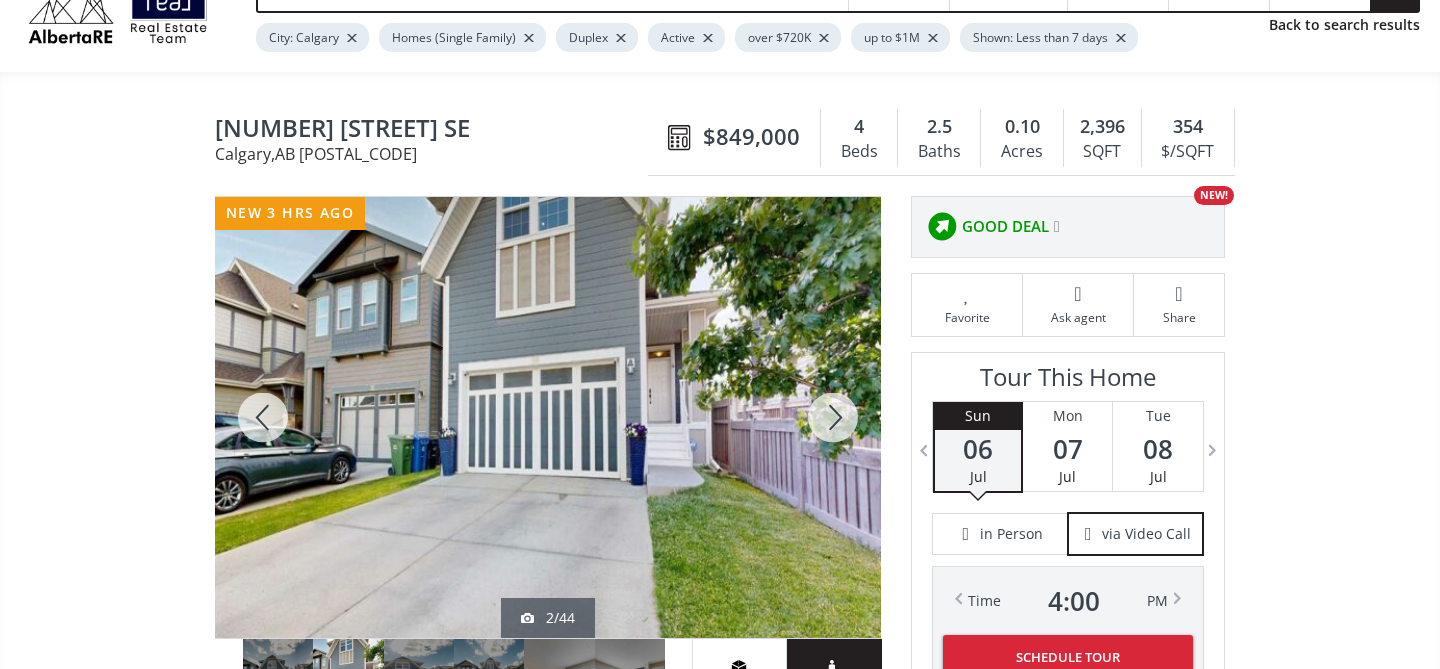 click at bounding box center (263, 417) 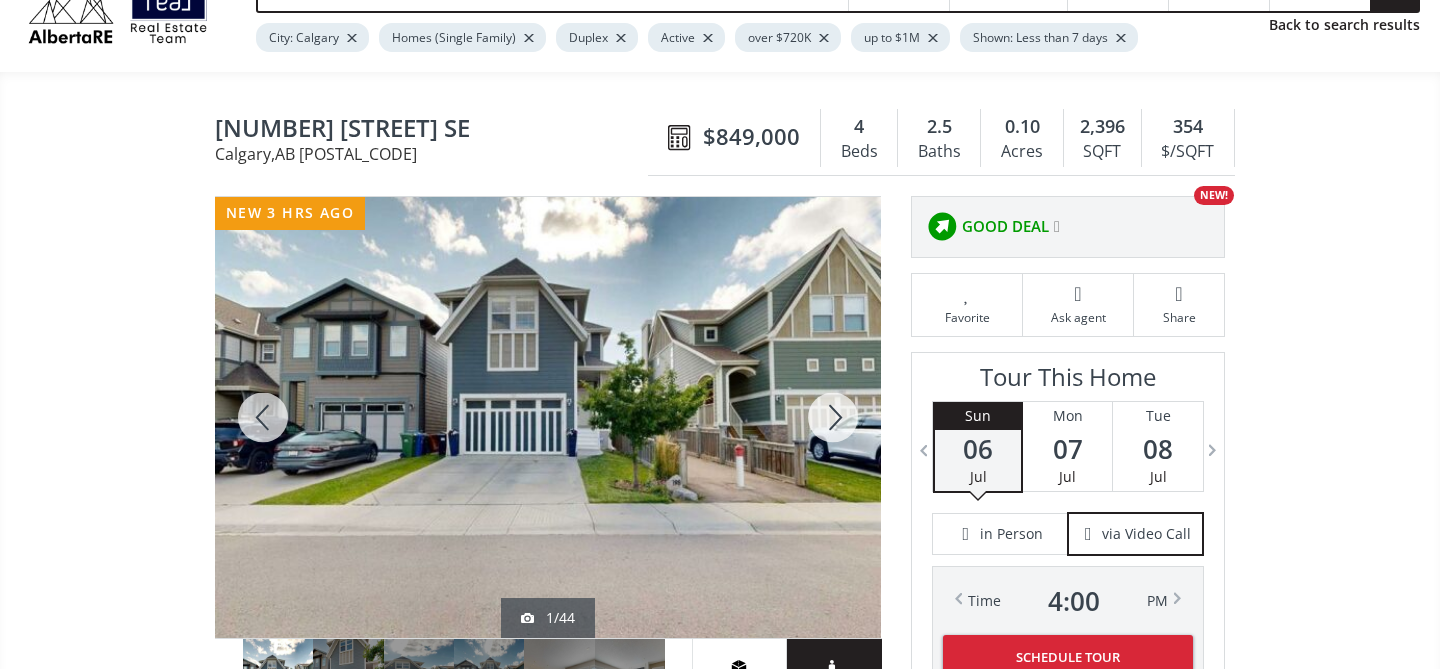 click at bounding box center [833, 417] 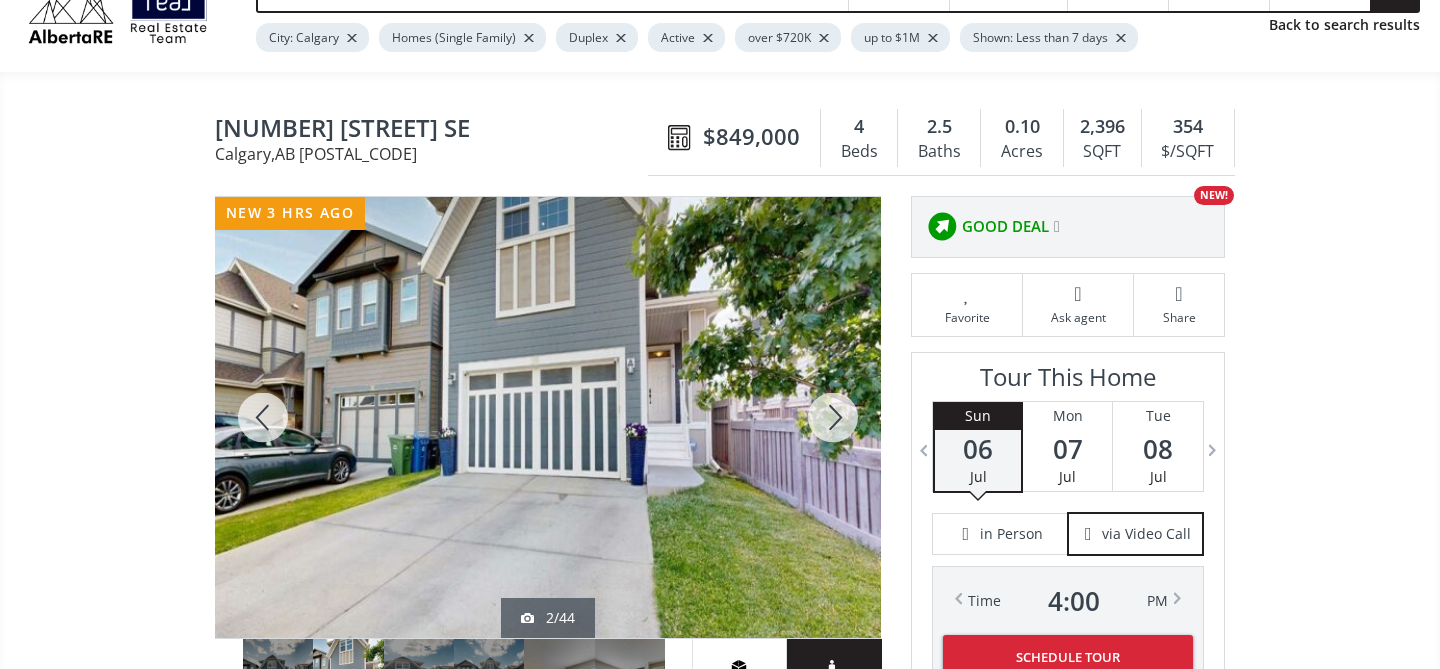 click at bounding box center [833, 417] 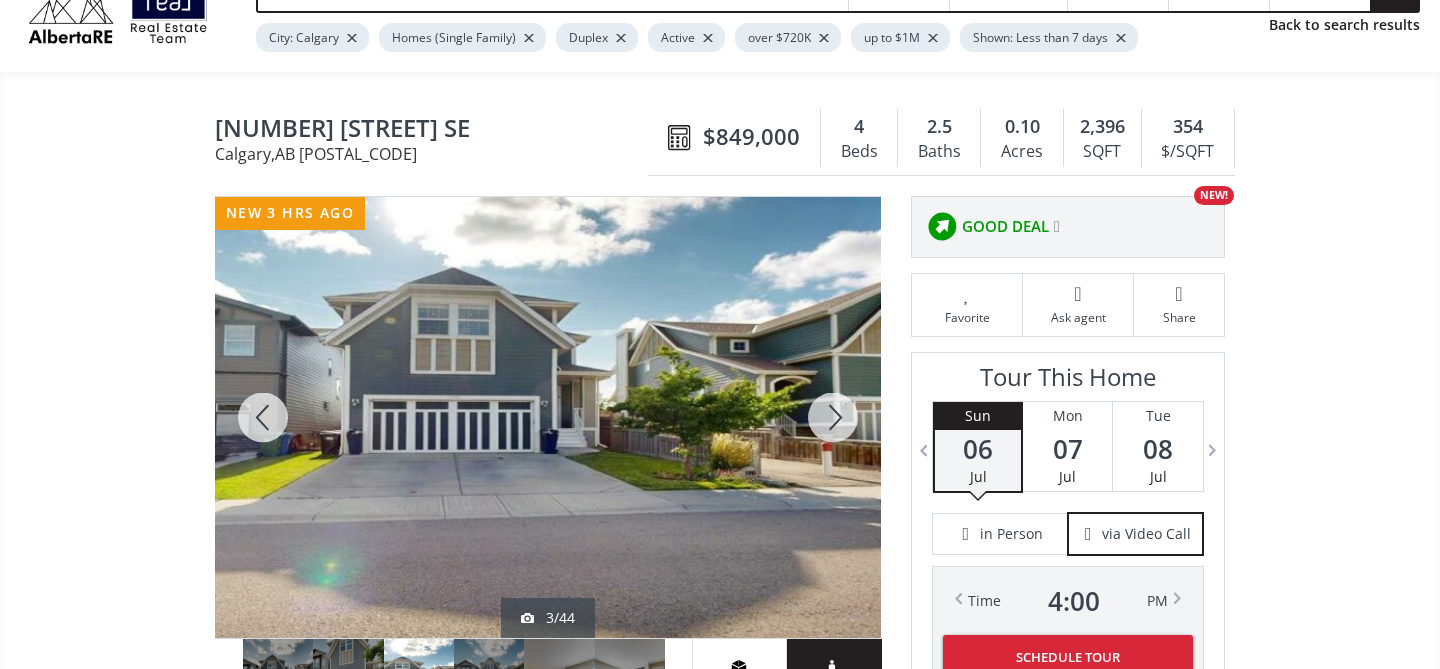 click at bounding box center [833, 417] 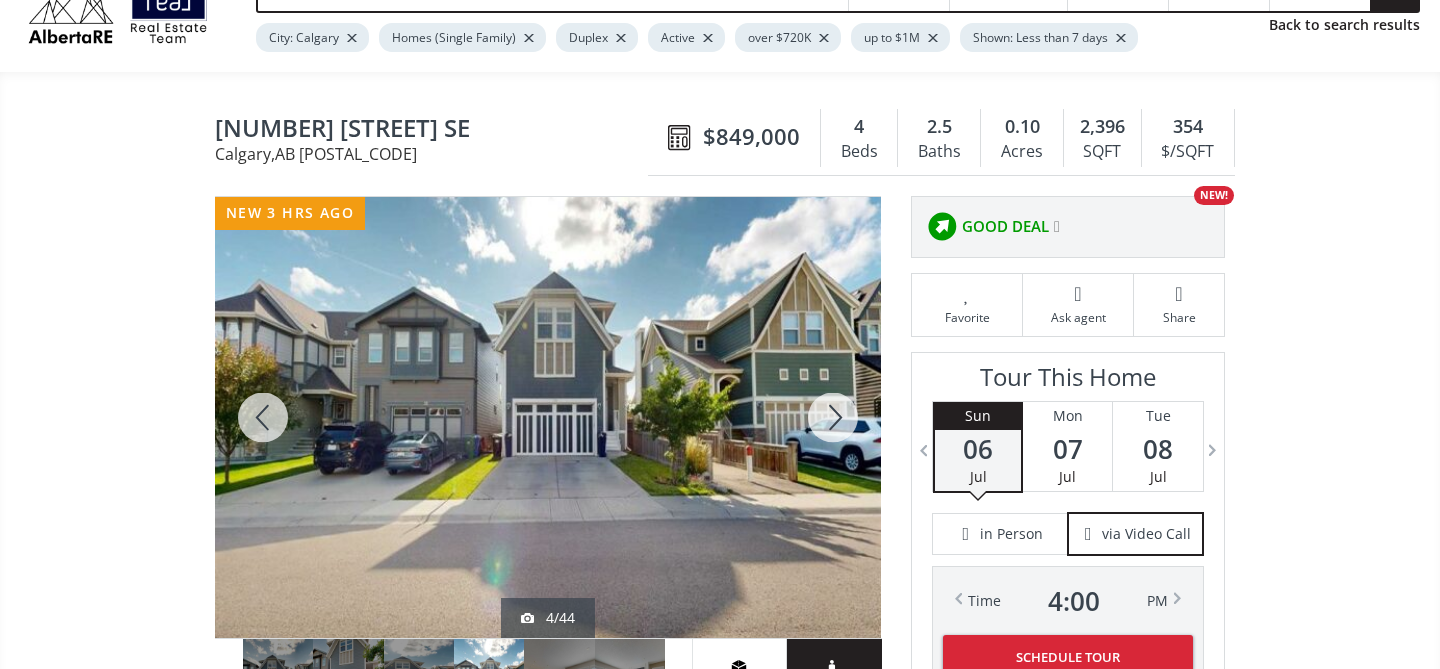 click at bounding box center [833, 417] 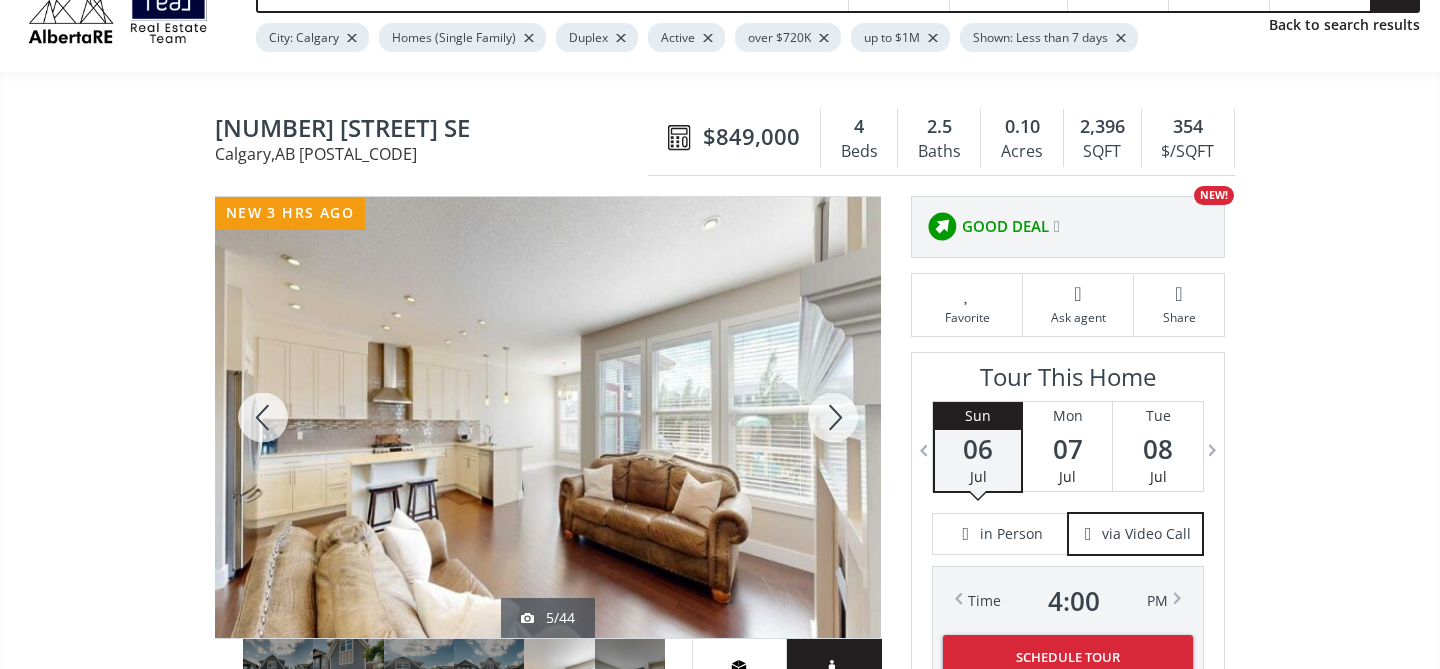 click at bounding box center (833, 417) 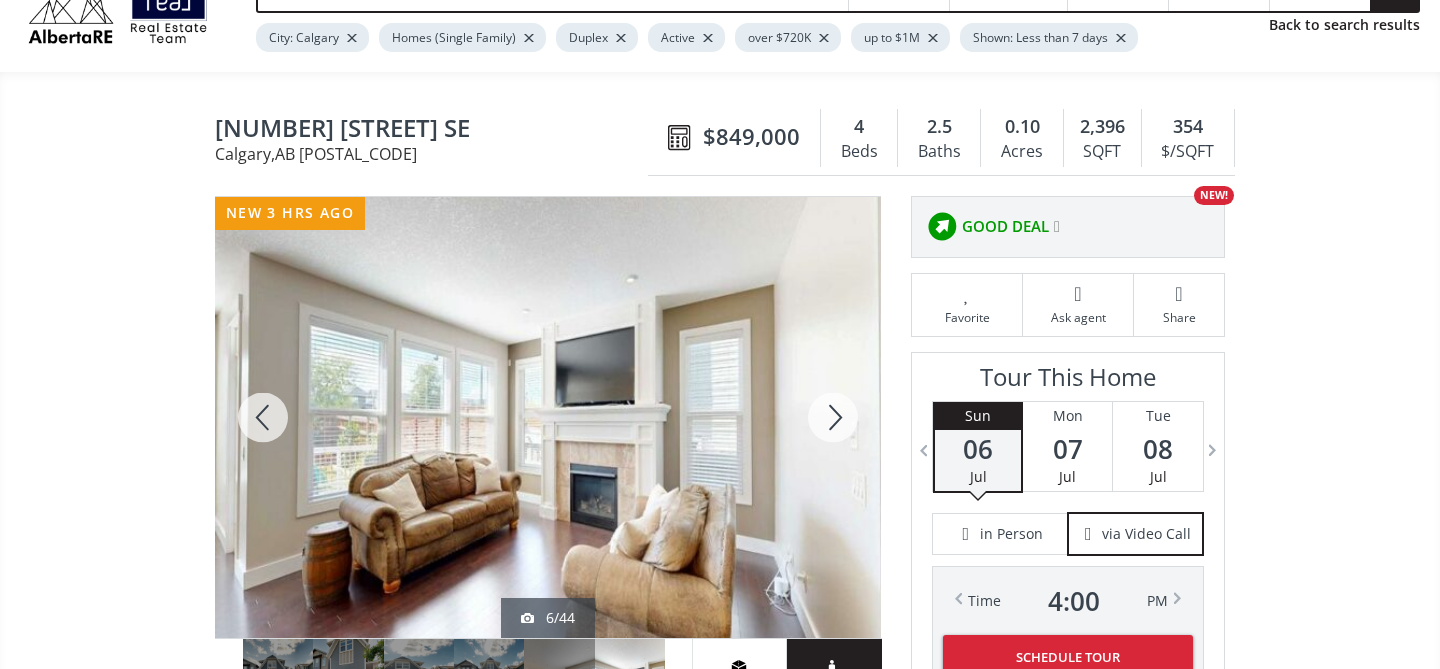 click at bounding box center (833, 417) 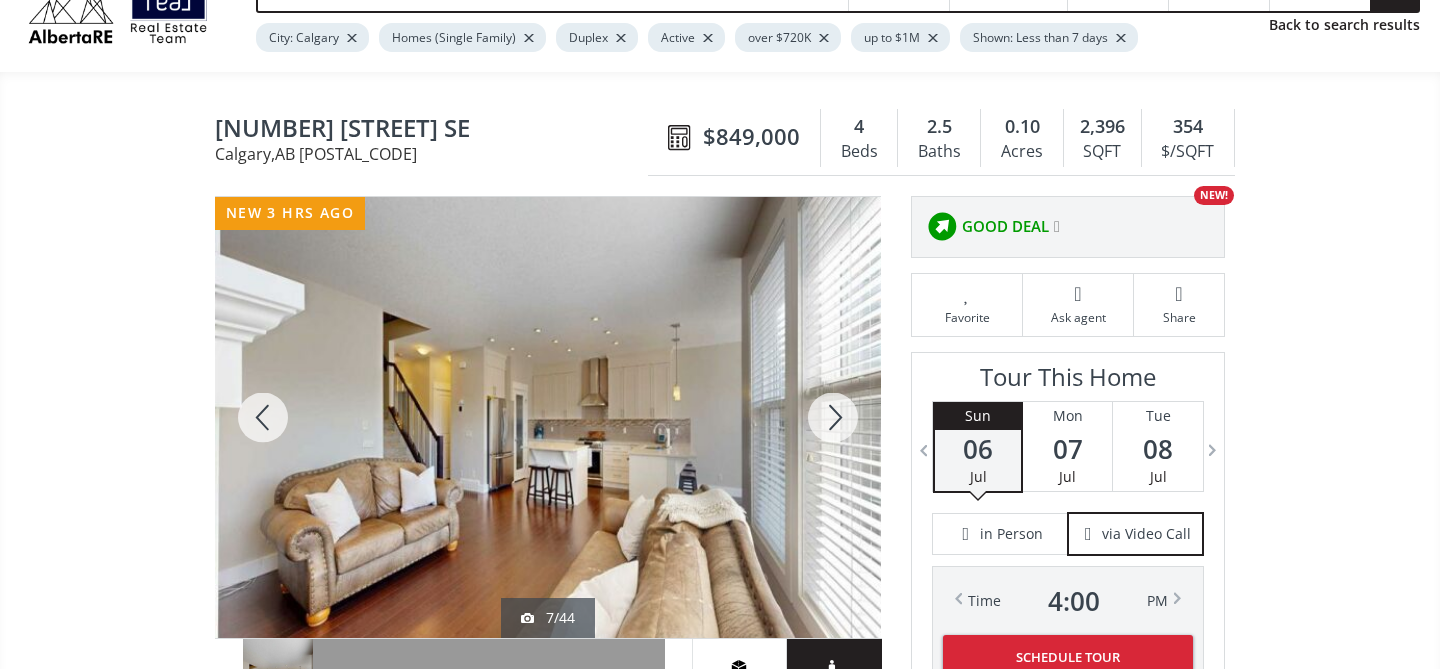 click at bounding box center (833, 417) 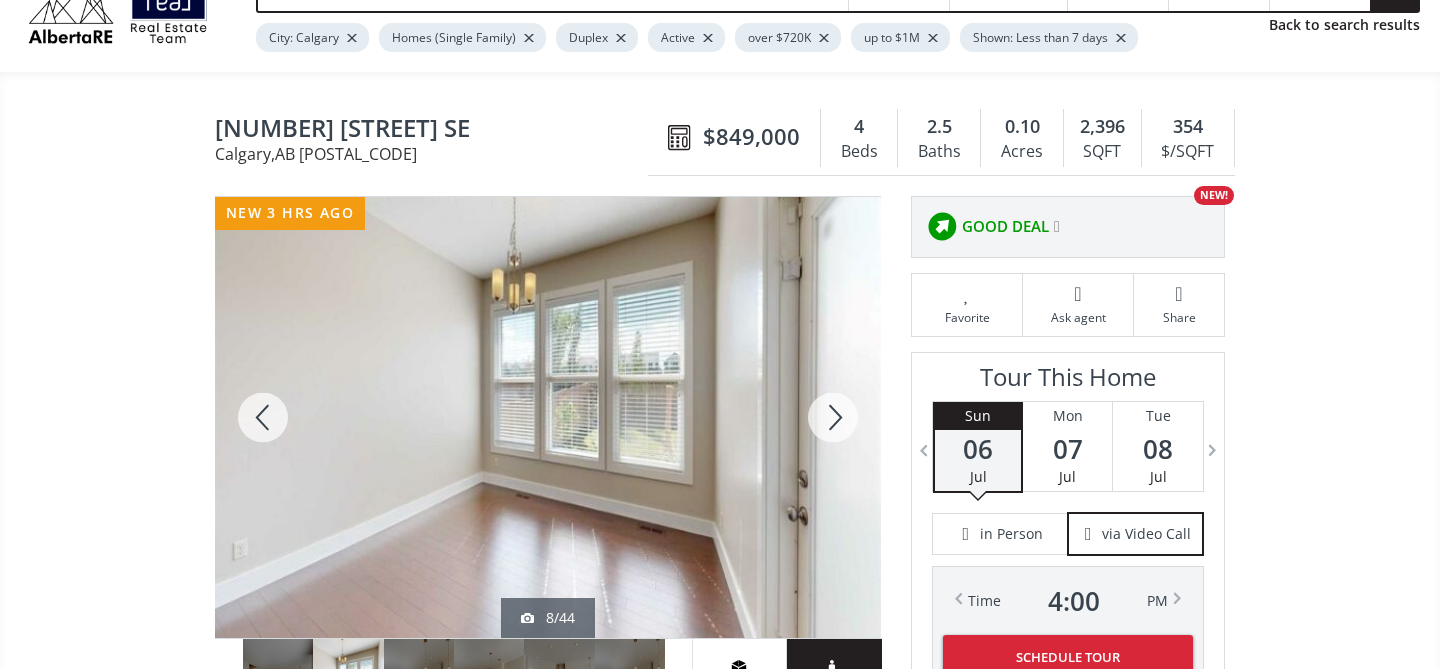 click at bounding box center [833, 417] 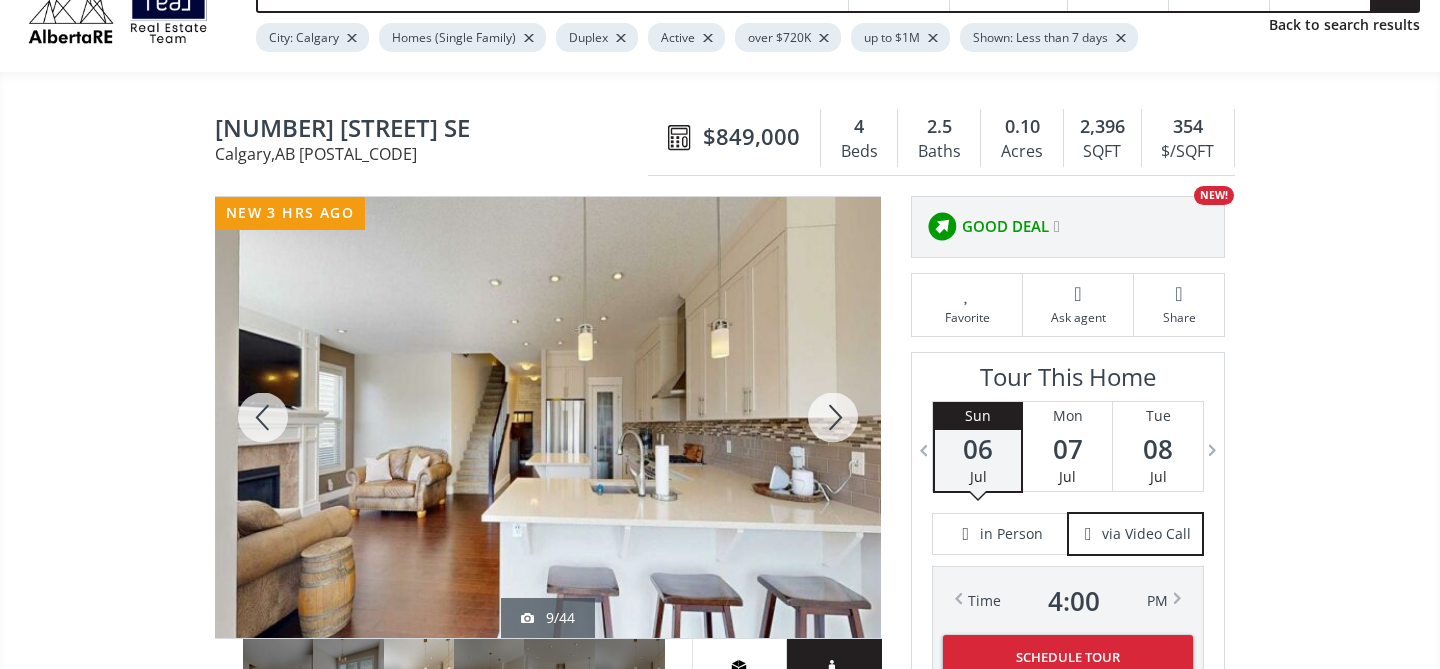 click at bounding box center (833, 417) 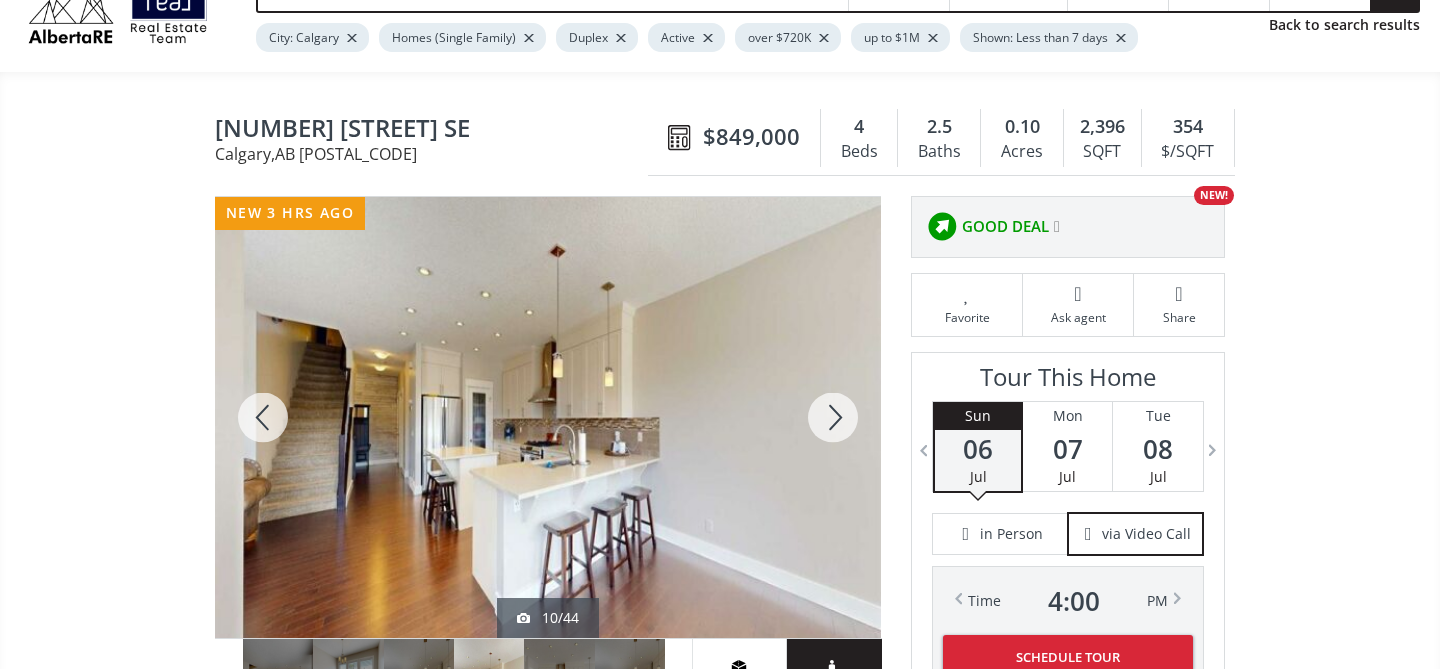 click at bounding box center [833, 417] 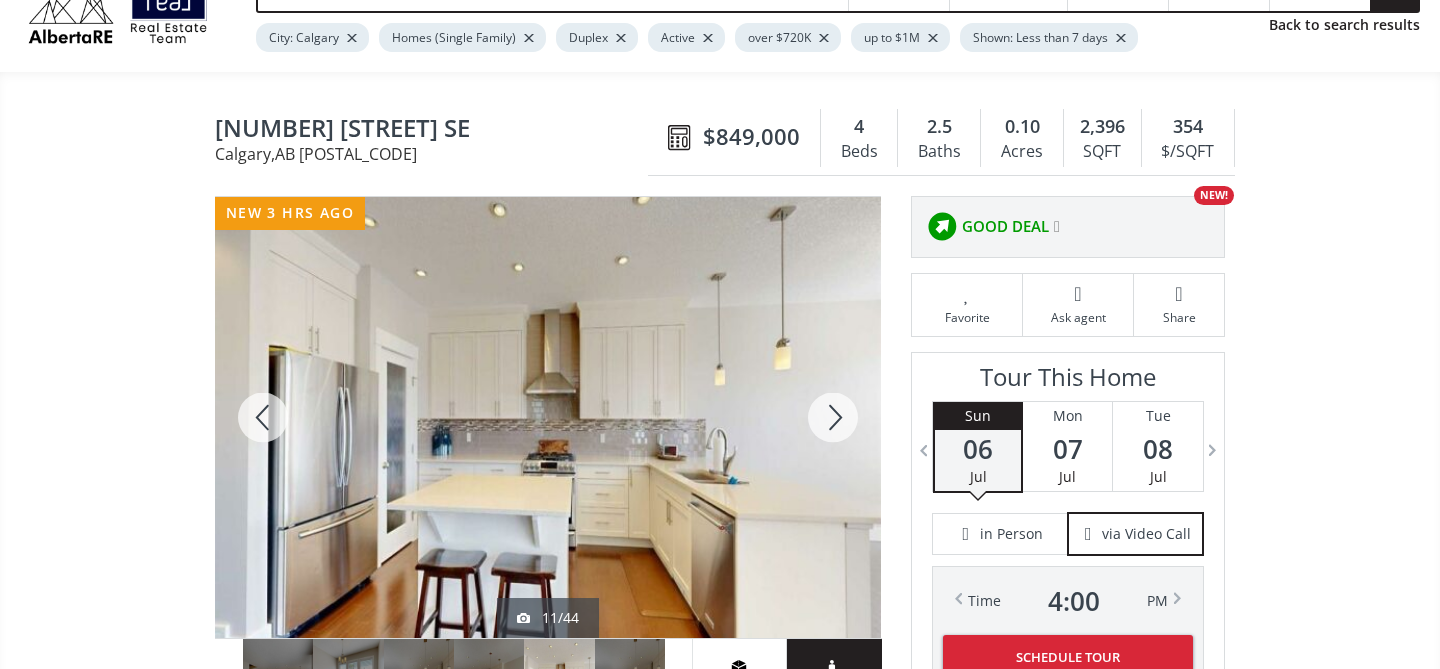 click at bounding box center [833, 417] 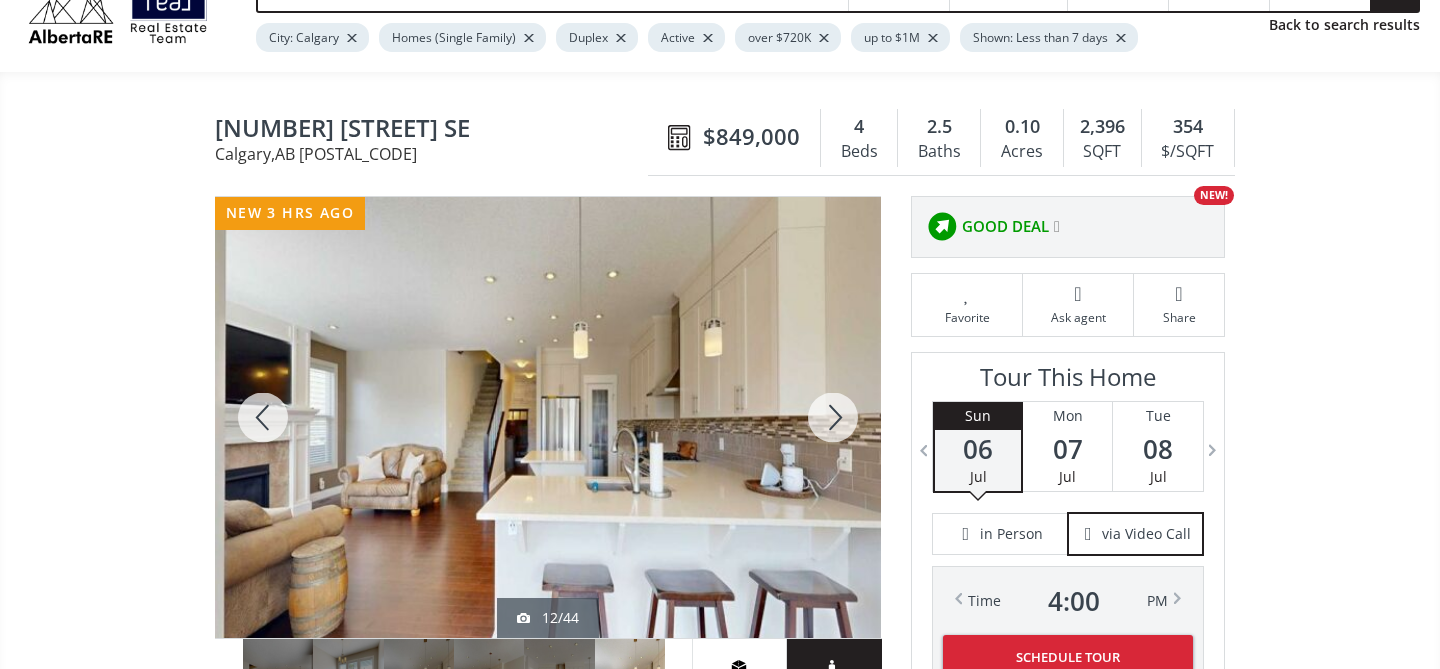 click at bounding box center (833, 417) 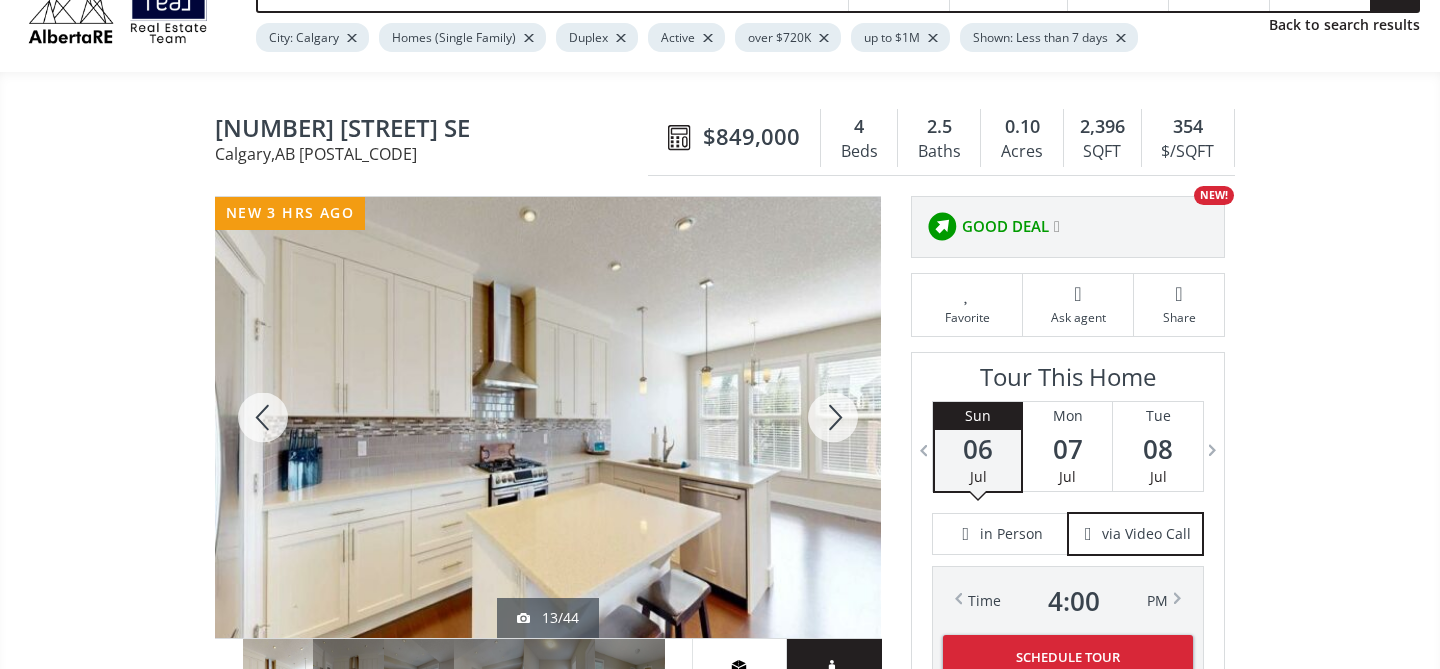 click at bounding box center (833, 417) 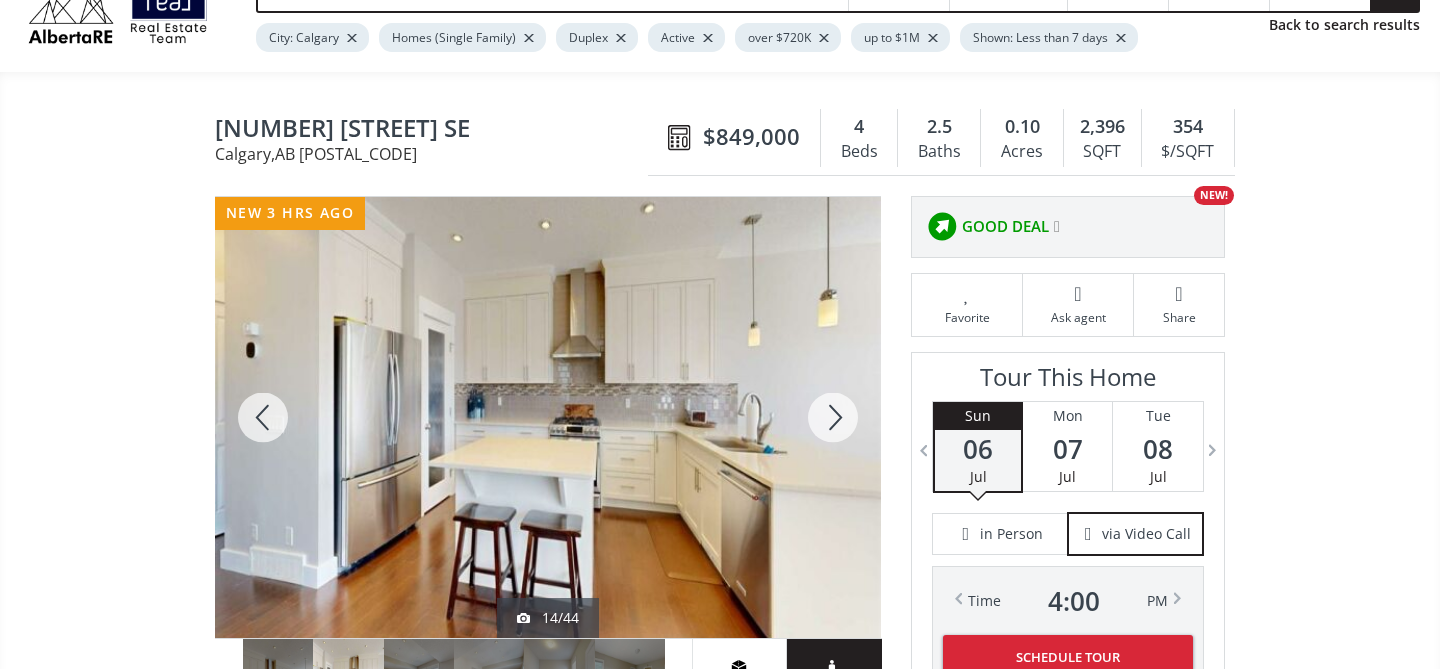 click at bounding box center [833, 417] 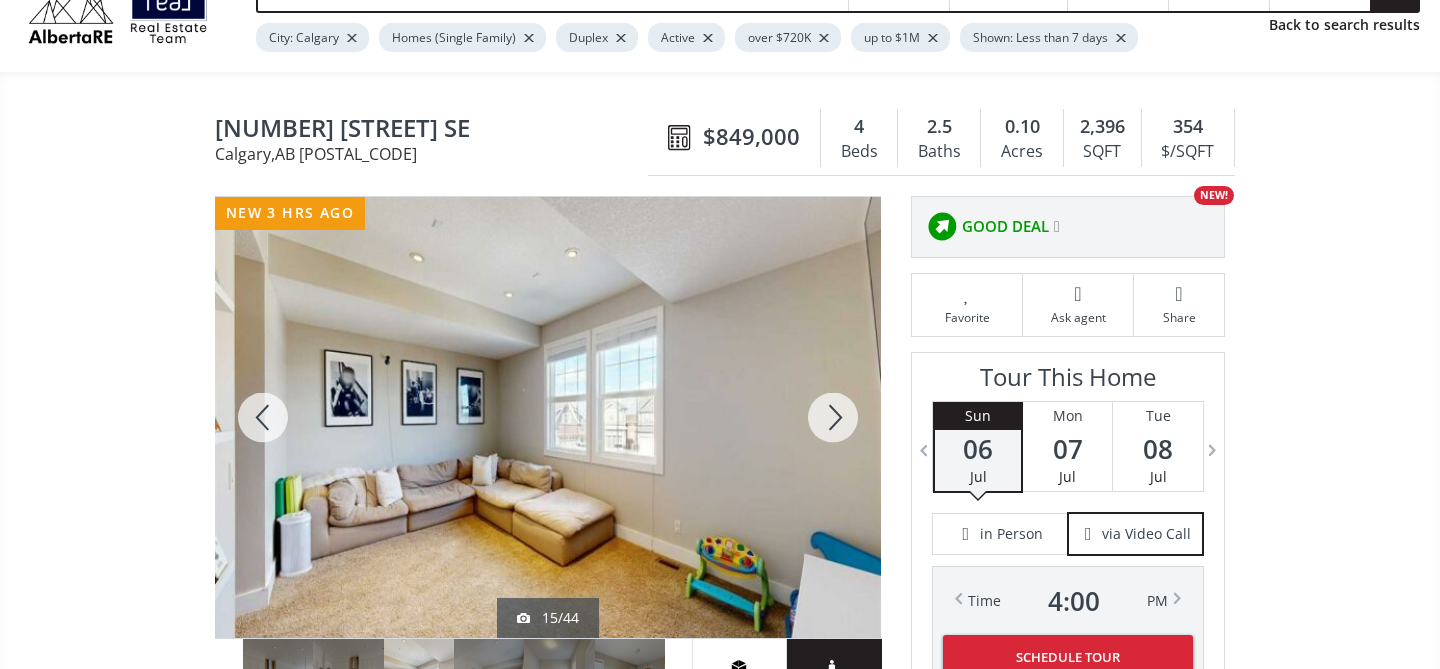click at bounding box center [833, 417] 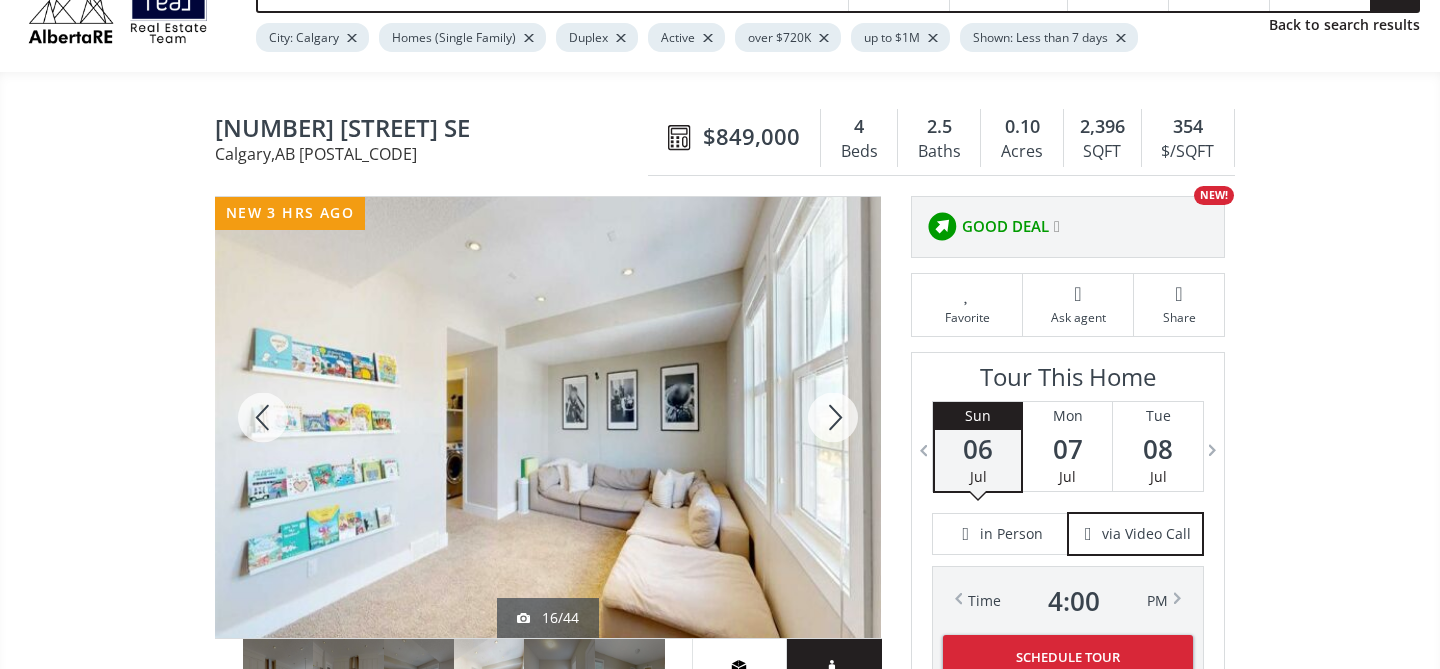click at bounding box center (833, 417) 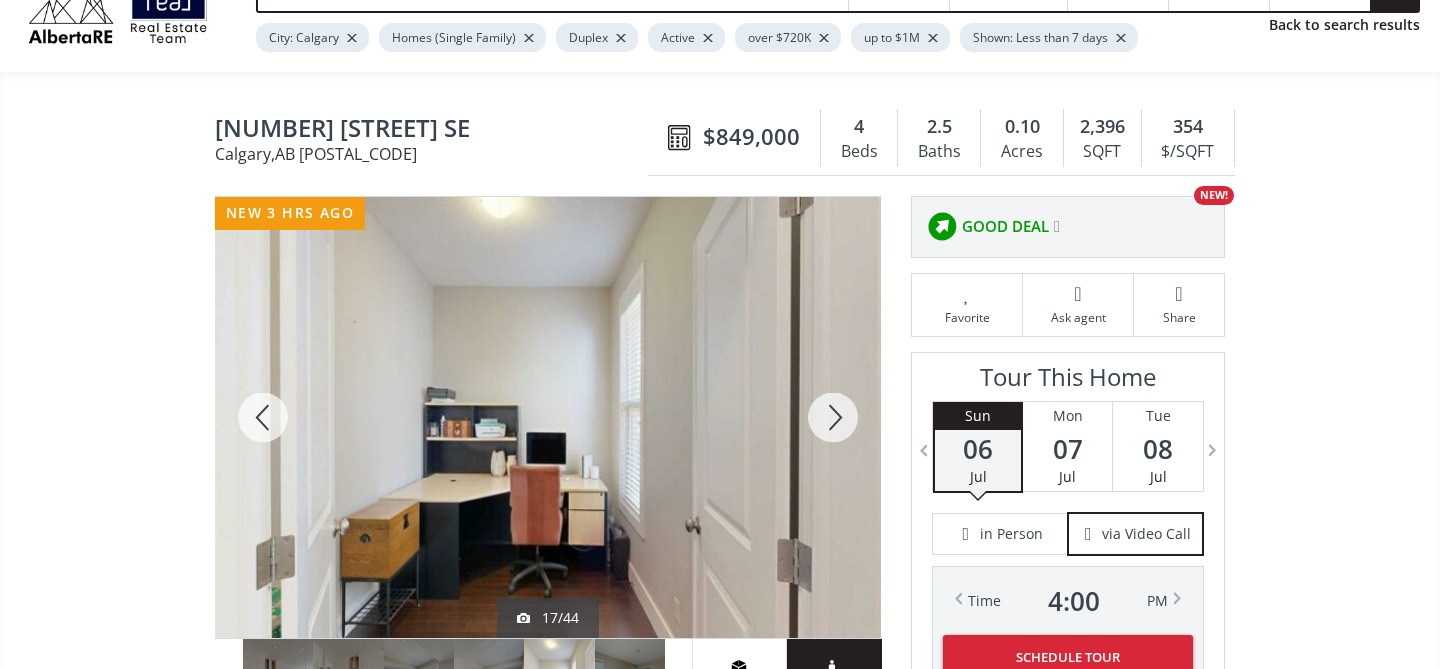 click at bounding box center [833, 417] 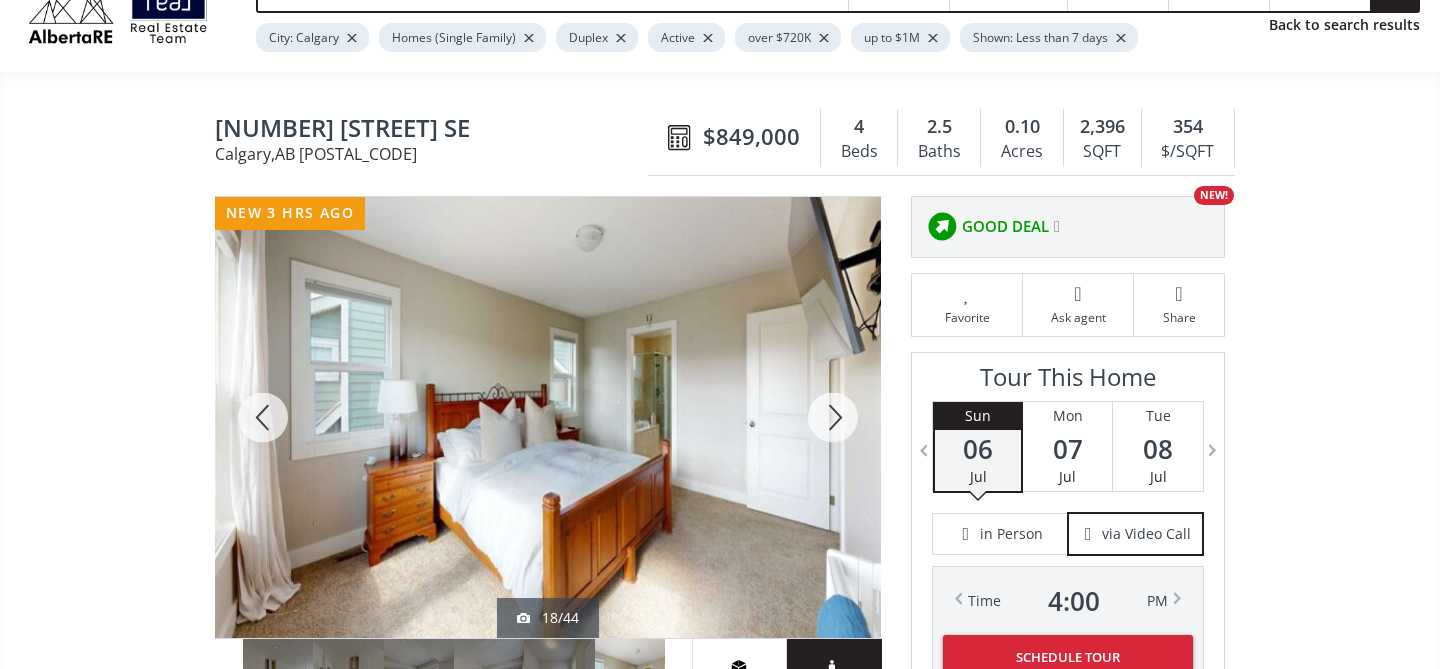 click at bounding box center [833, 417] 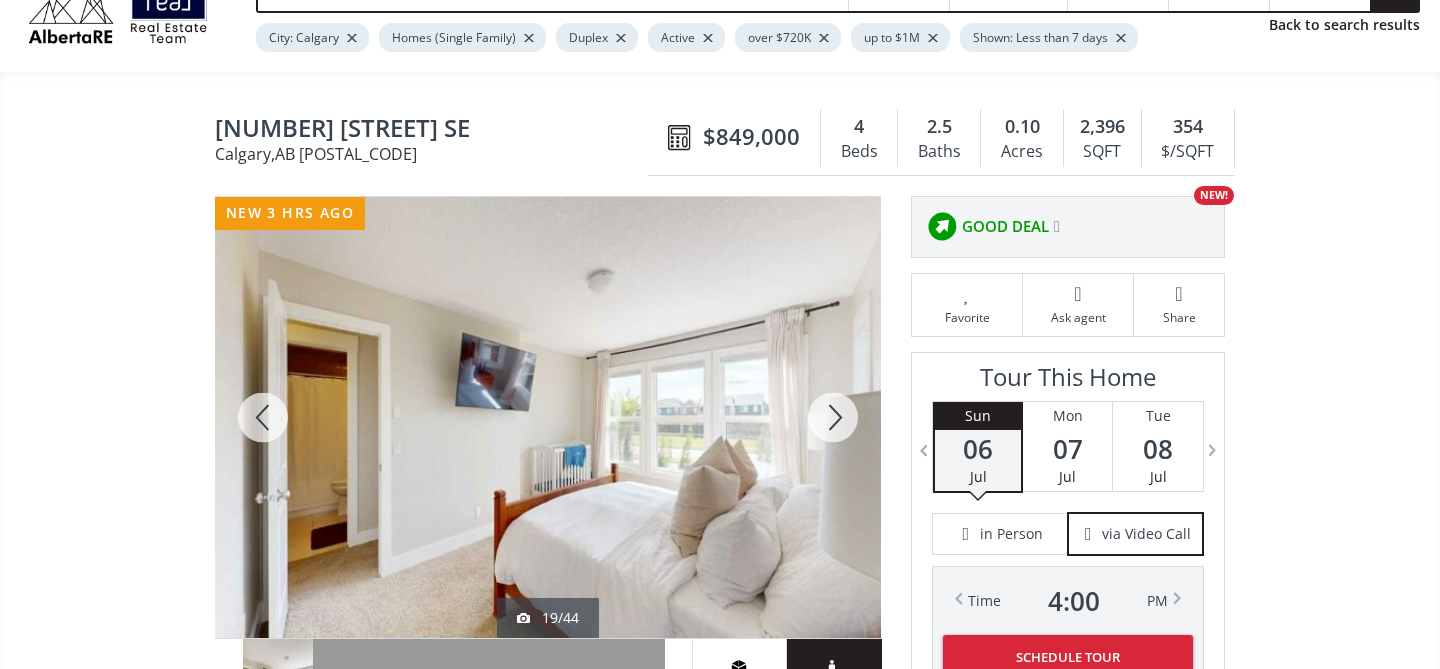 click at bounding box center (833, 417) 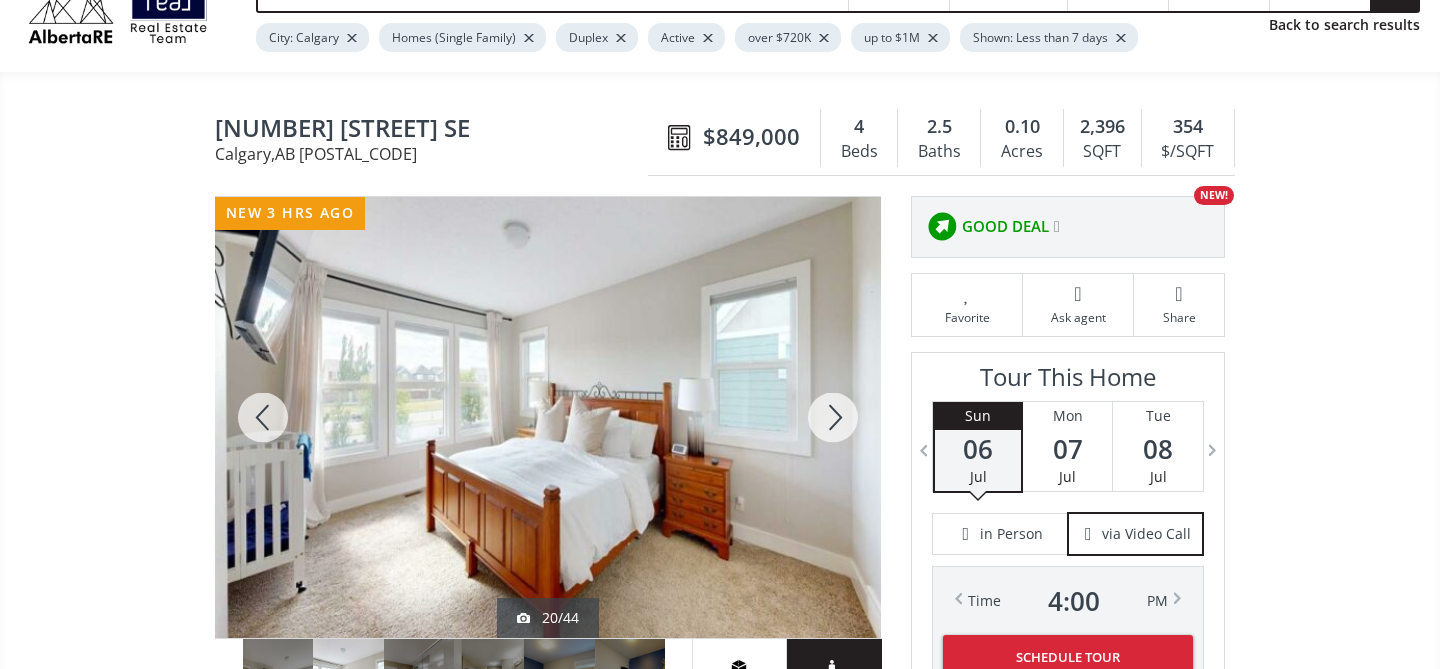 click at bounding box center (833, 417) 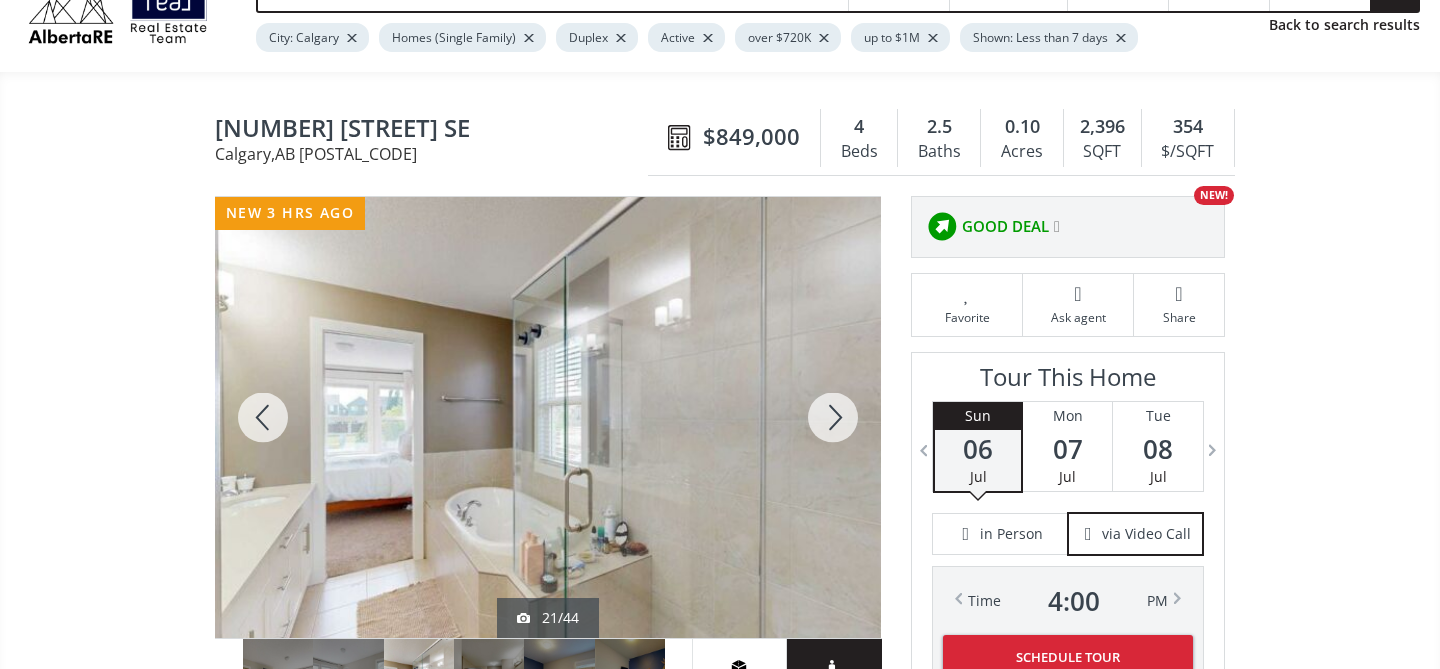 click at bounding box center [833, 417] 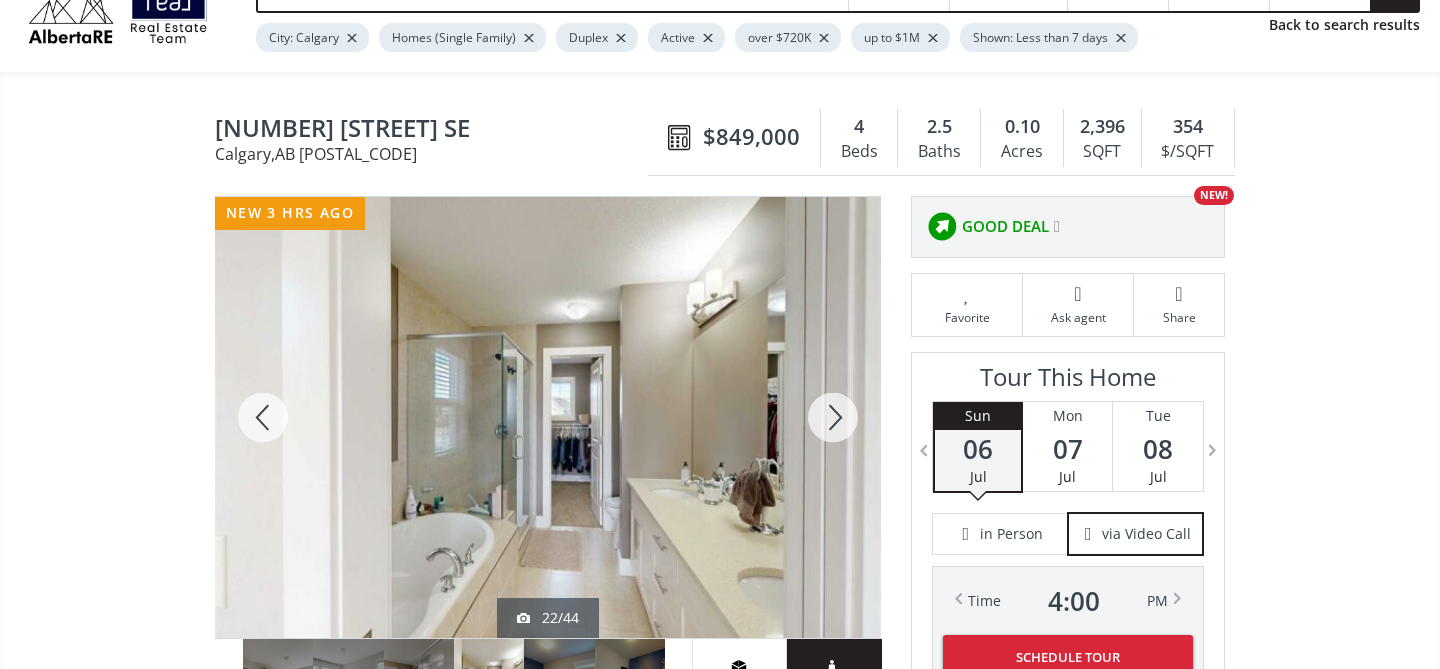 click at bounding box center (833, 417) 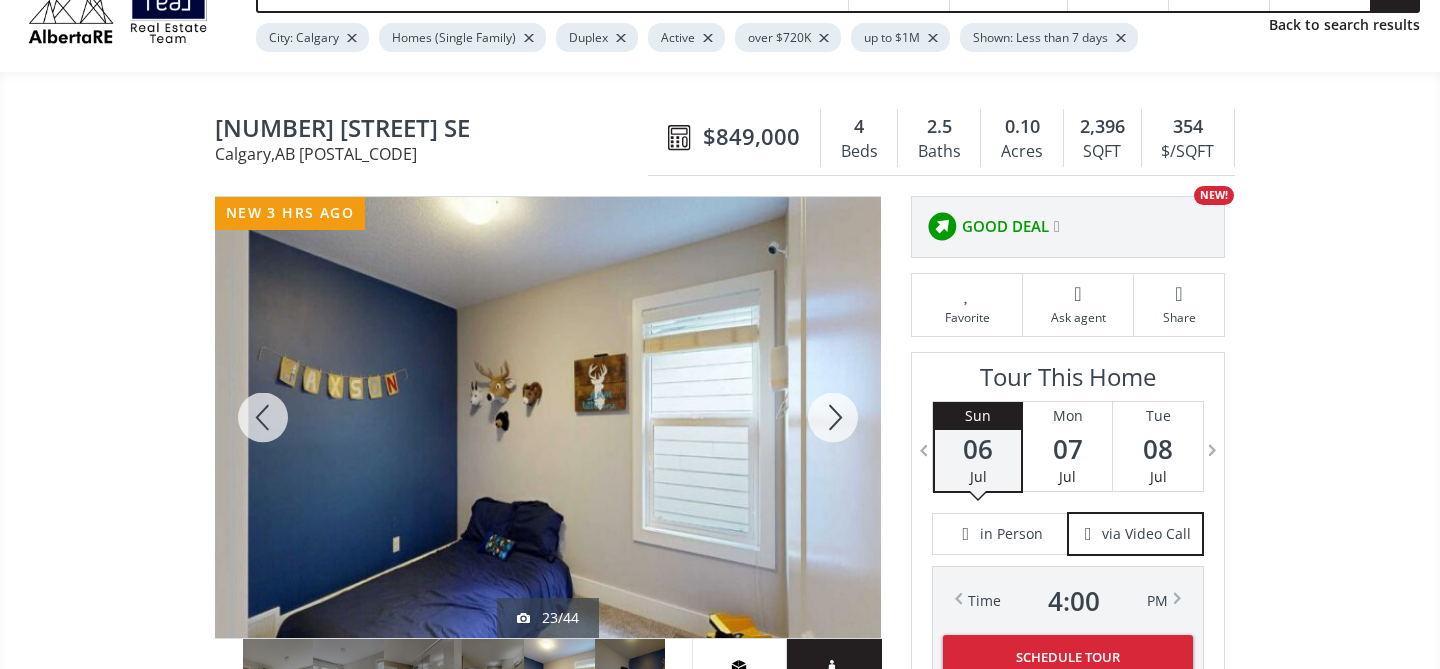 click at bounding box center [833, 417] 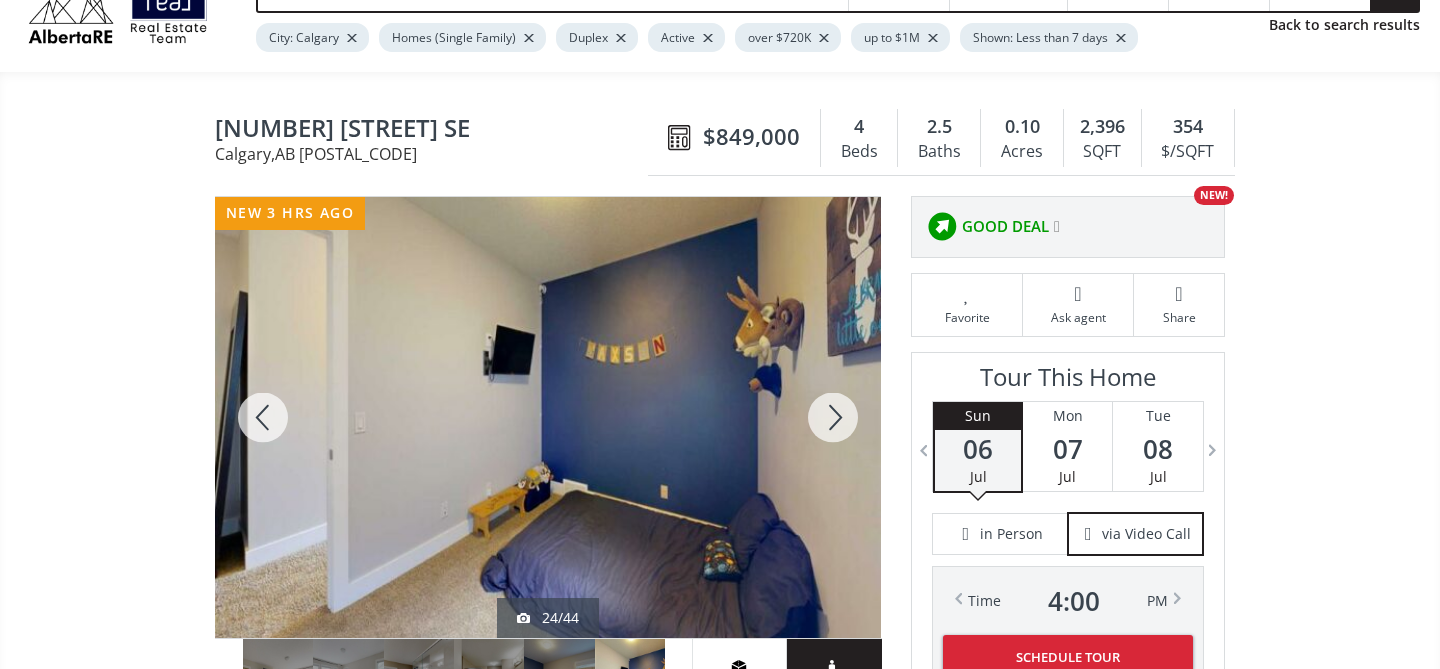 click at bounding box center [833, 417] 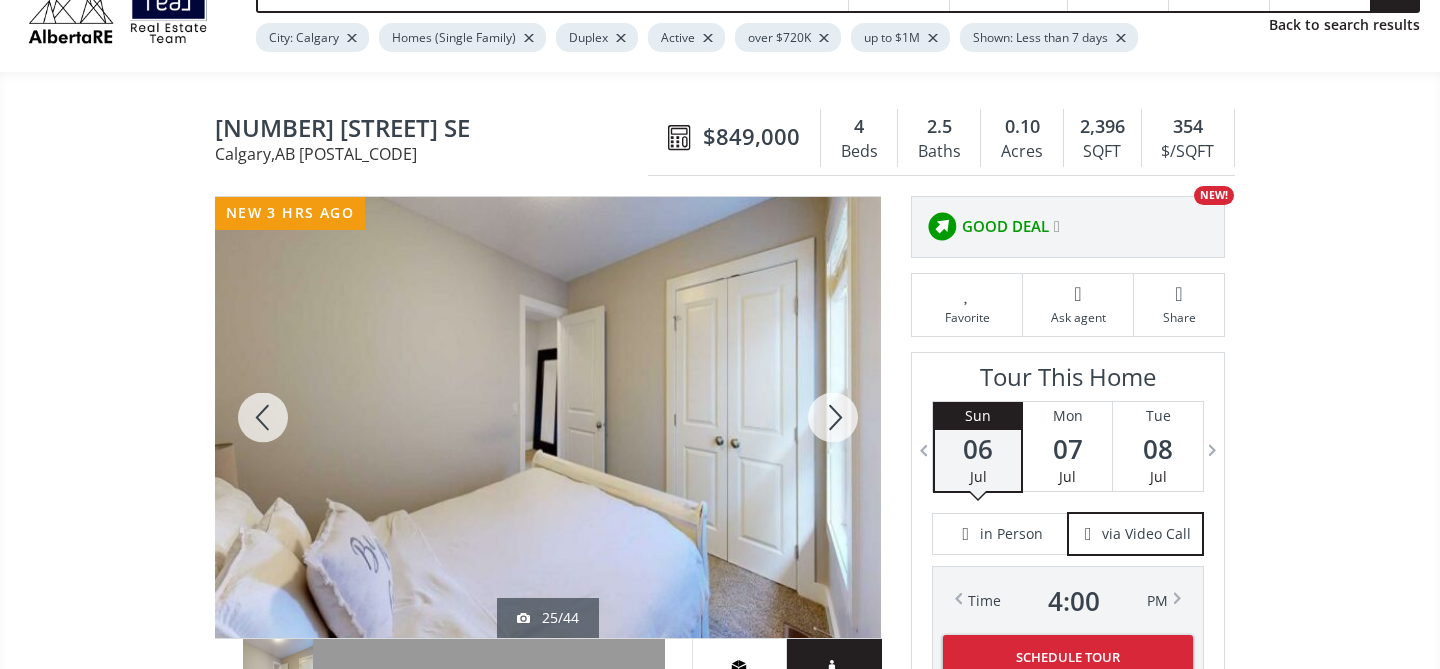 click at bounding box center (833, 417) 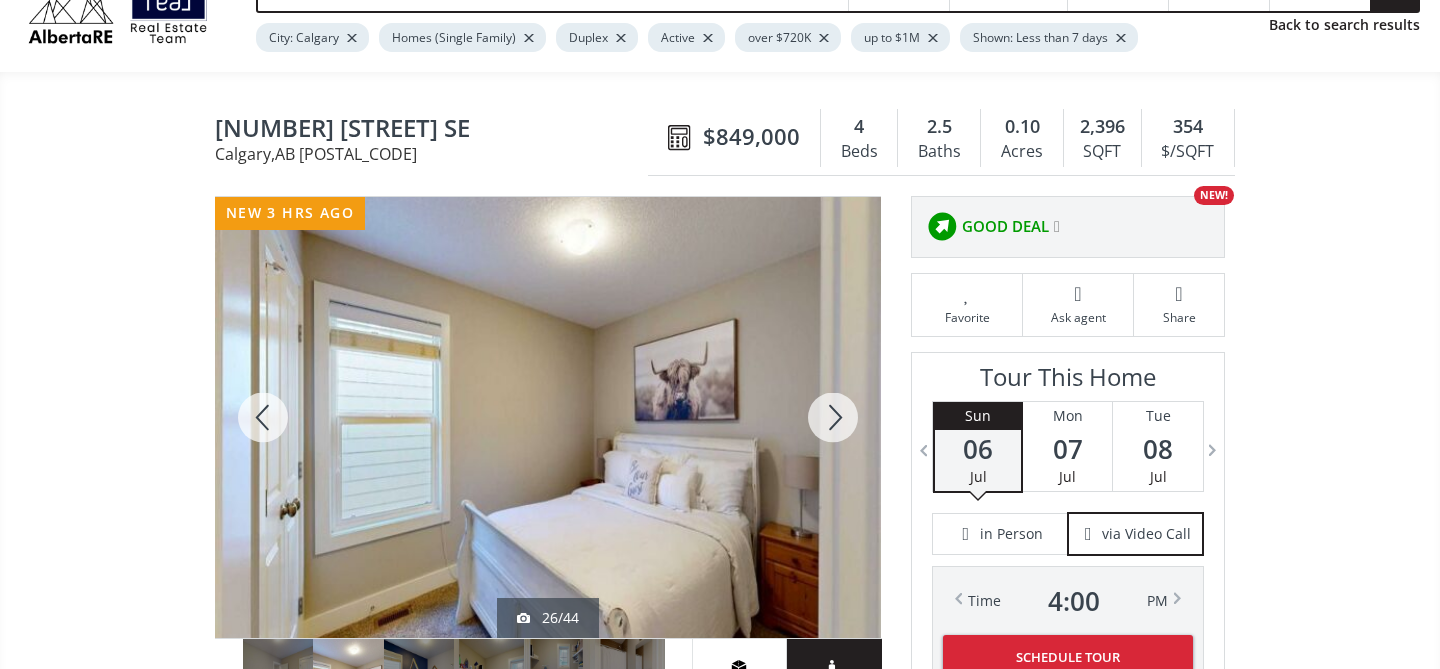 click at bounding box center (833, 417) 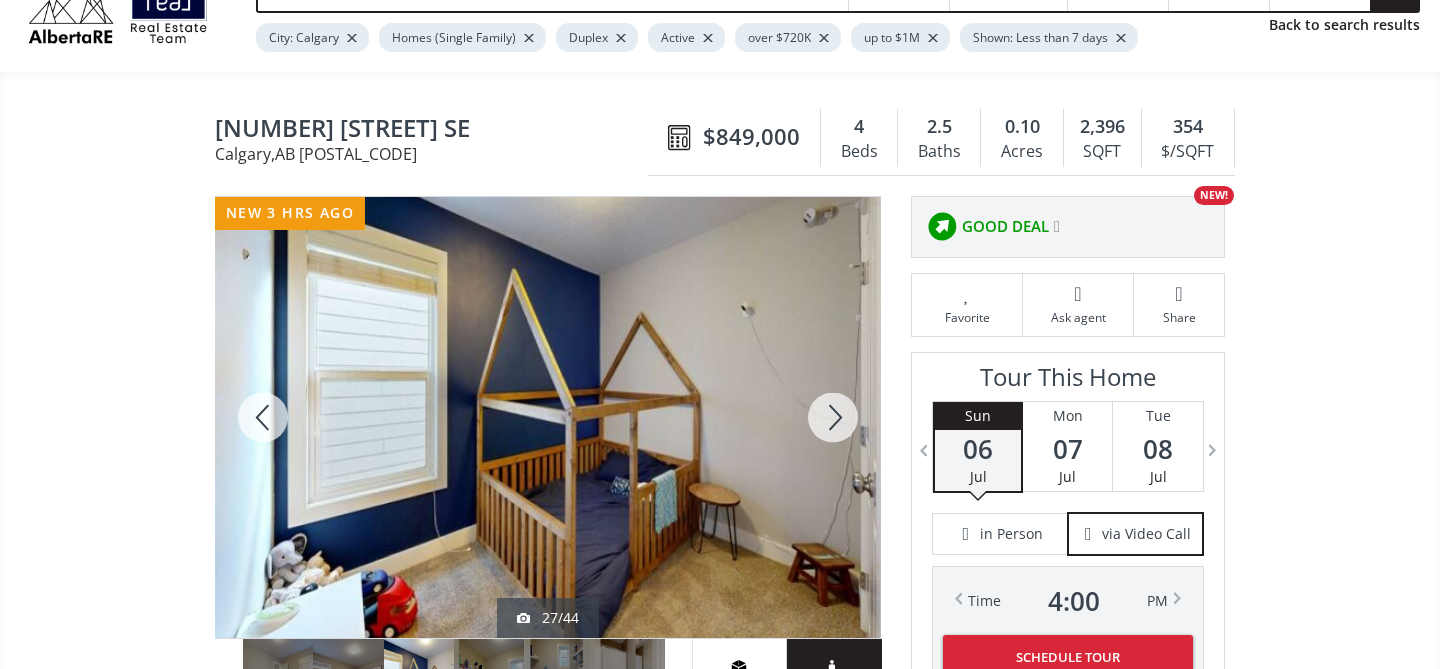 click at bounding box center [833, 417] 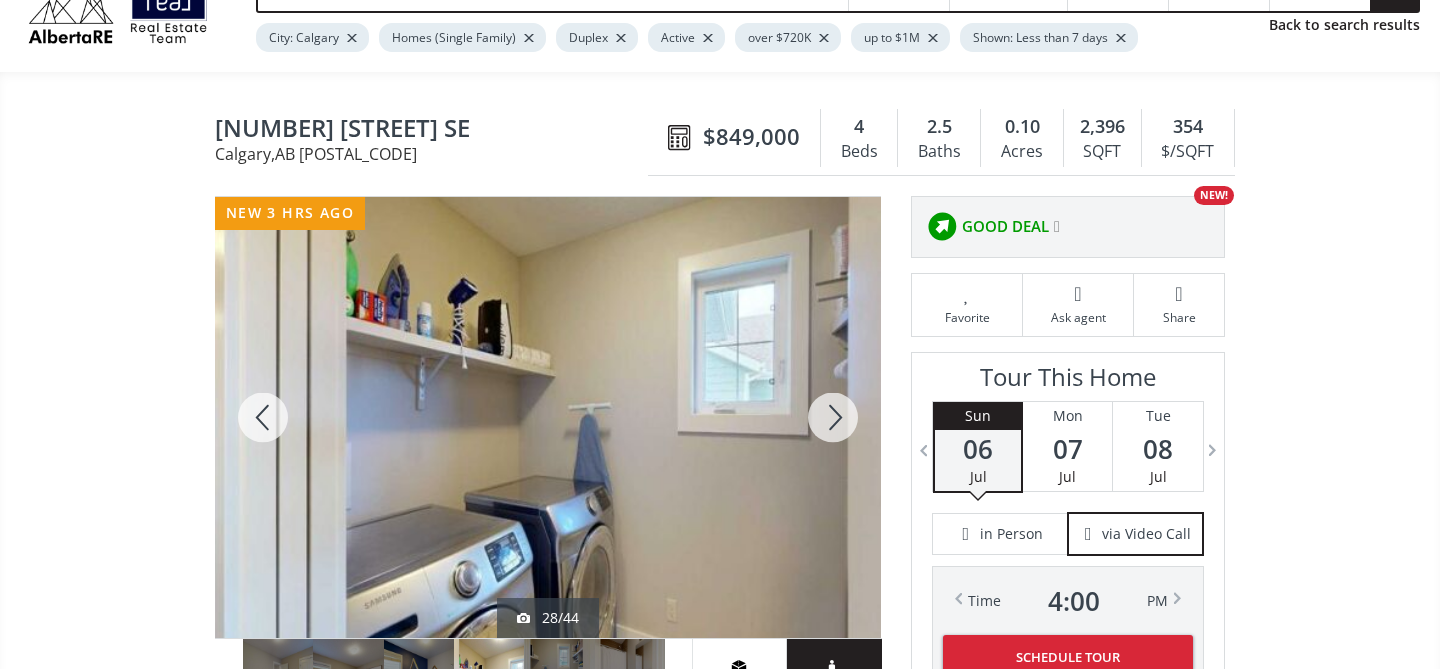 click at bounding box center (833, 417) 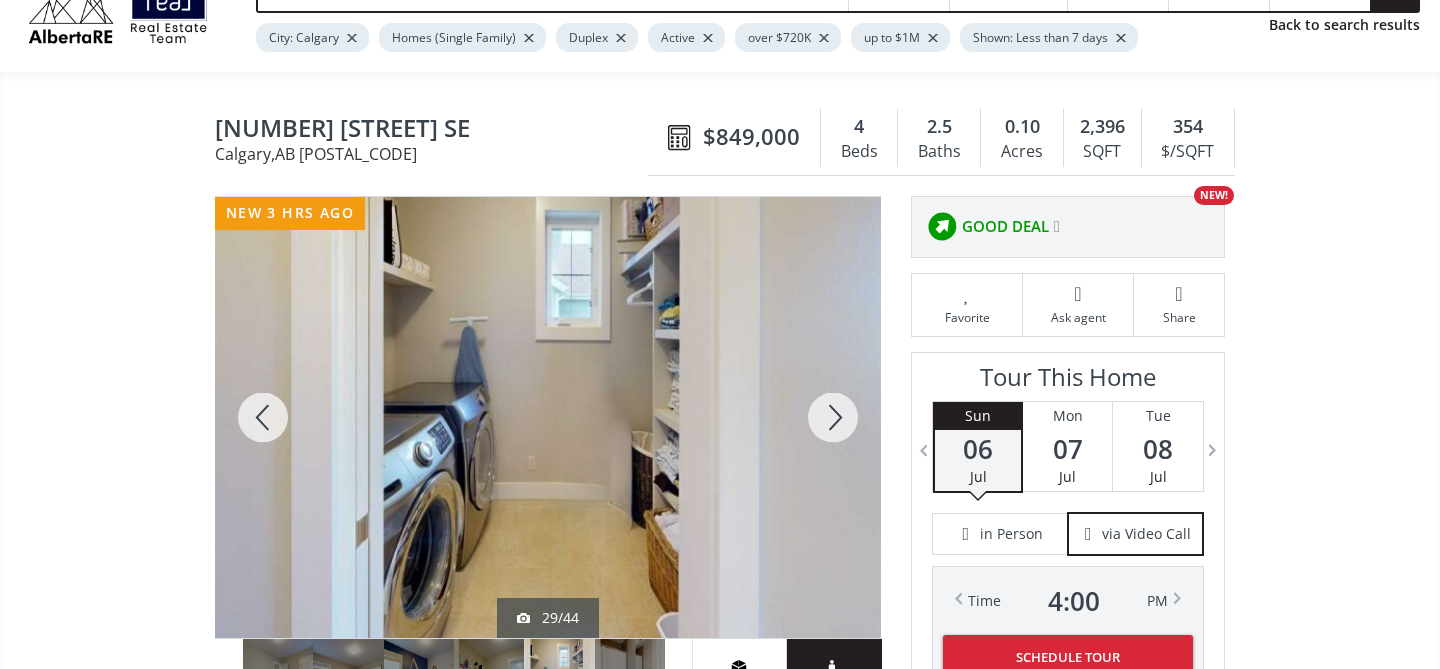 click at bounding box center (833, 417) 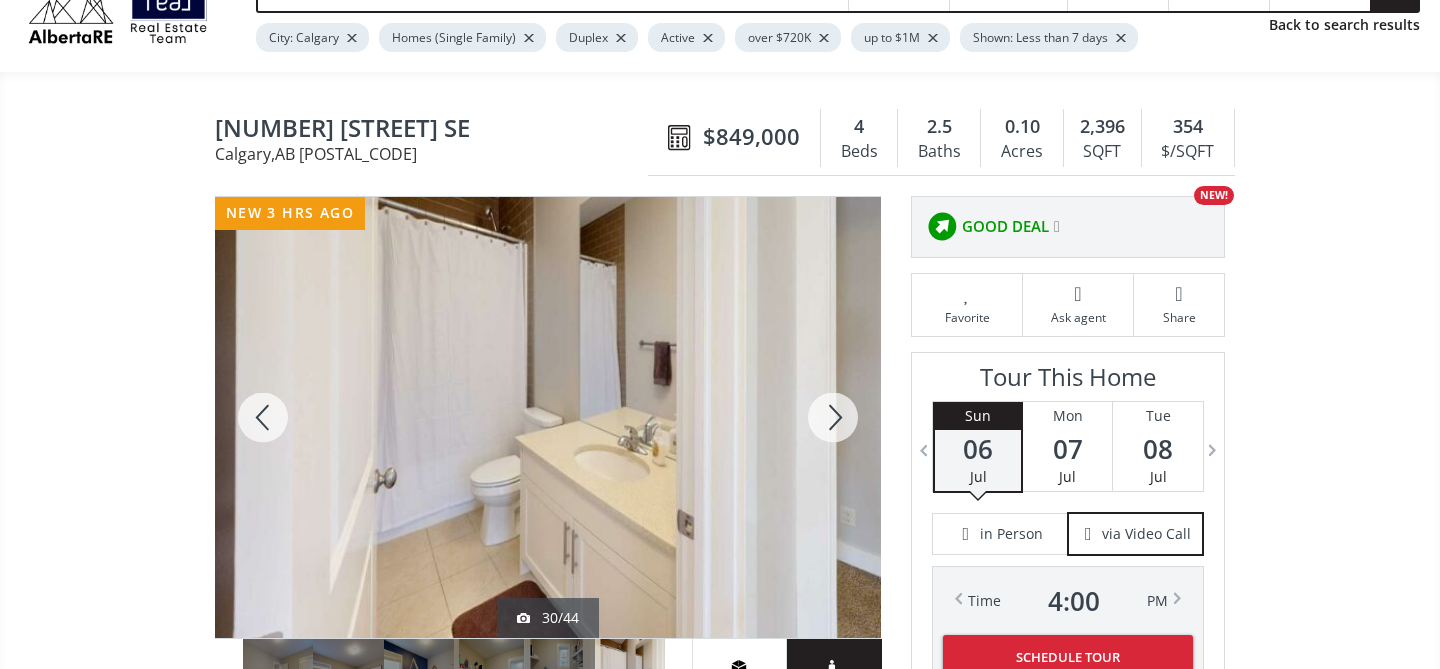 click at bounding box center [833, 417] 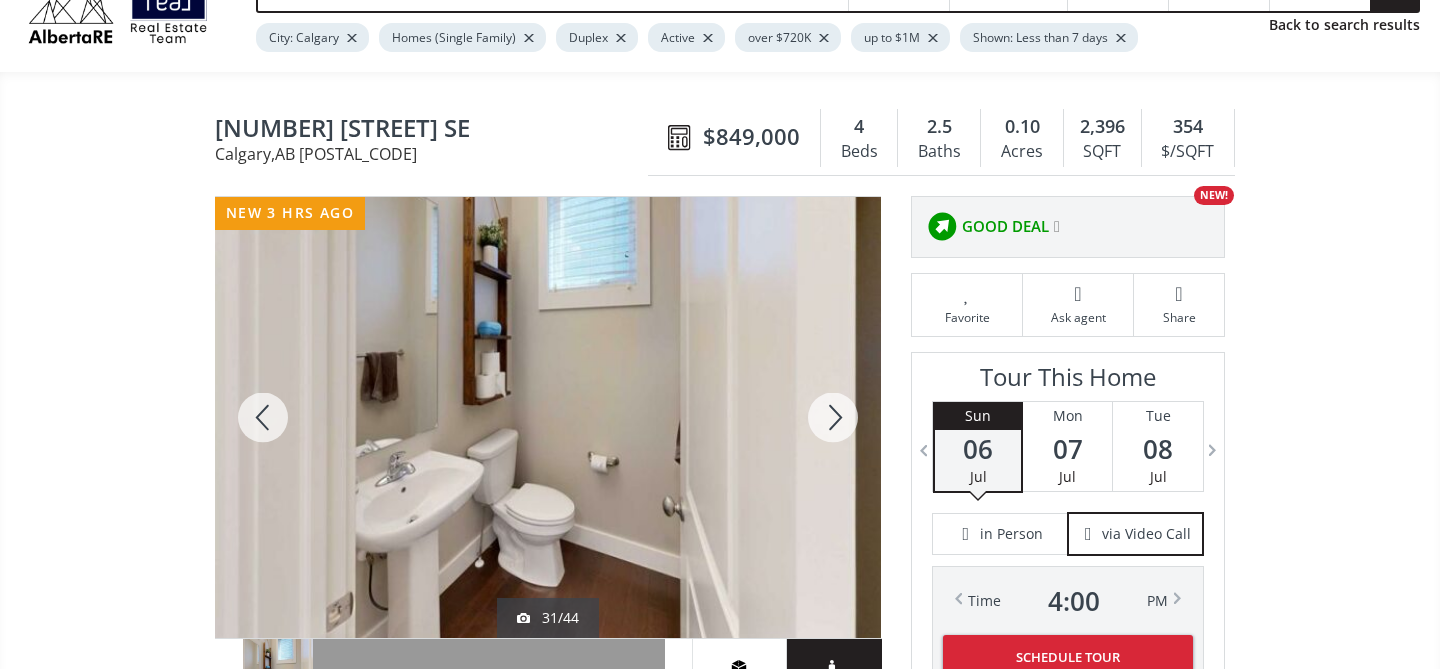 click at bounding box center (833, 417) 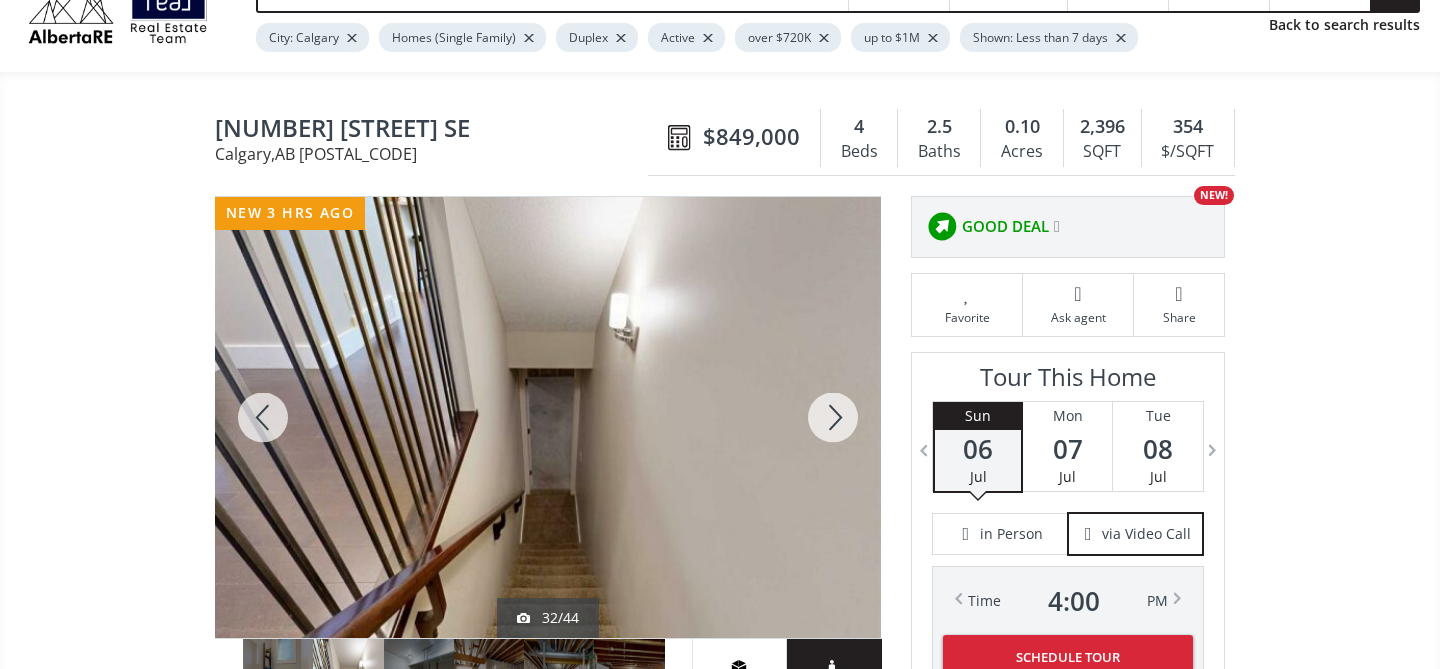 click at bounding box center (833, 417) 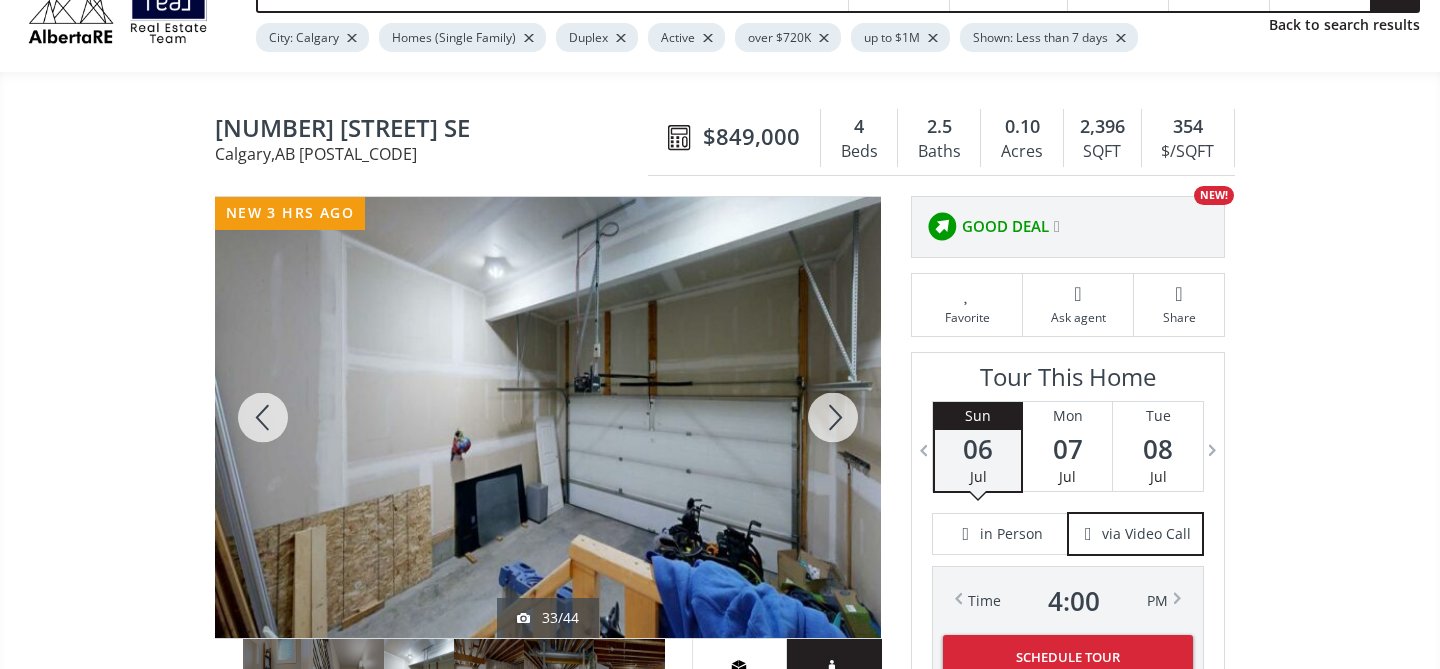 click at bounding box center [833, 417] 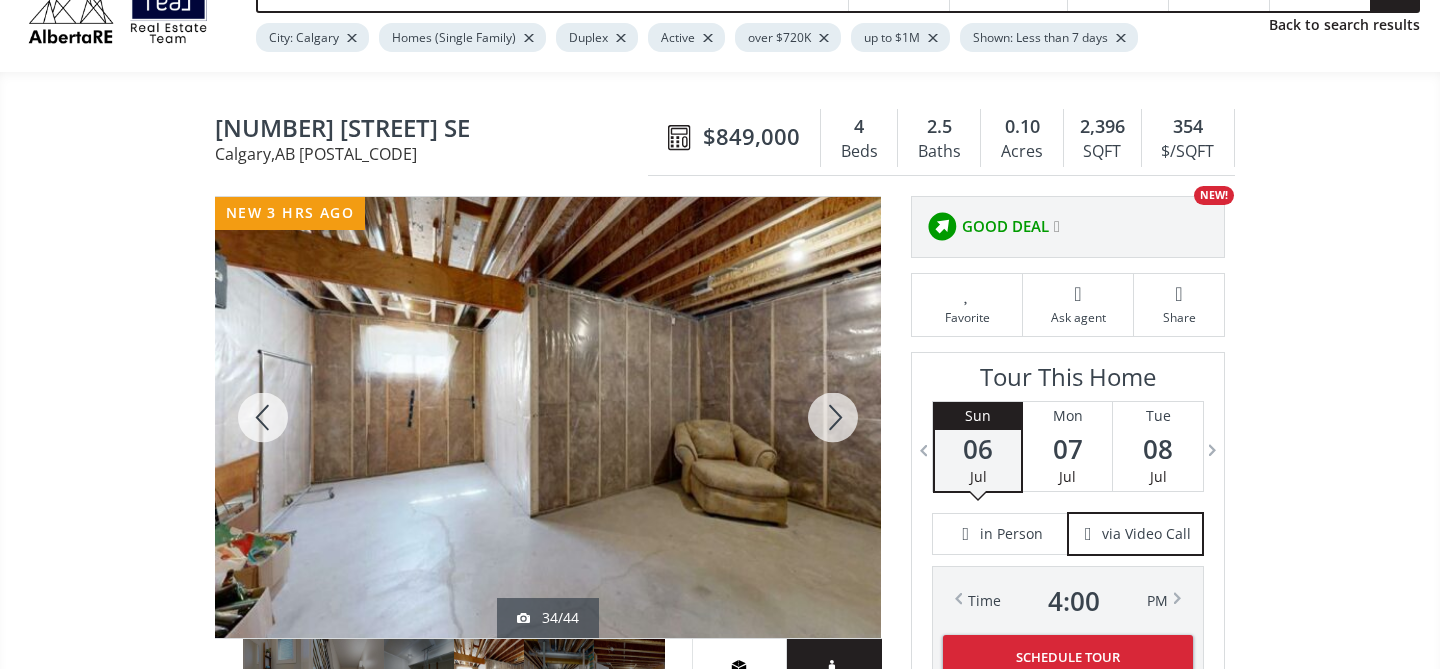 click at bounding box center (833, 417) 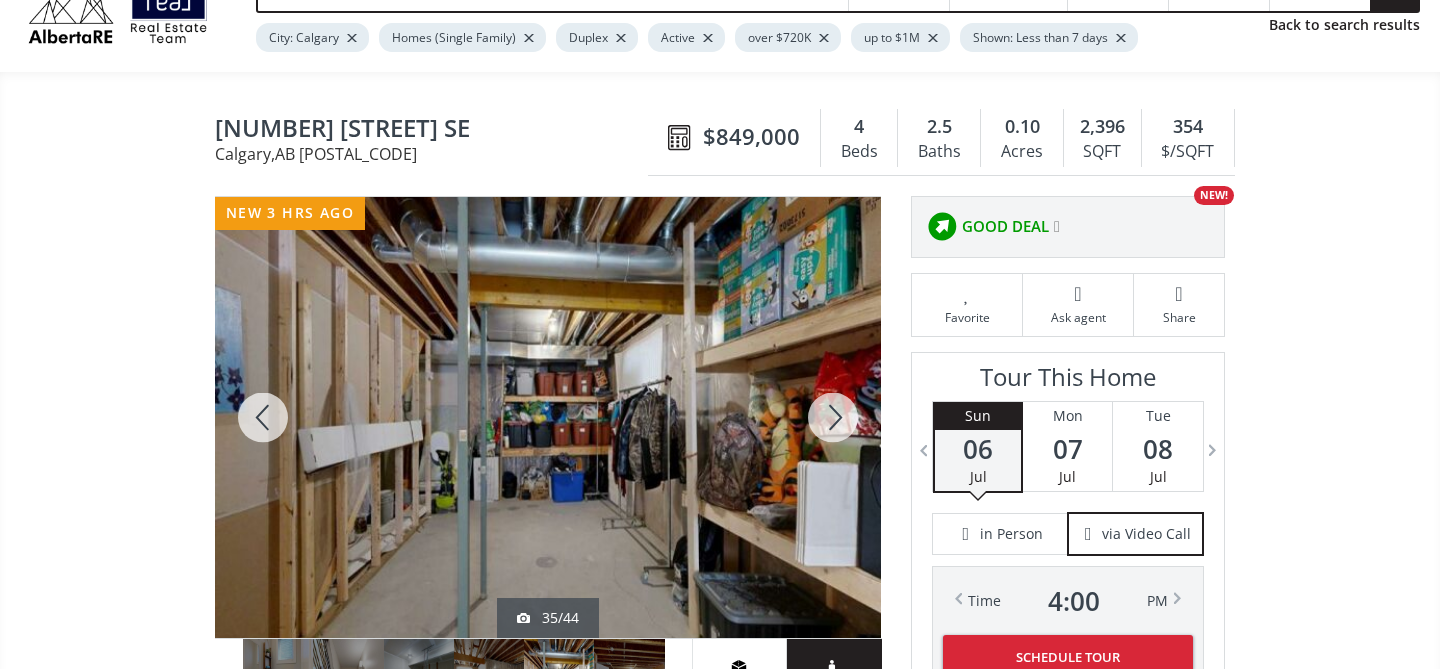 click at bounding box center (833, 417) 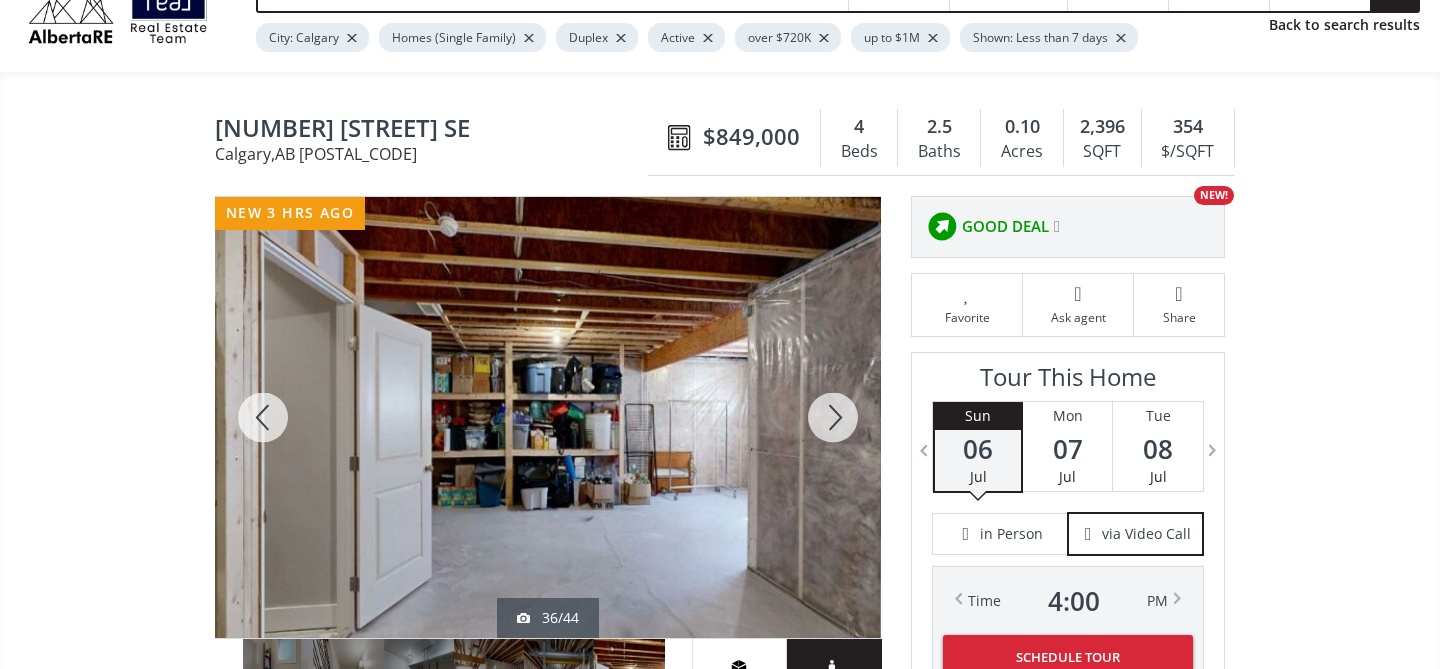 click at bounding box center [833, 417] 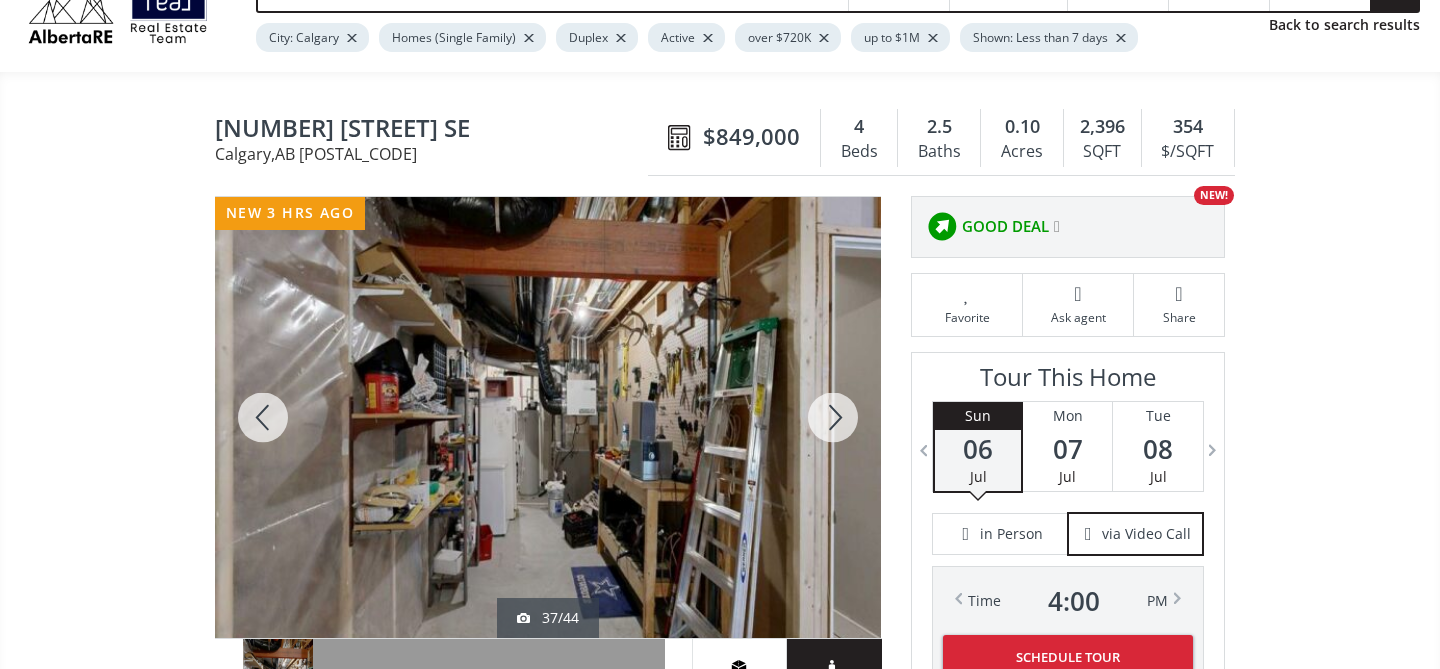 click at bounding box center (833, 417) 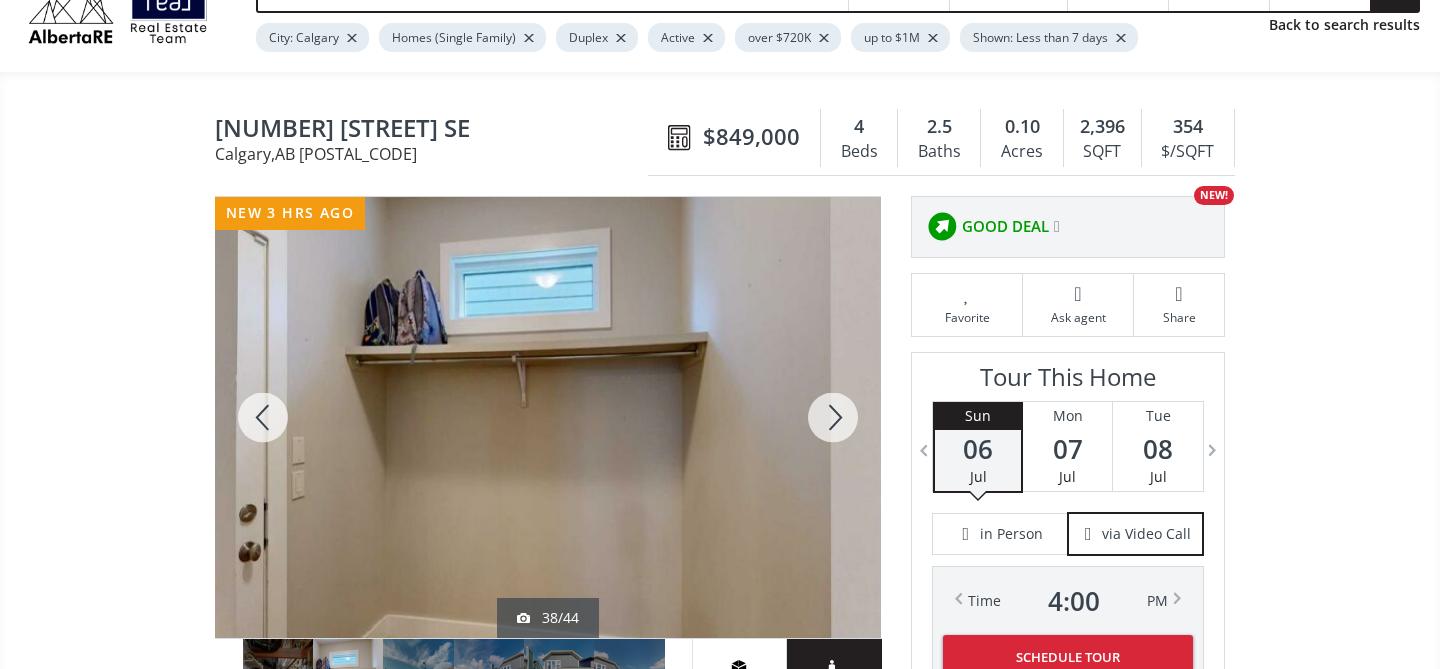 click at bounding box center [833, 417] 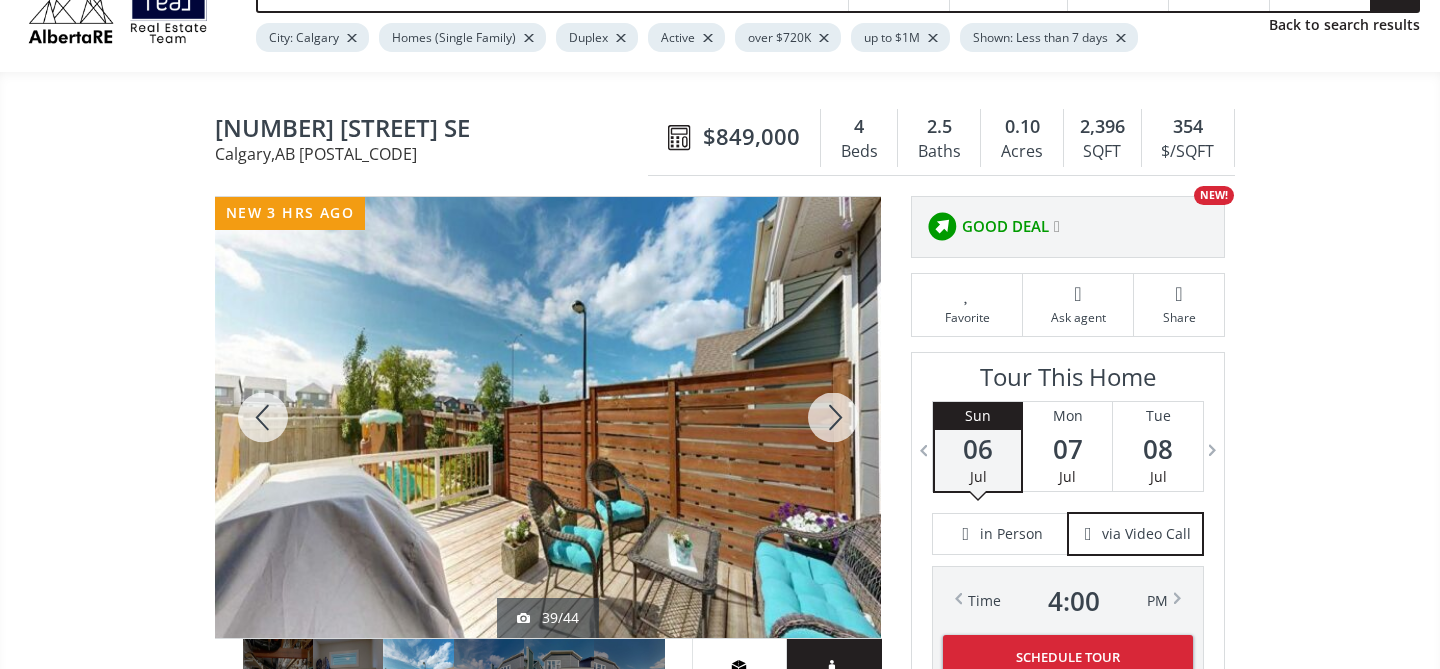 click at bounding box center [833, 417] 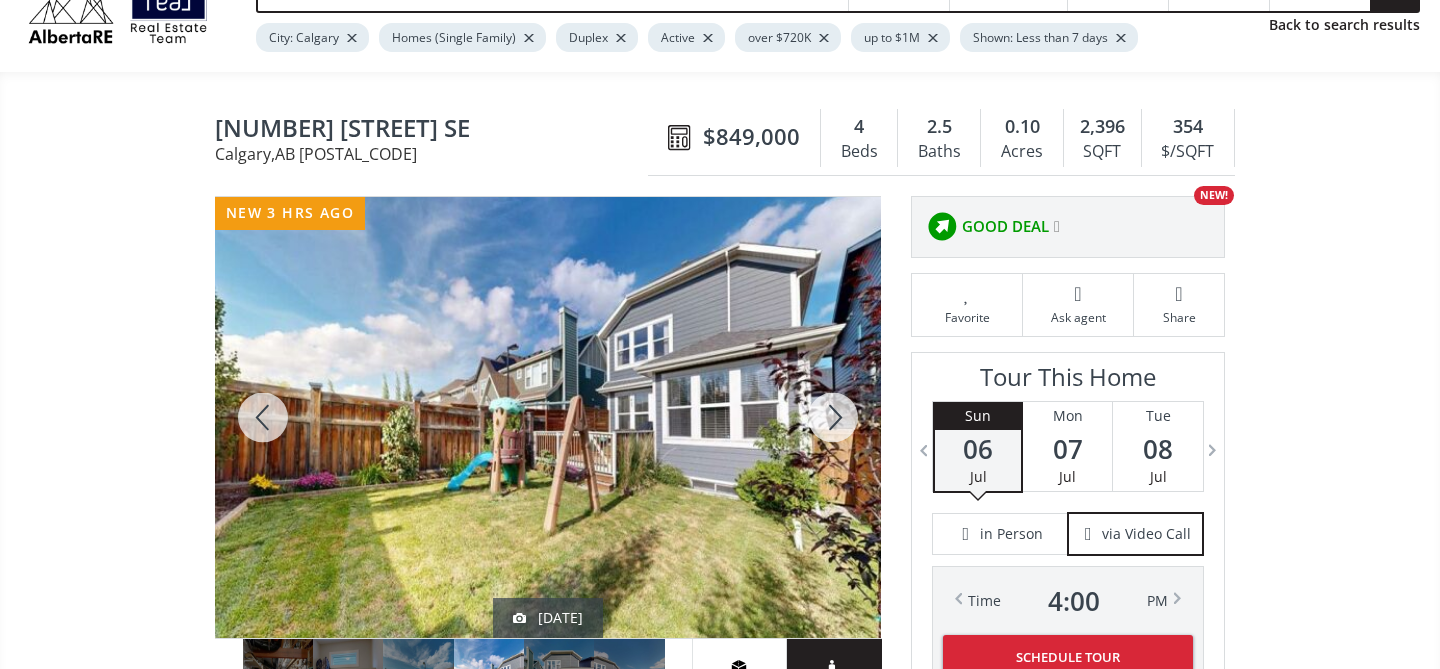 click at bounding box center [833, 417] 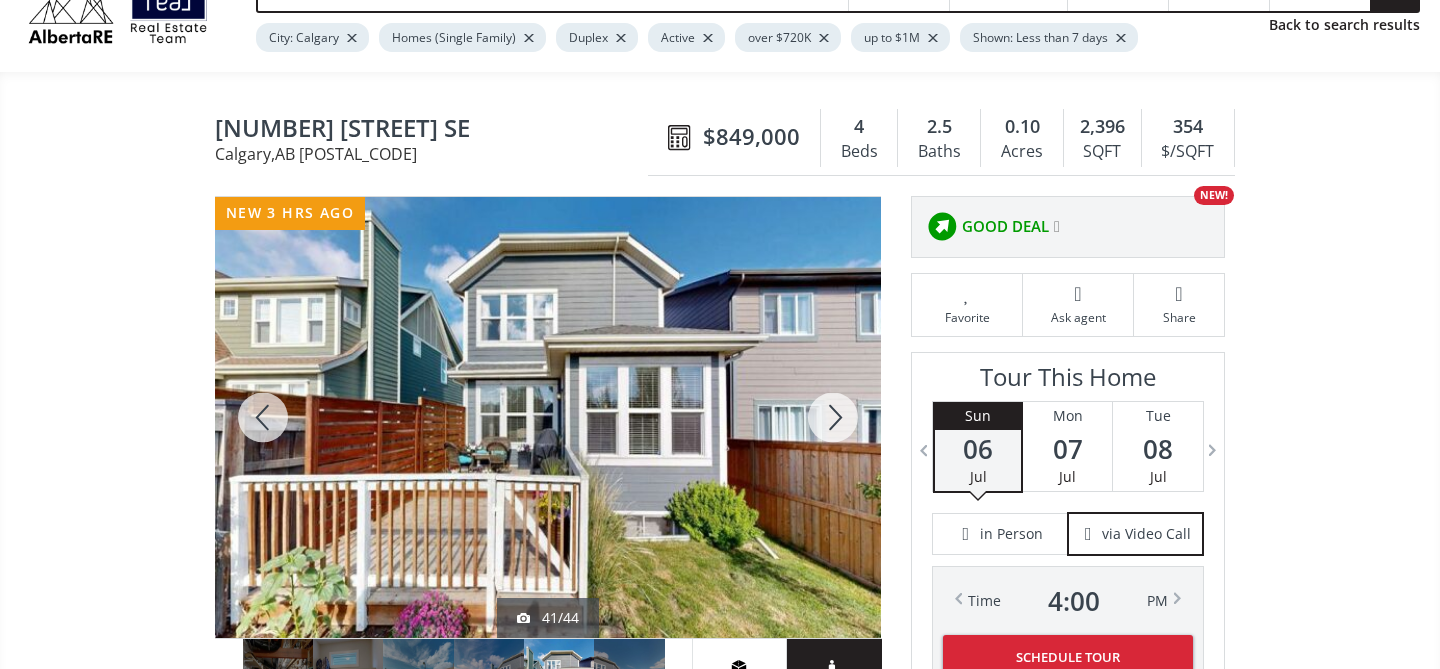 click at bounding box center (833, 417) 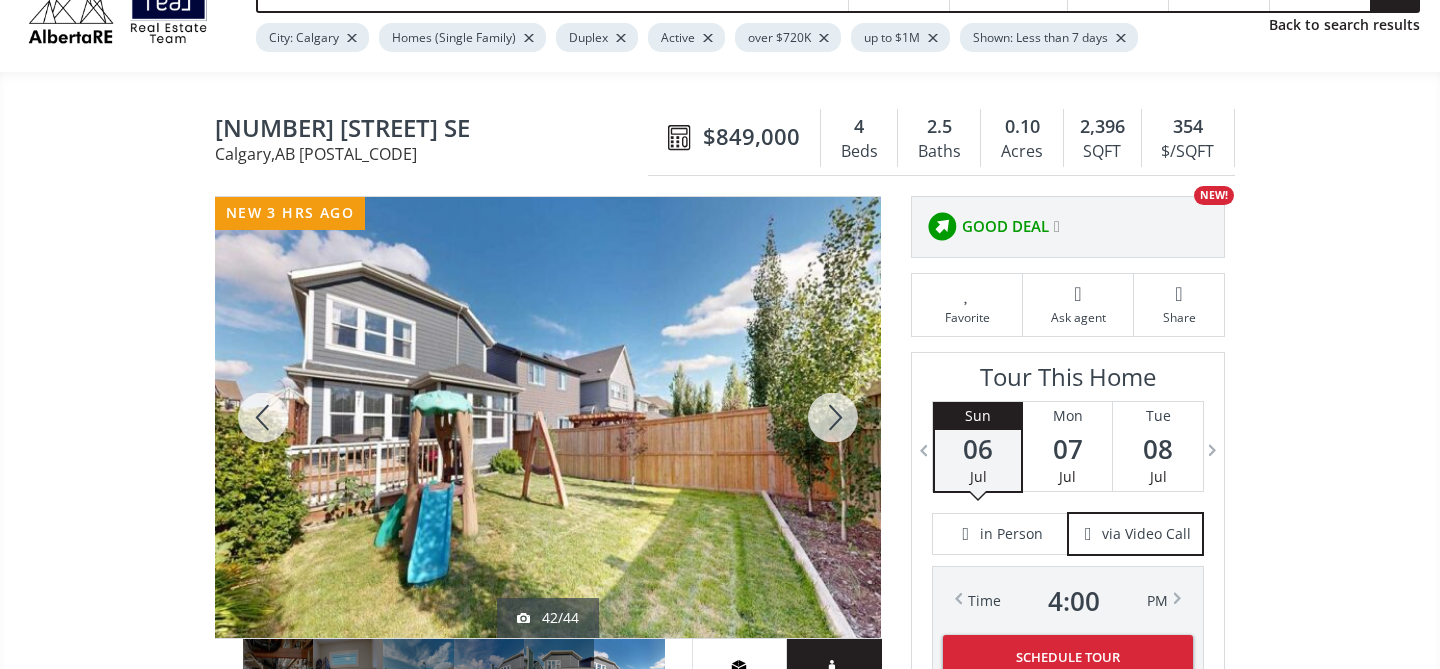 click at bounding box center (833, 417) 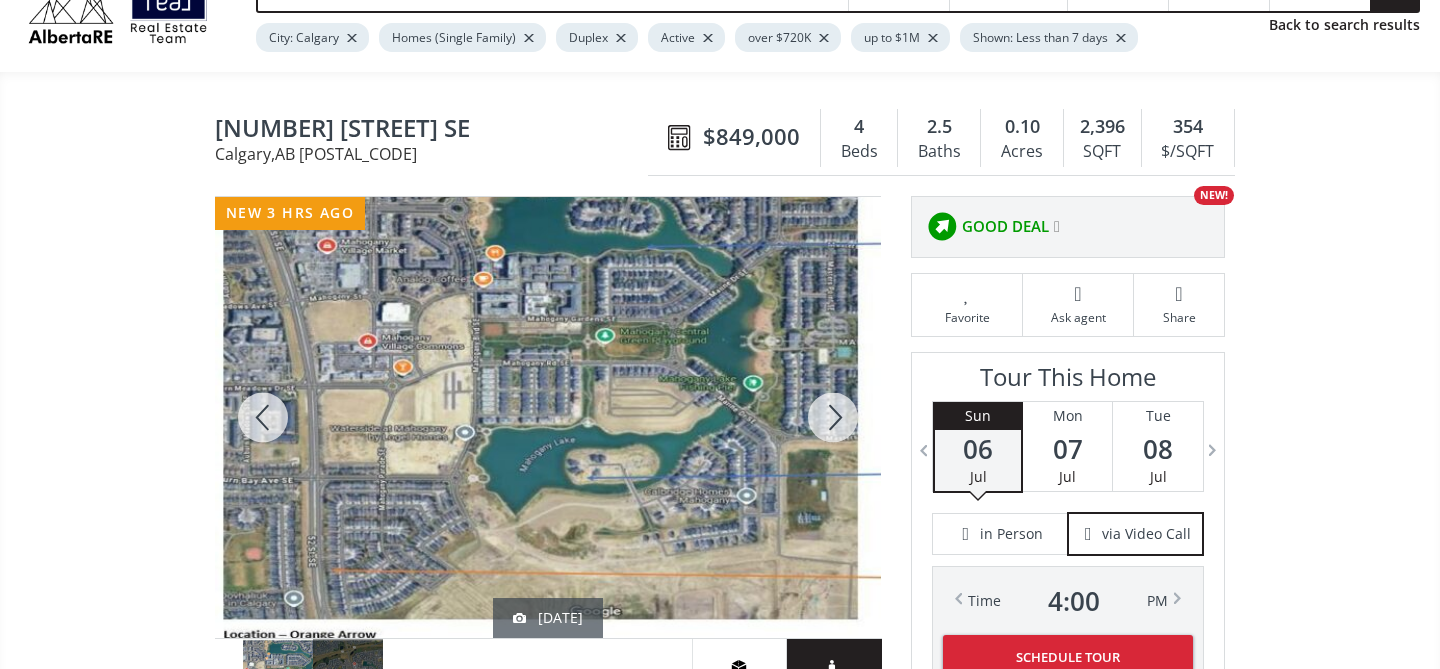 click at bounding box center [263, 417] 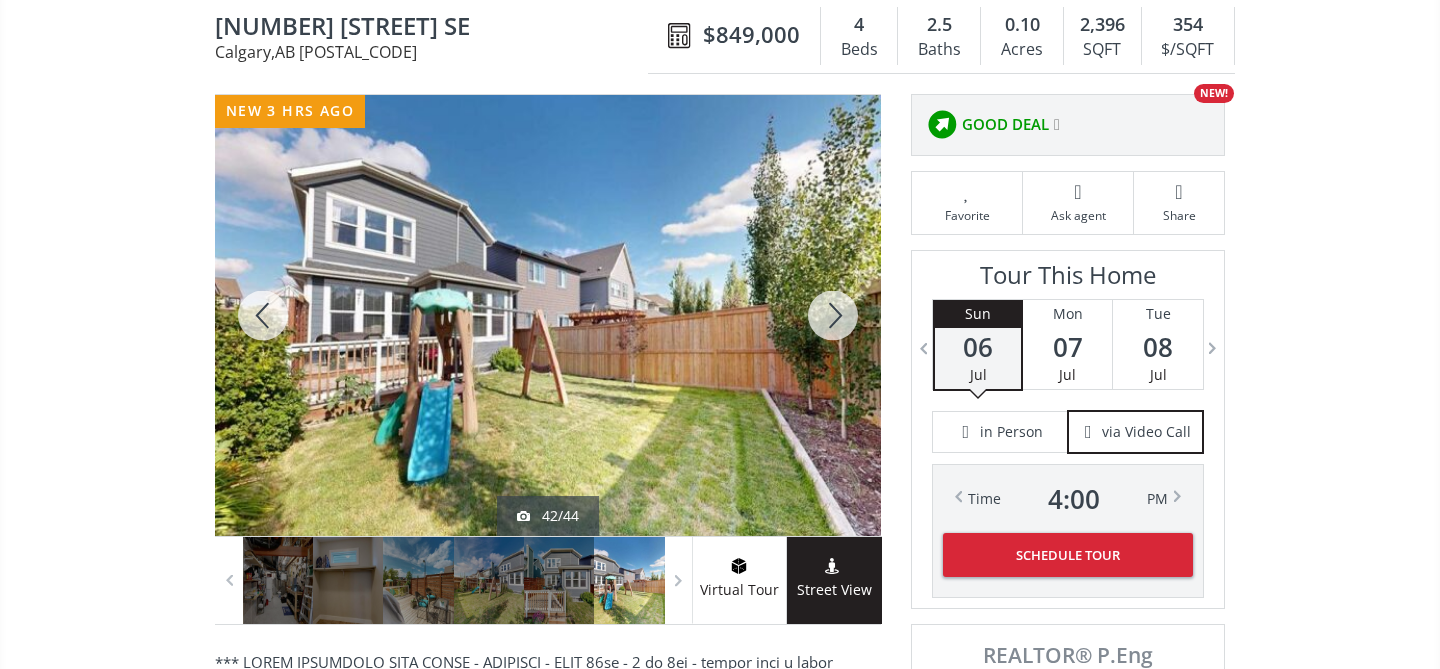 scroll, scrollTop: 0, scrollLeft: 0, axis: both 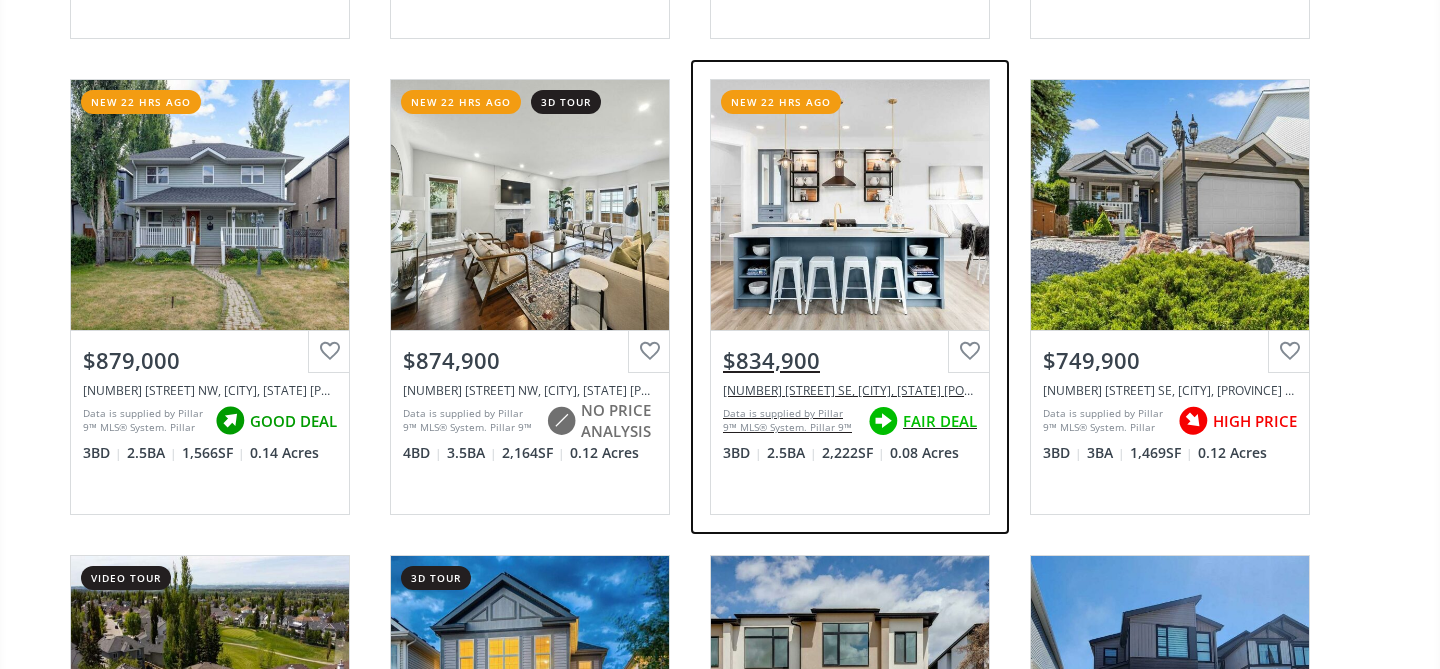 click on "View Photos & Details" at bounding box center [850, 205] 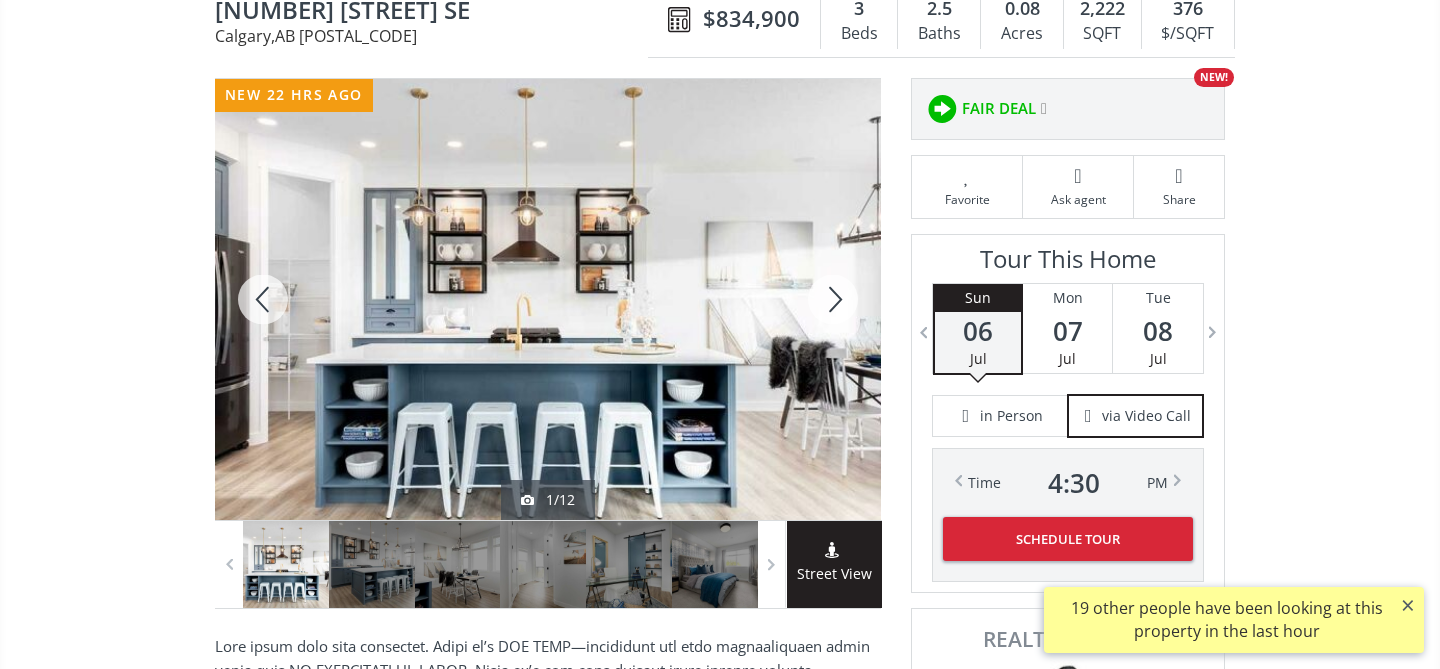 scroll, scrollTop: 213, scrollLeft: 0, axis: vertical 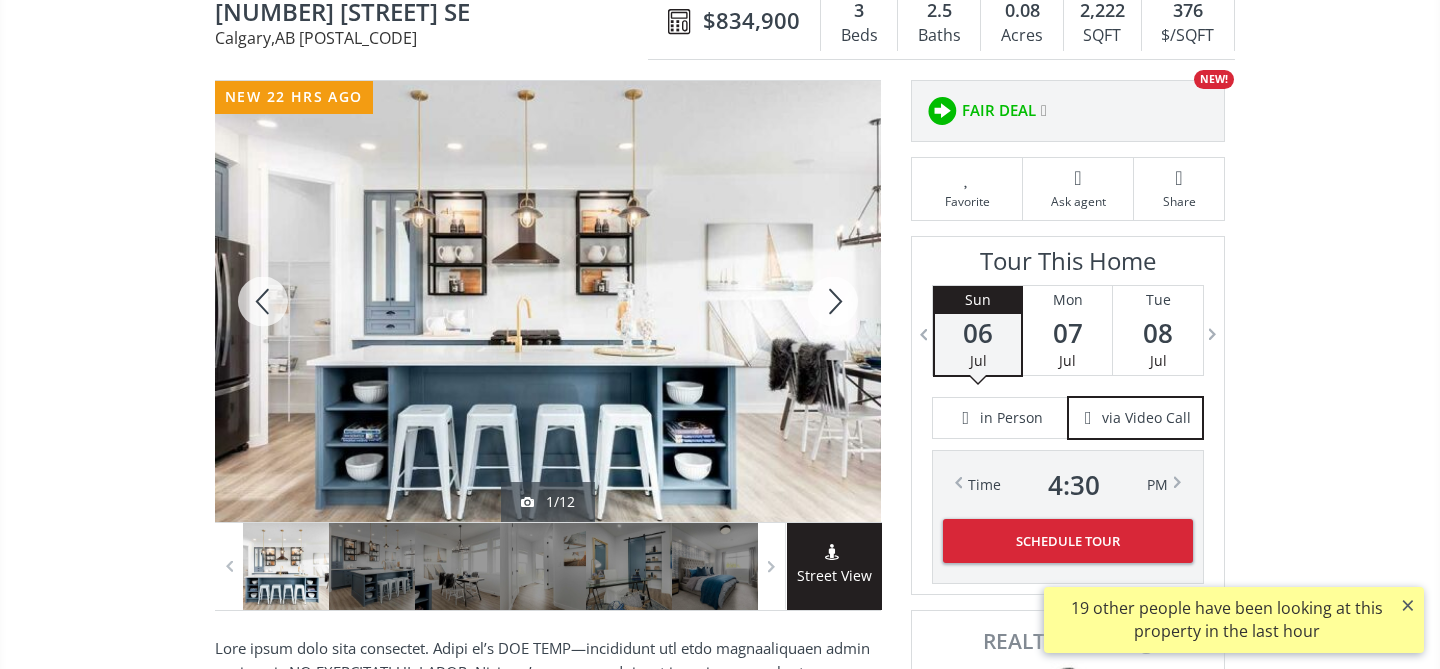 click at bounding box center (833, 301) 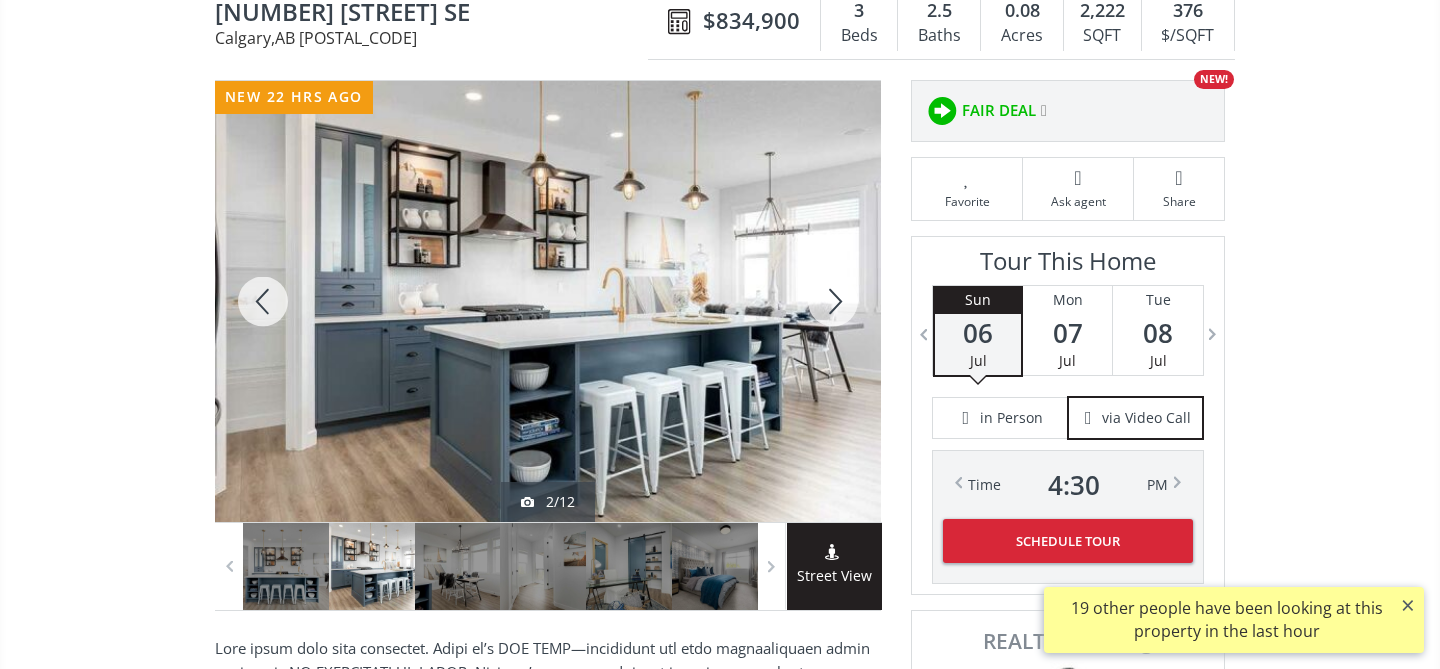 click at bounding box center [833, 301] 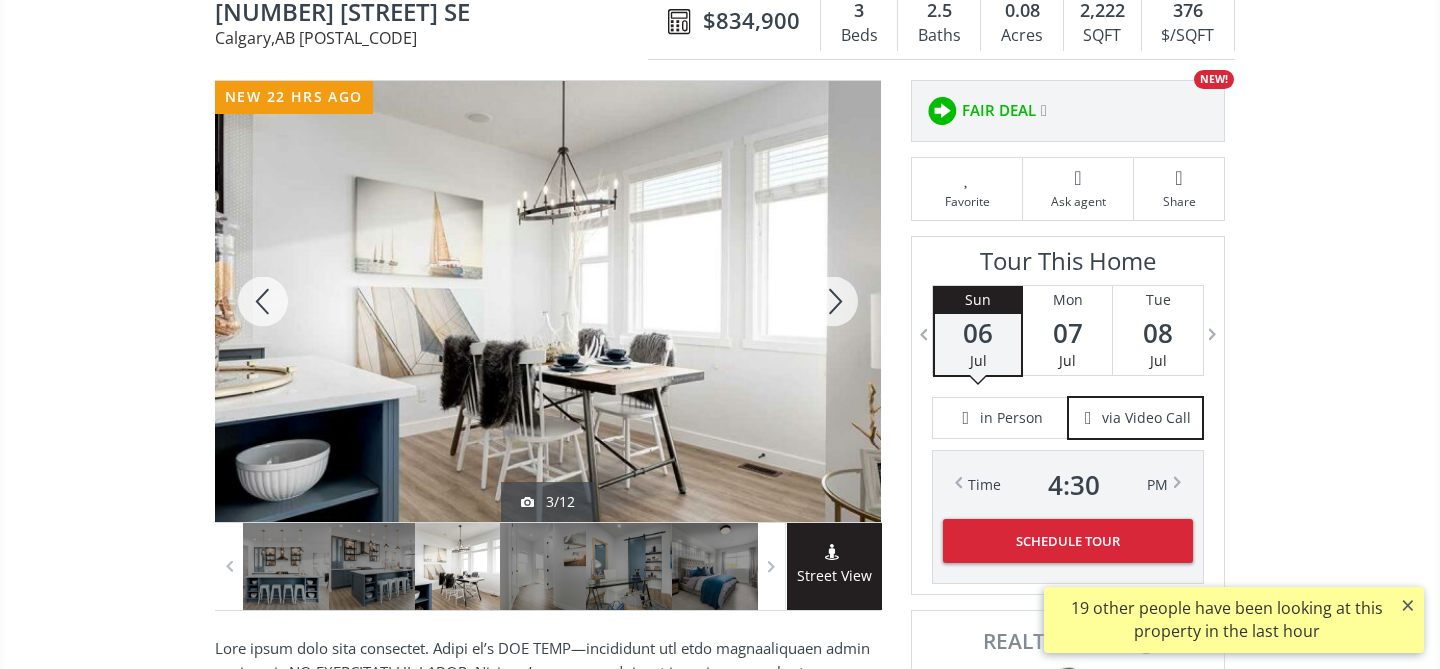 click at bounding box center (833, 301) 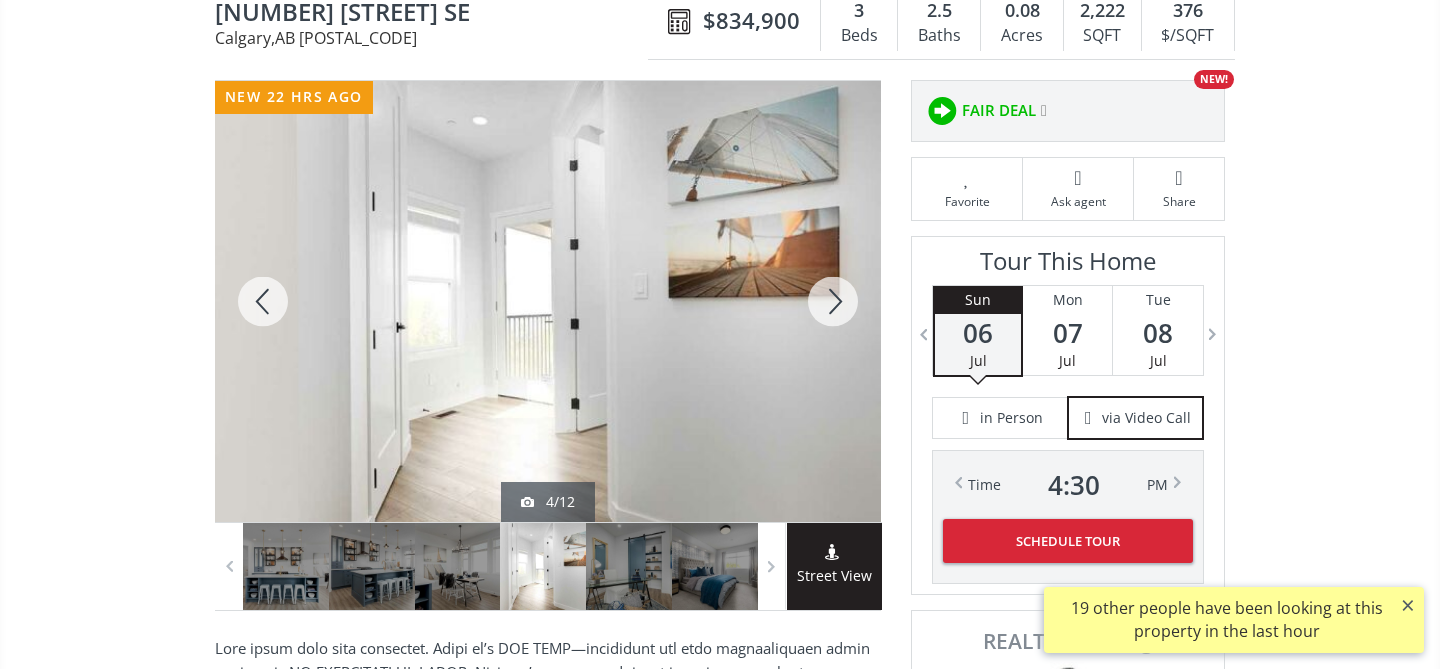 click at bounding box center (833, 301) 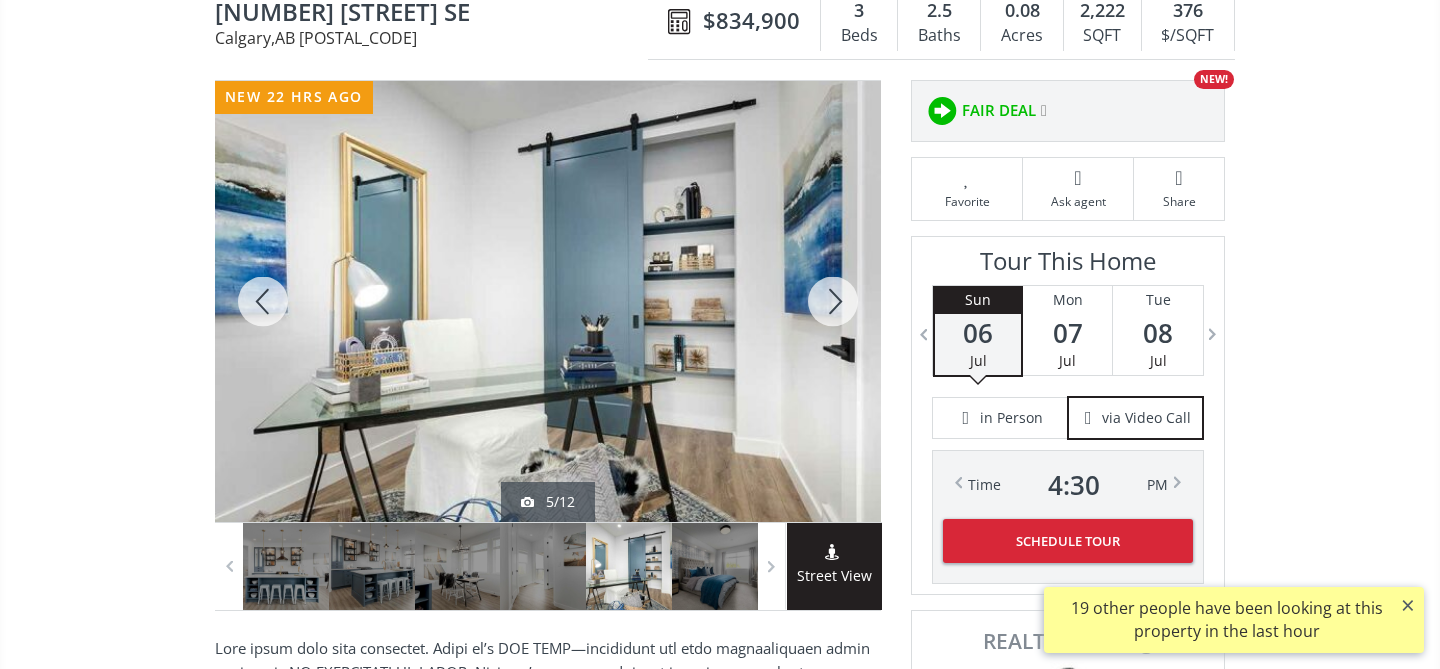 click at bounding box center (833, 301) 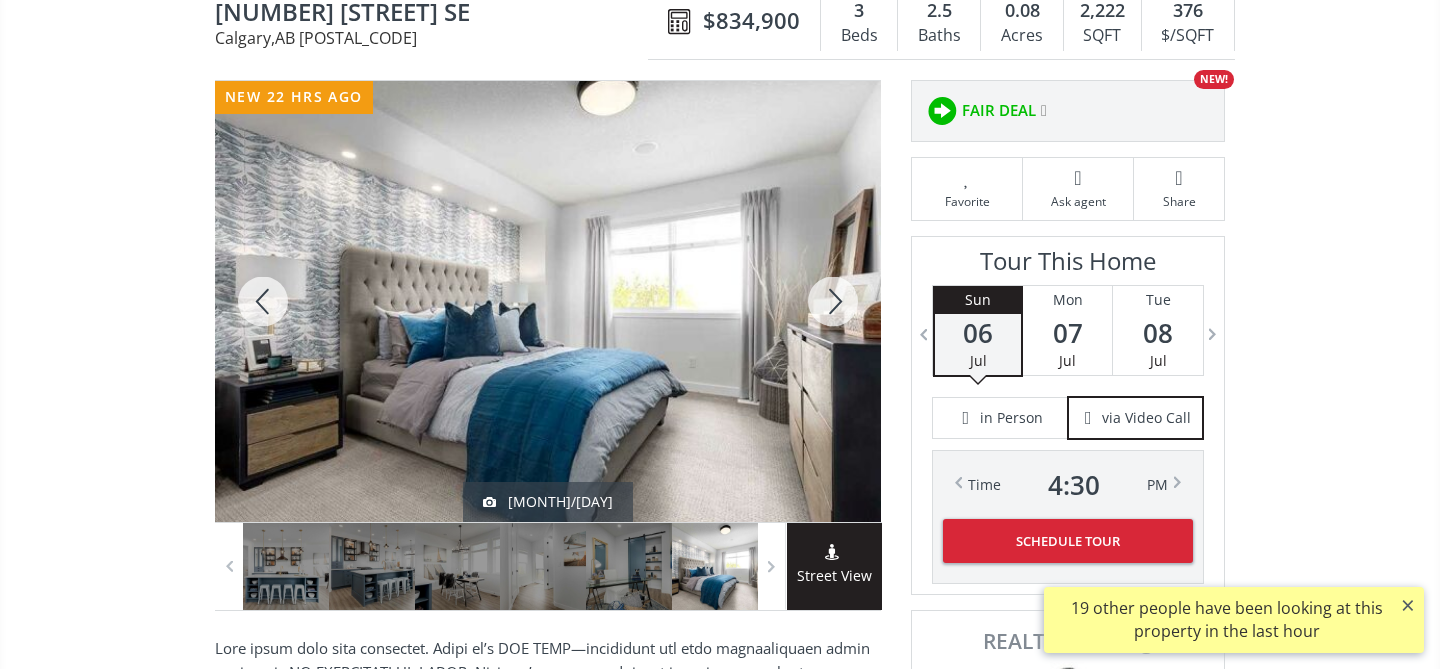 click at bounding box center [833, 301] 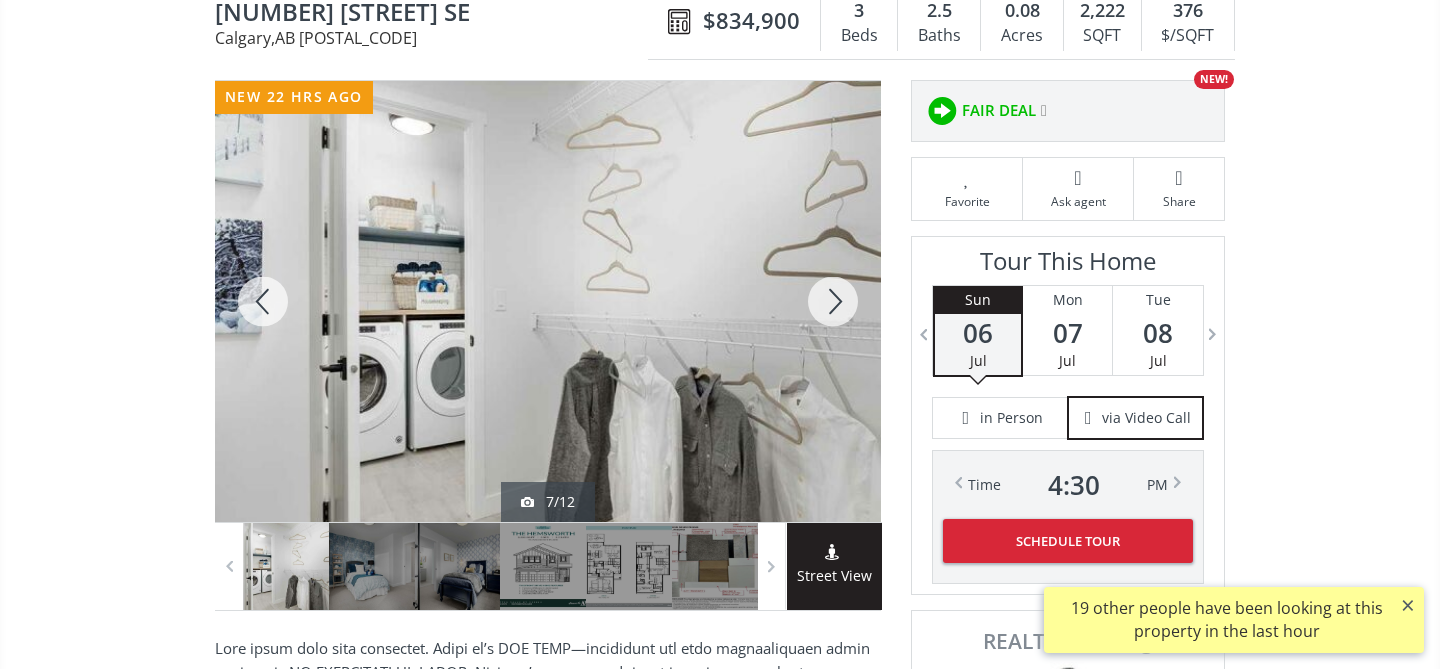 click at bounding box center [833, 301] 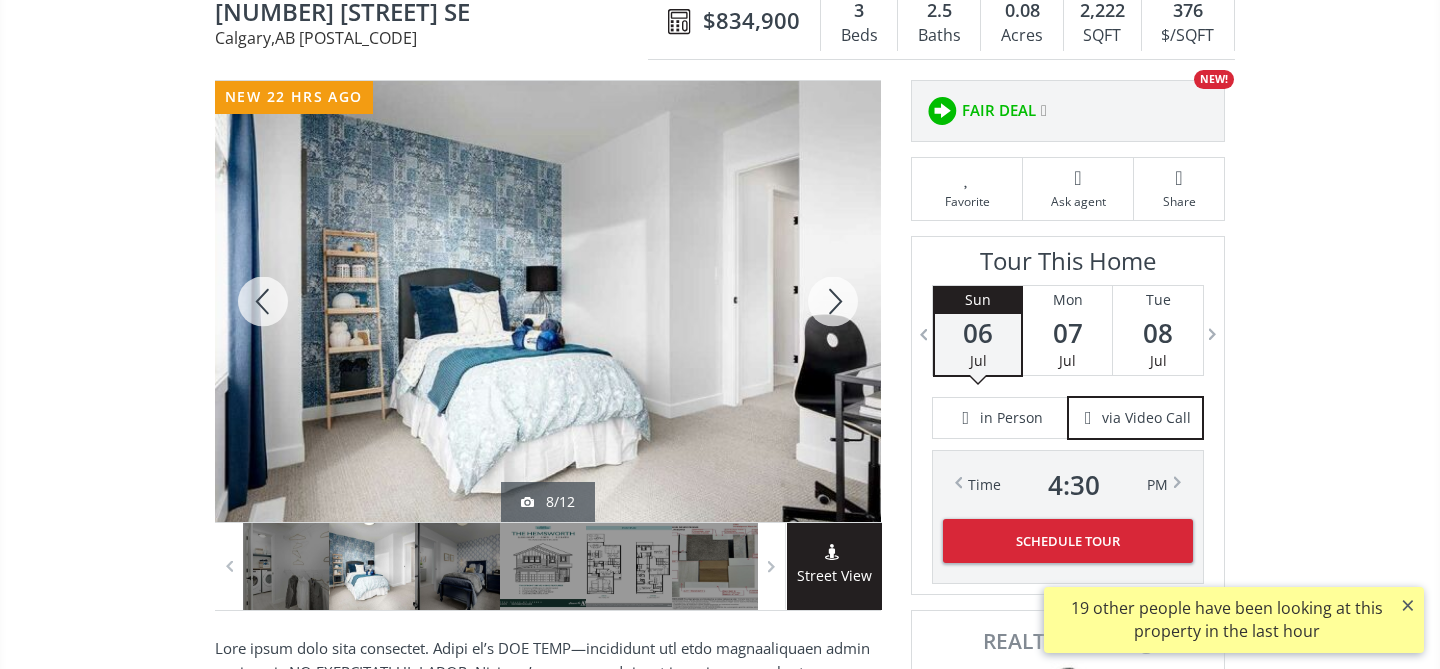click at bounding box center (833, 301) 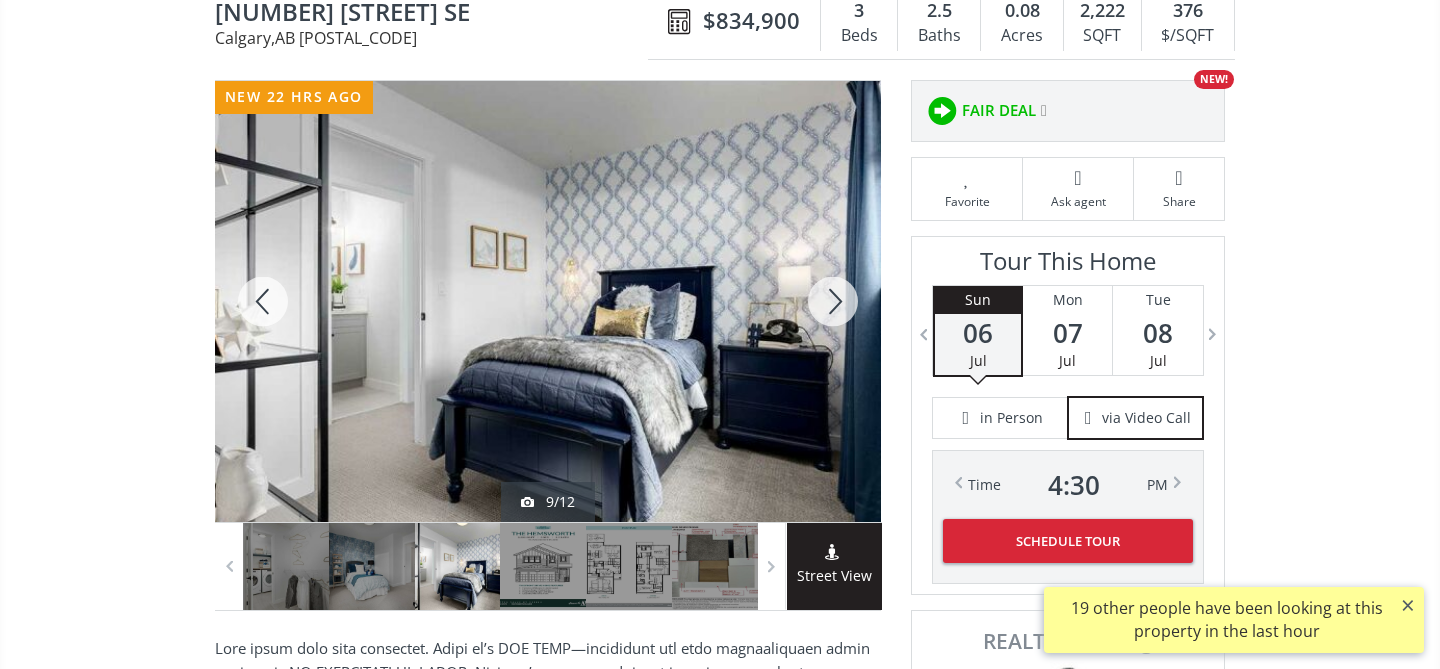 click at bounding box center (833, 301) 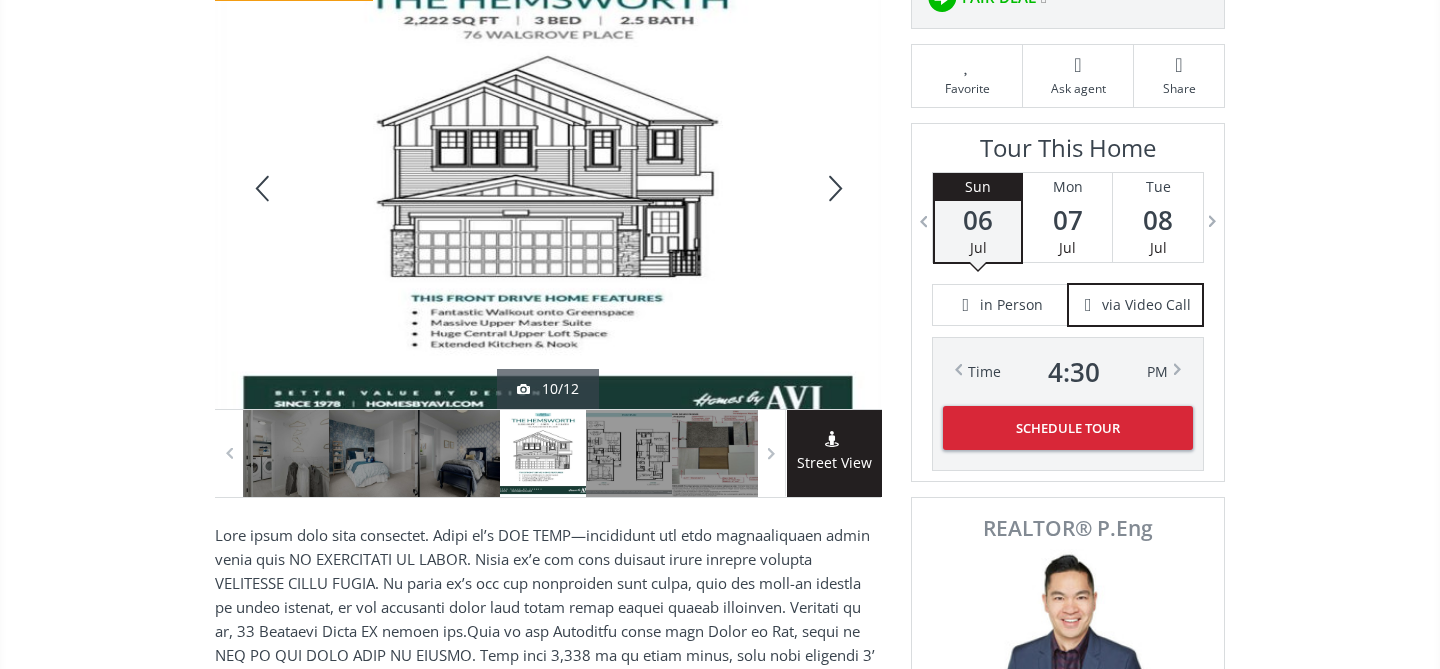 scroll, scrollTop: 302, scrollLeft: 0, axis: vertical 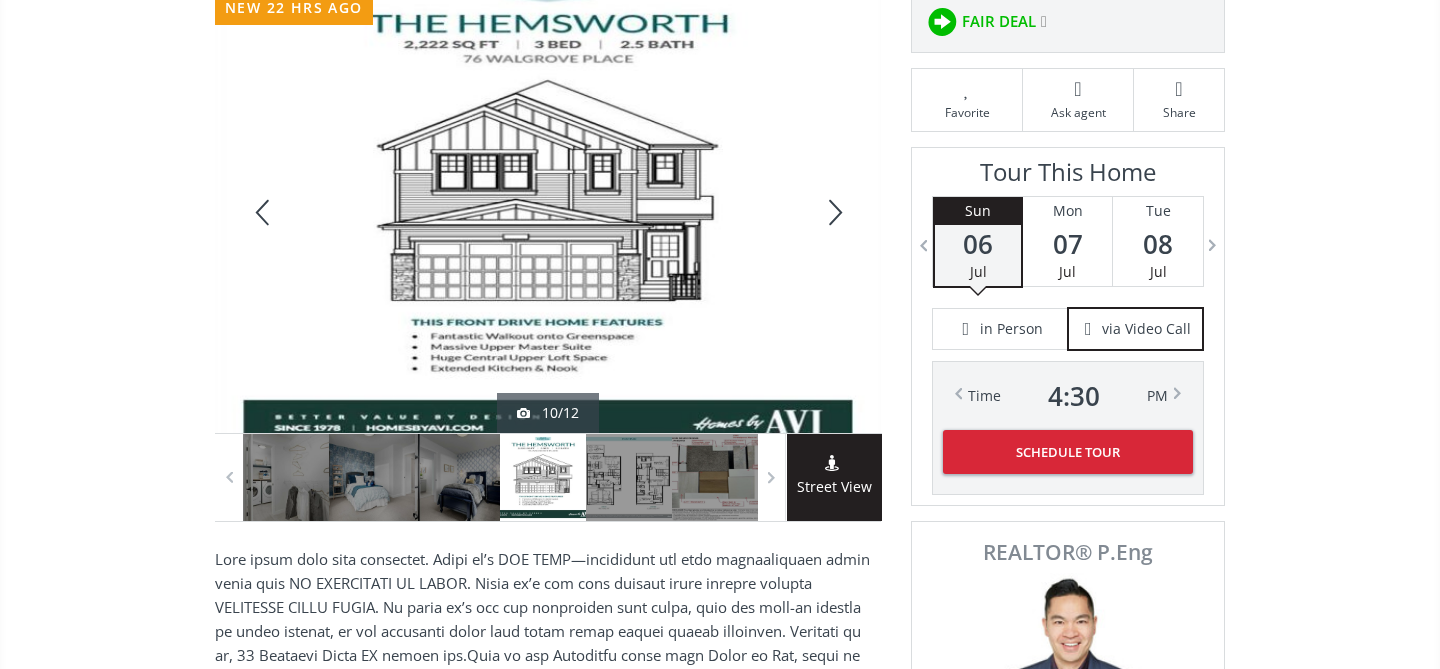 click at bounding box center (833, 212) 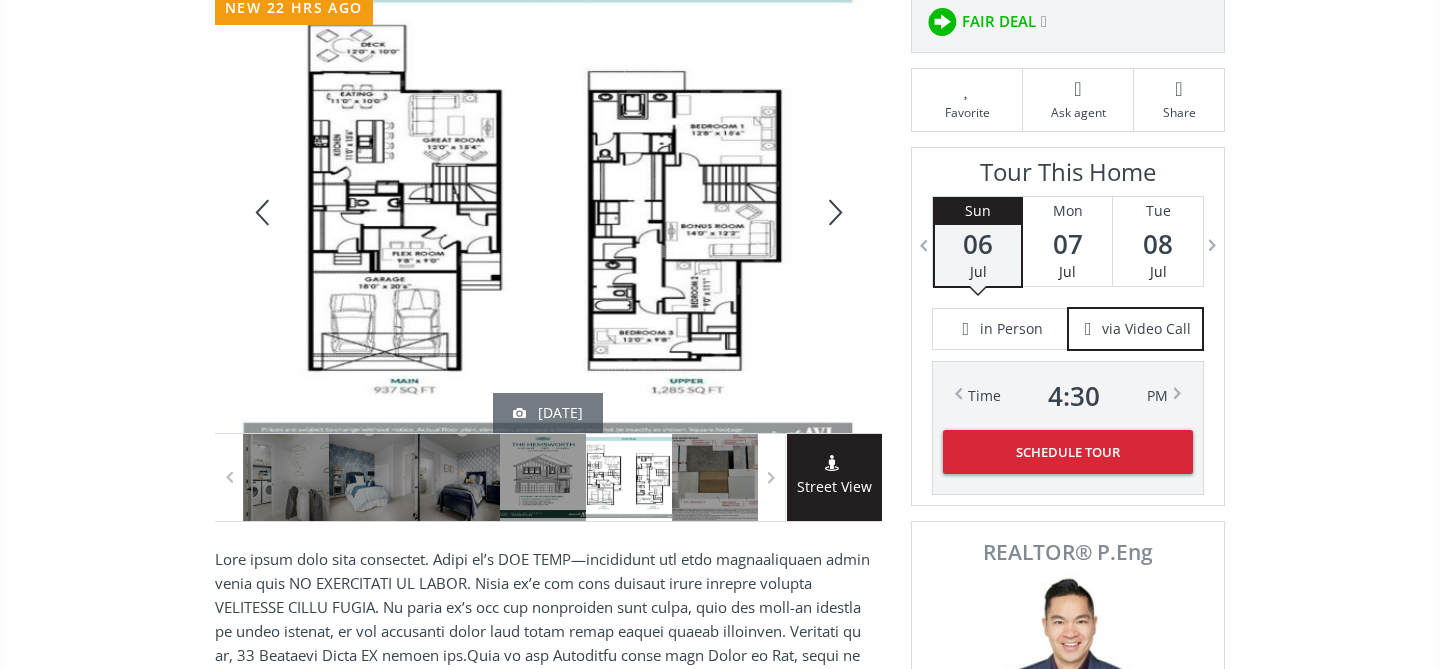 click at bounding box center [833, 212] 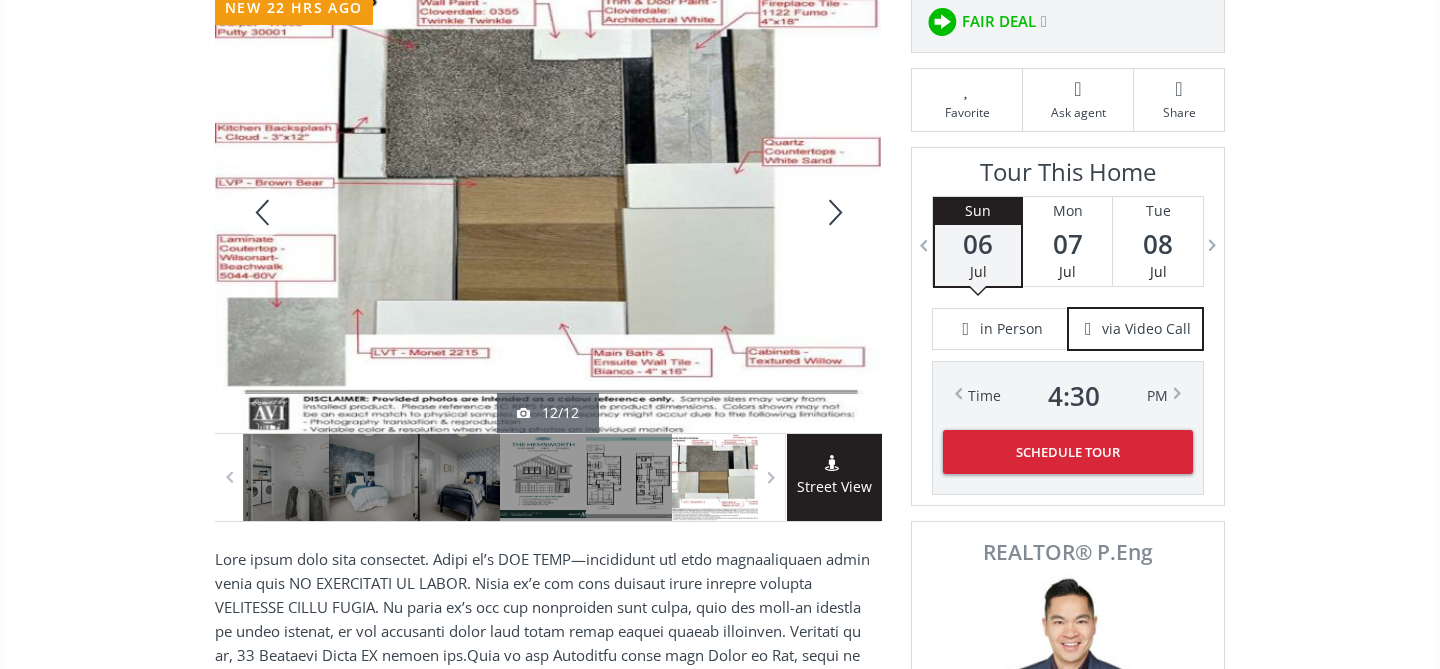 click at bounding box center (833, 212) 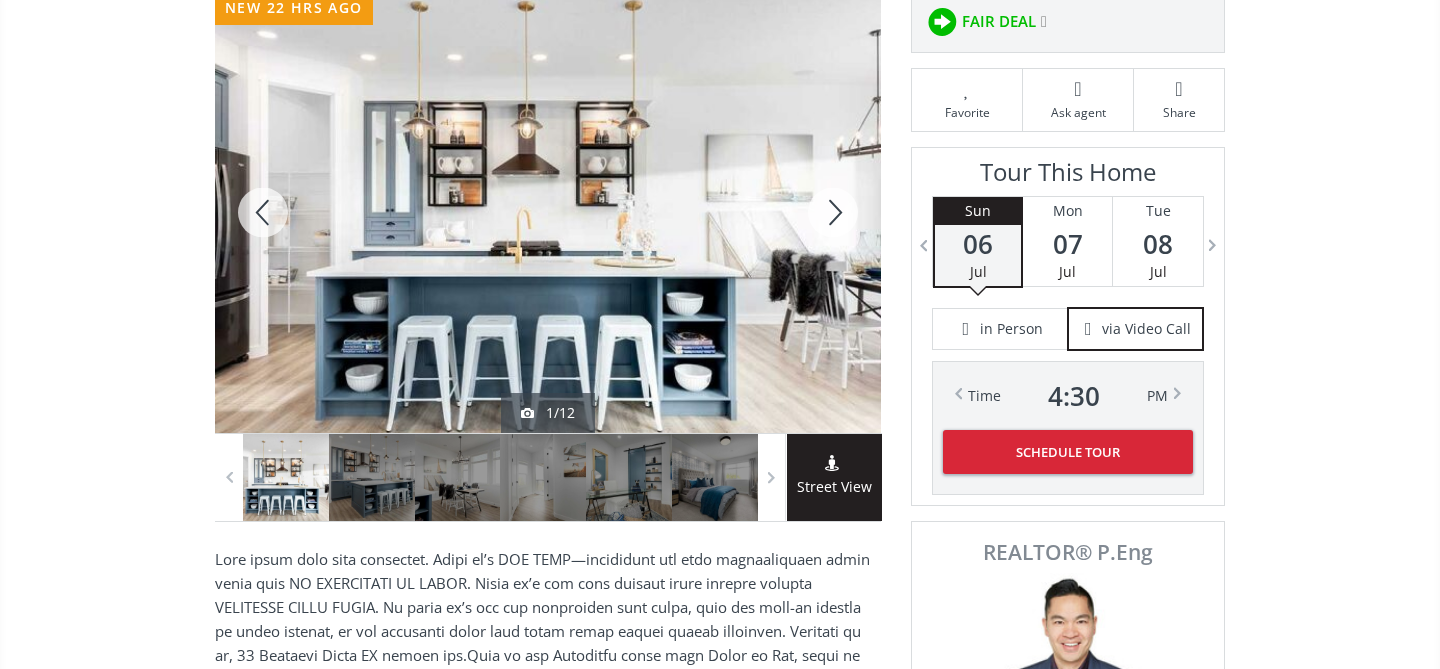 click at bounding box center (833, 212) 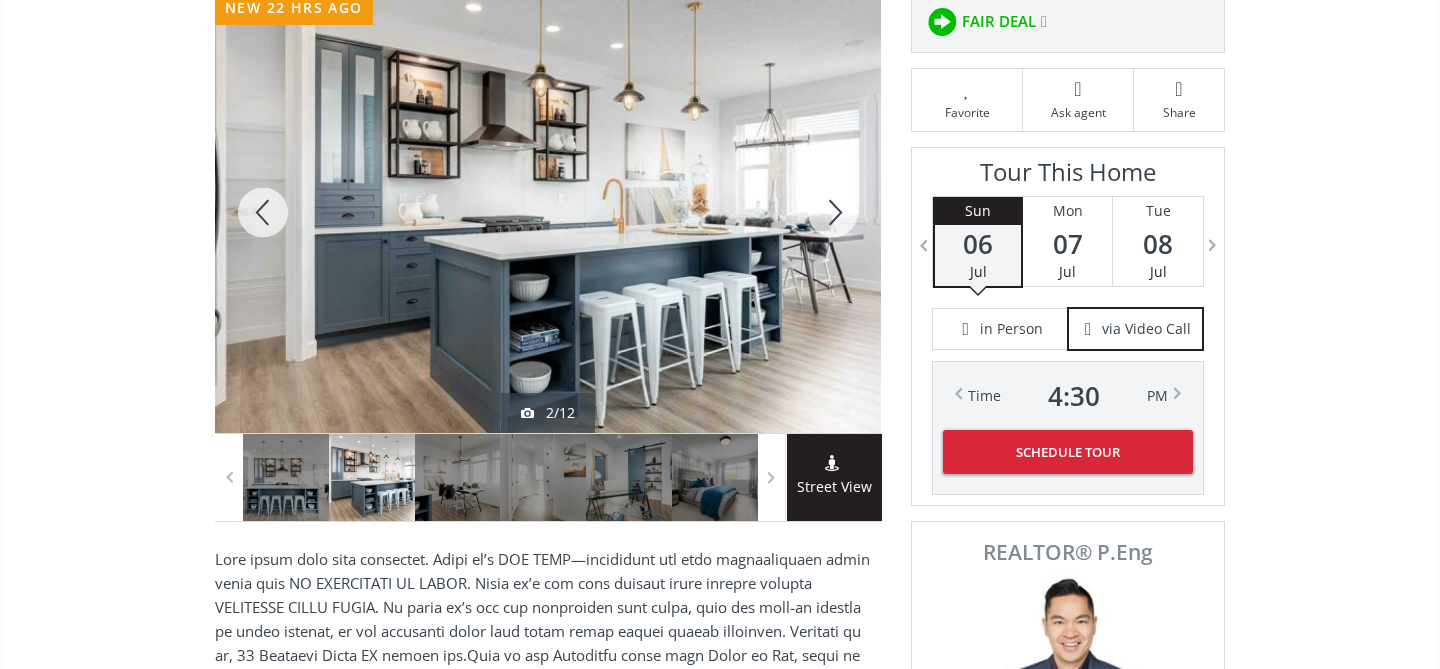 click at bounding box center [833, 212] 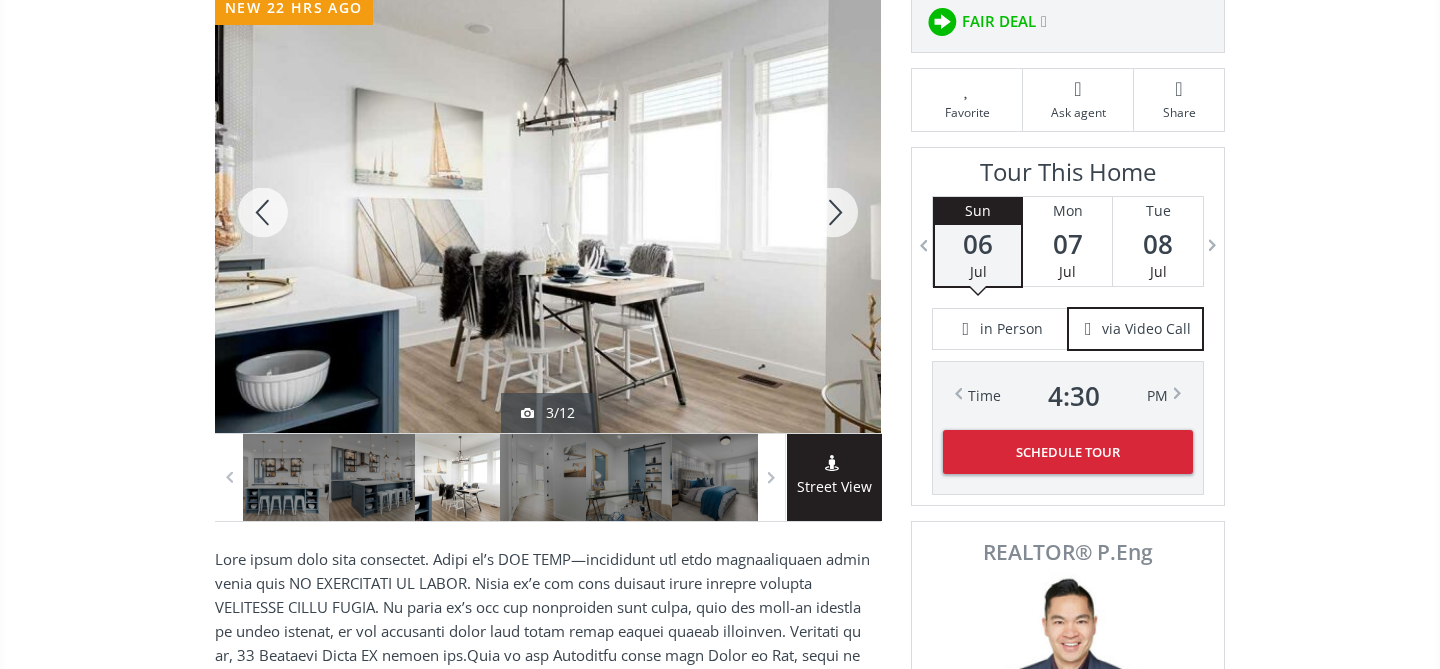 click at bounding box center (833, 212) 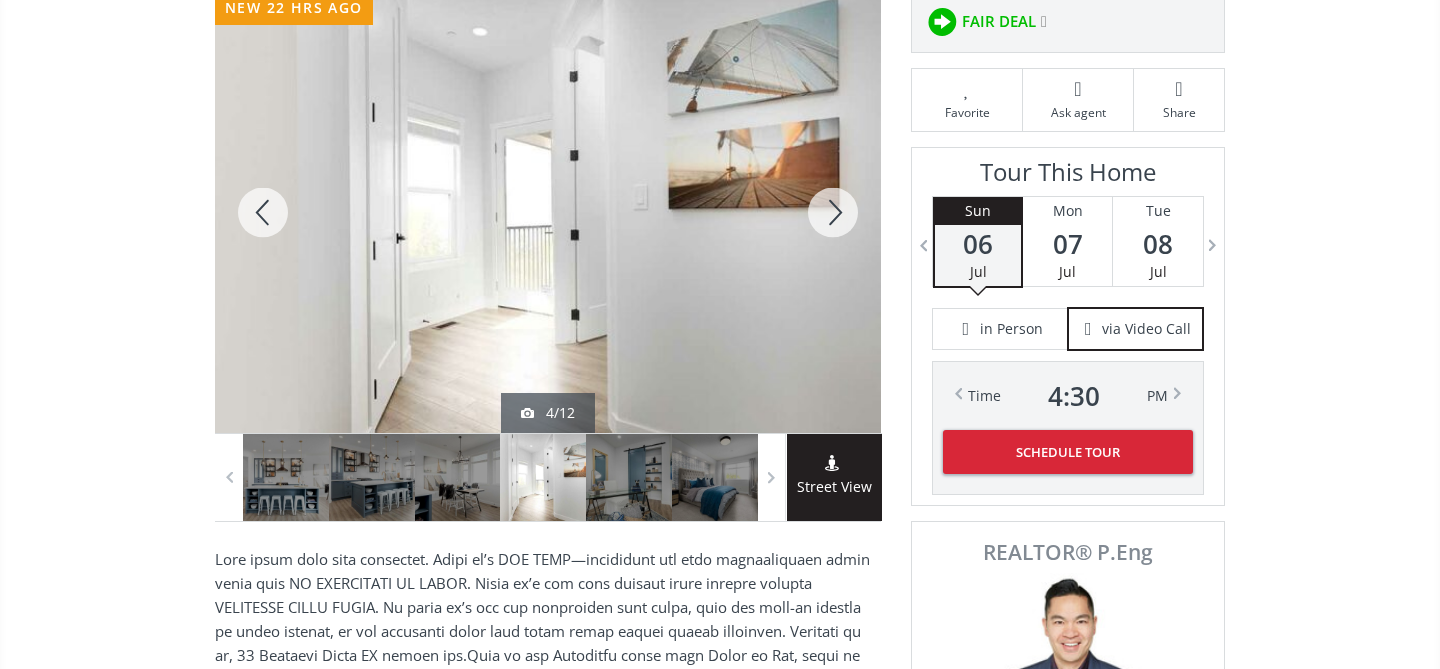 click at bounding box center (833, 212) 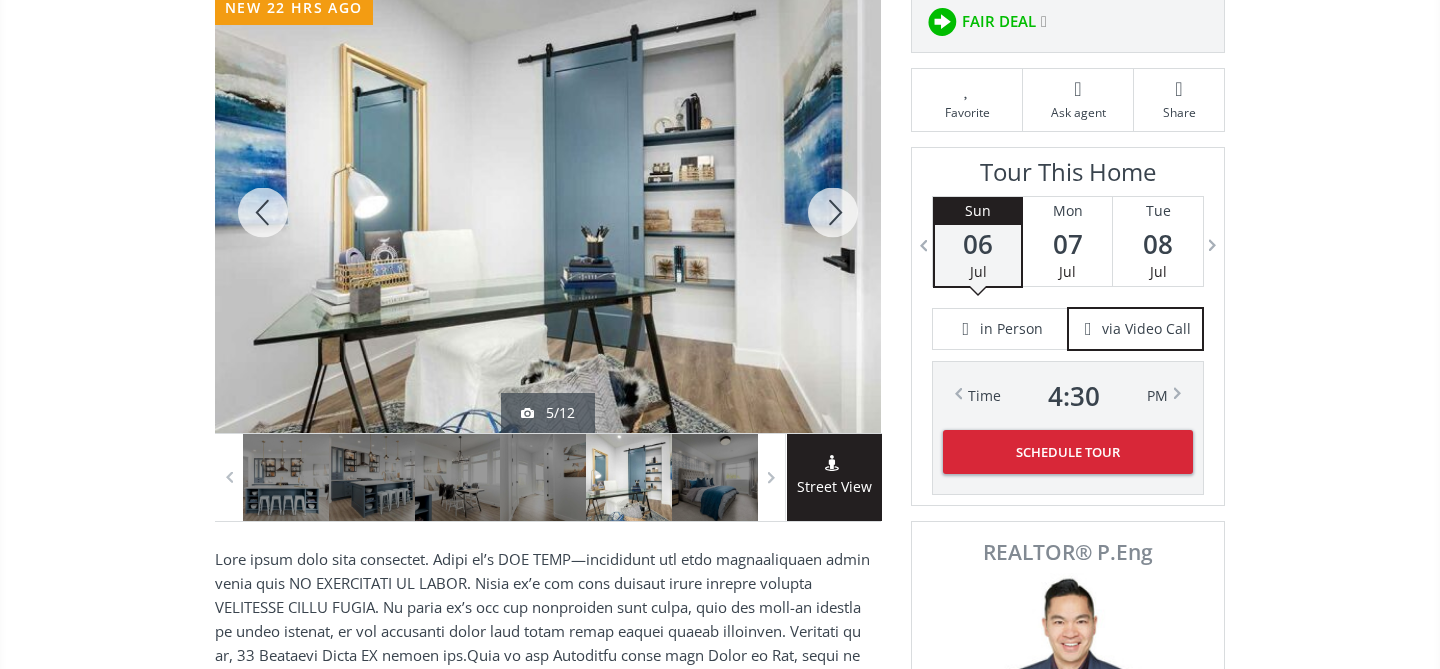 click at bounding box center [833, 212] 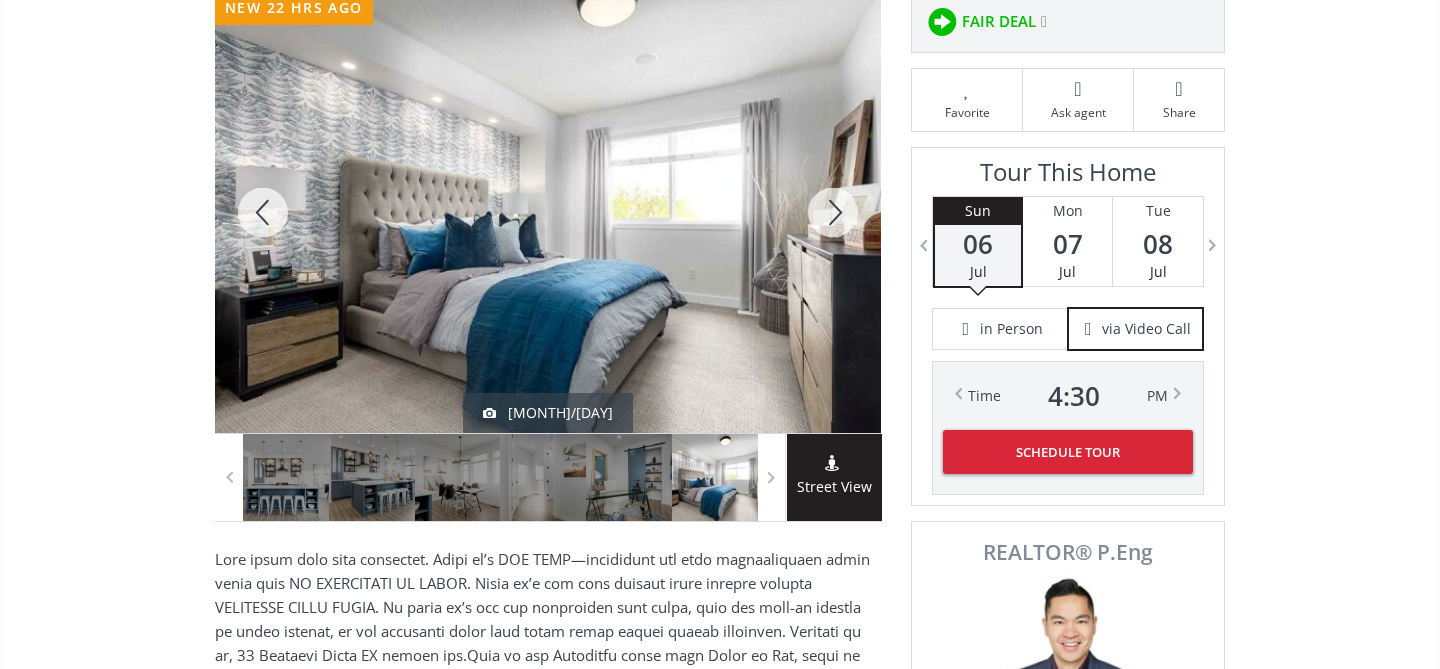 click at bounding box center [833, 212] 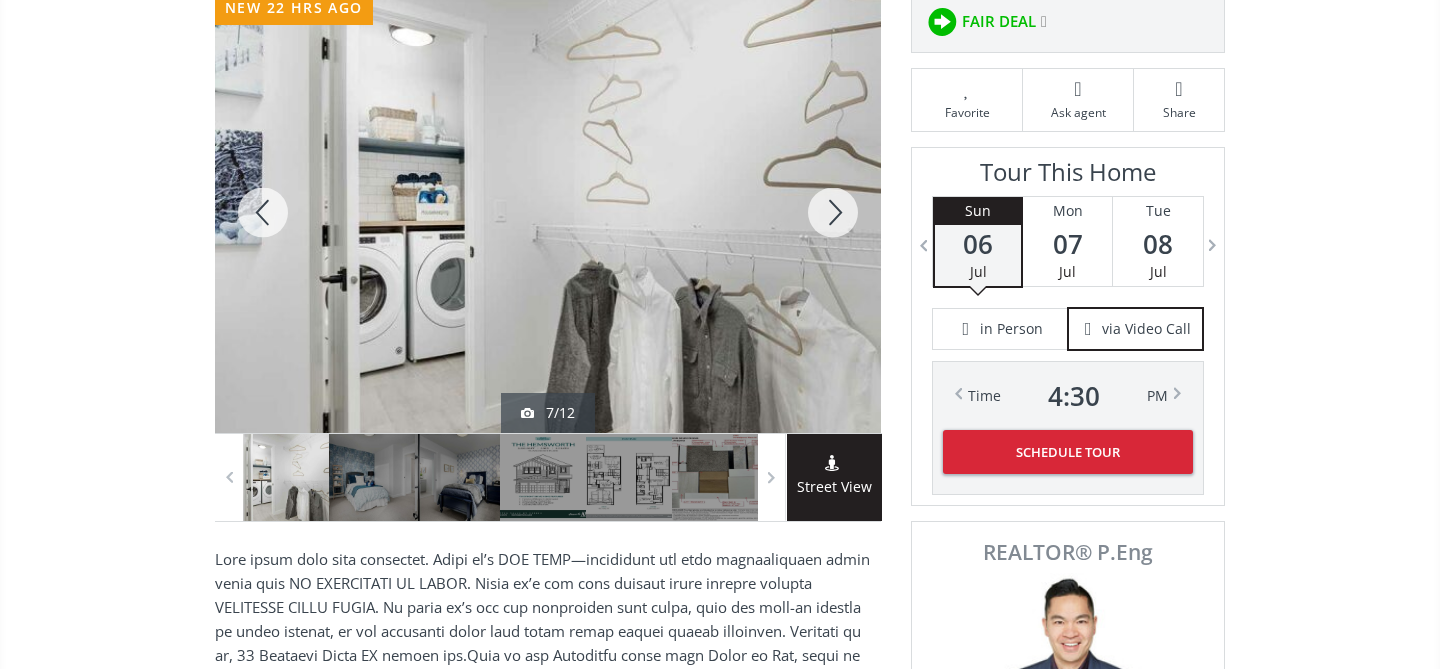 click at bounding box center [833, 212] 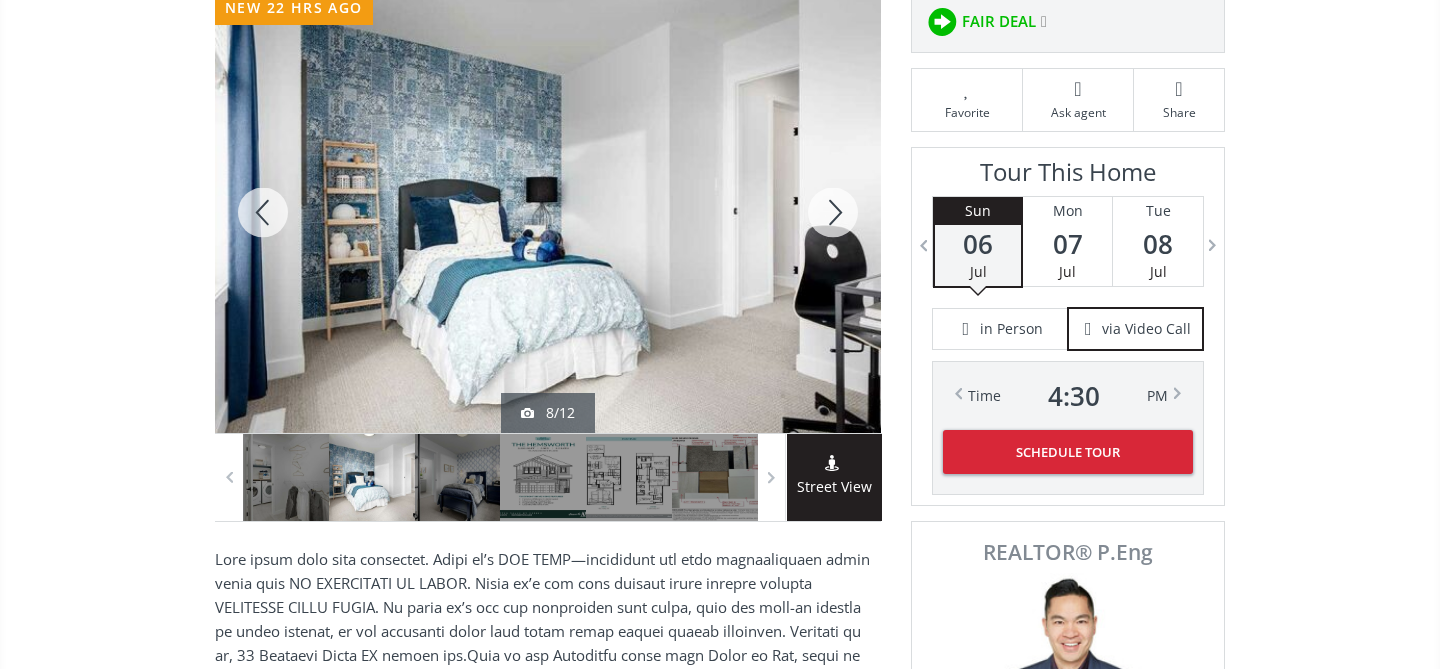 scroll, scrollTop: 0, scrollLeft: 0, axis: both 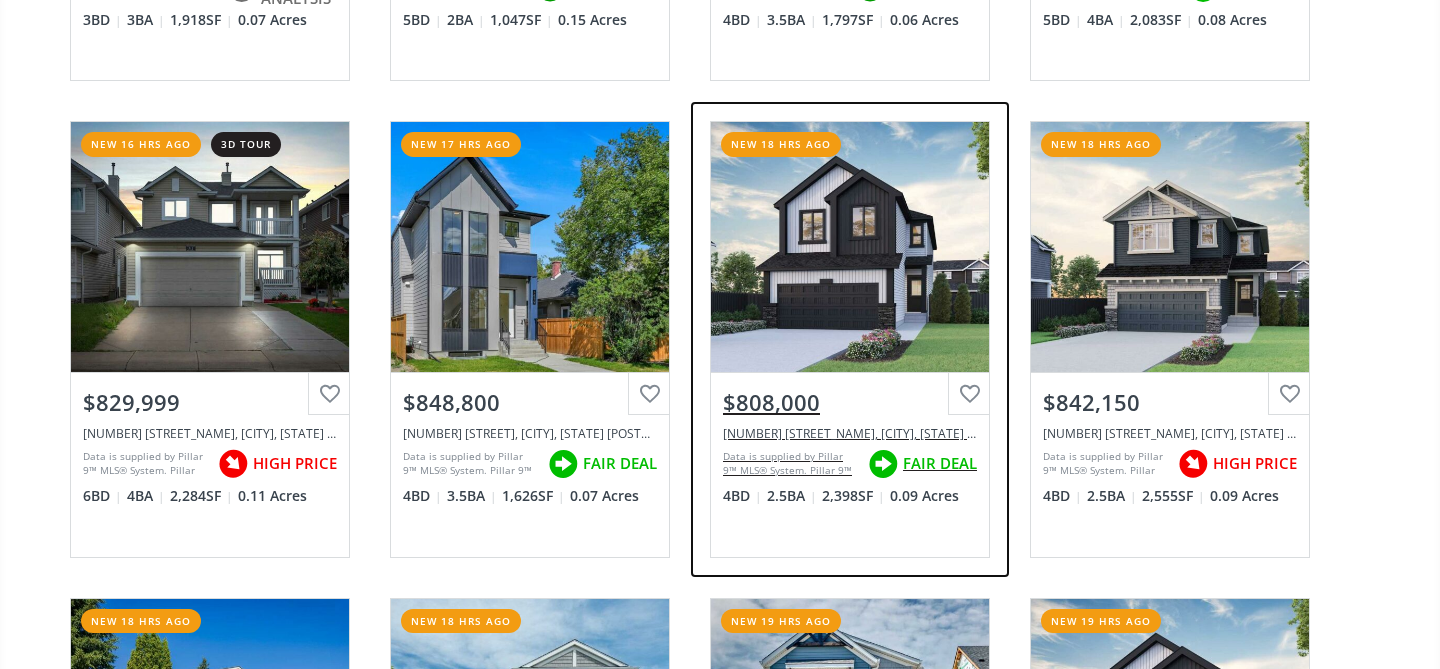 click on "View Photos & Details" at bounding box center [850, 247] 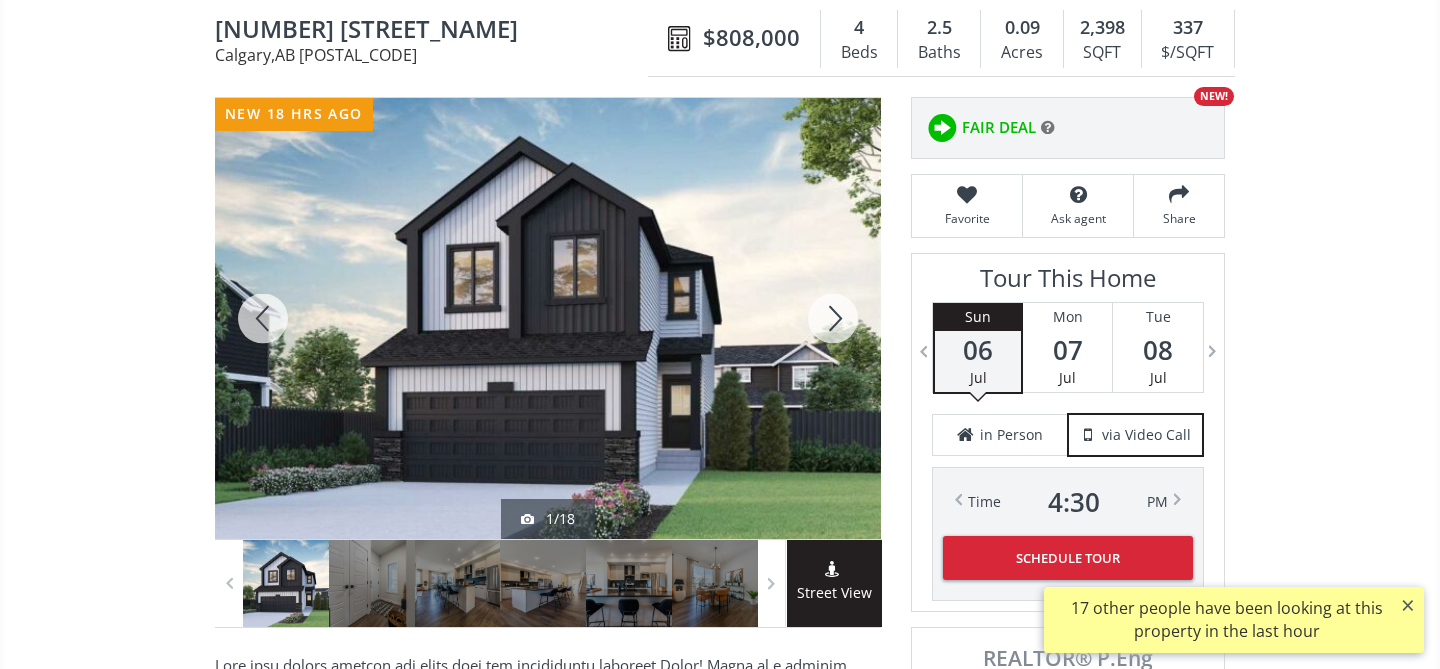 scroll, scrollTop: 211, scrollLeft: 0, axis: vertical 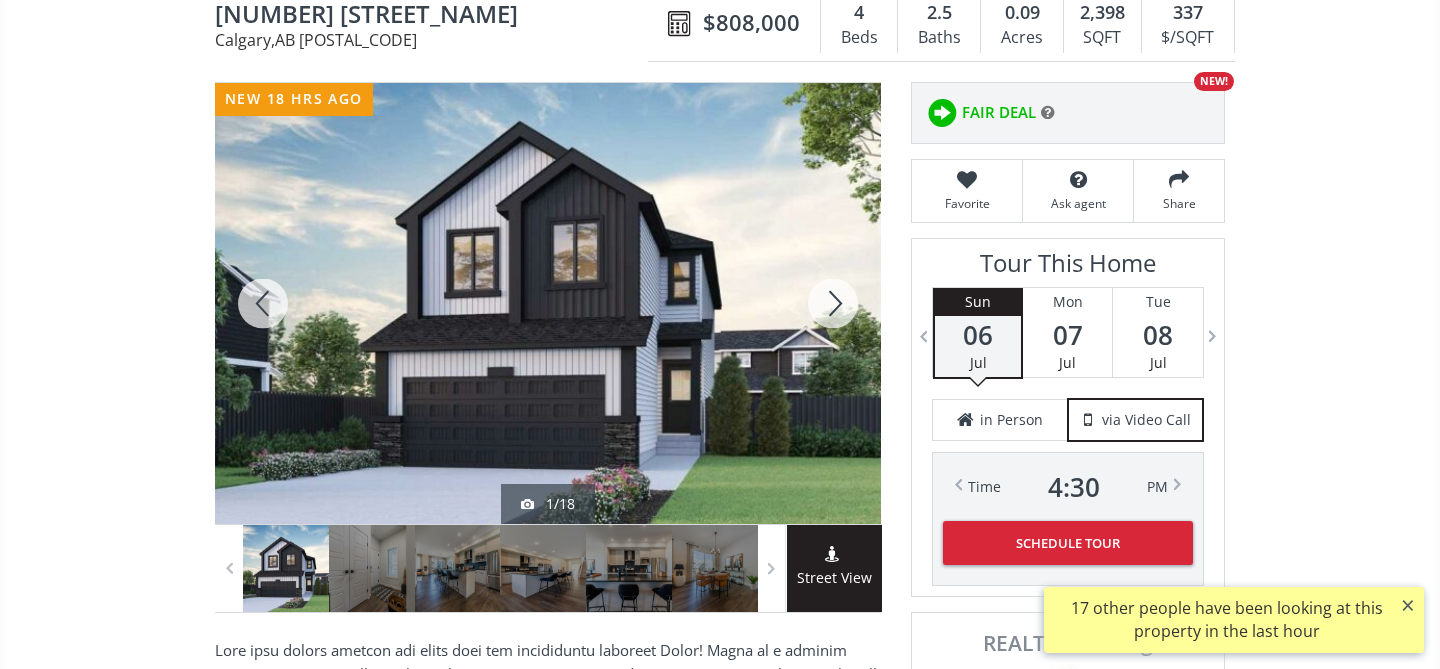 click at bounding box center (833, 303) 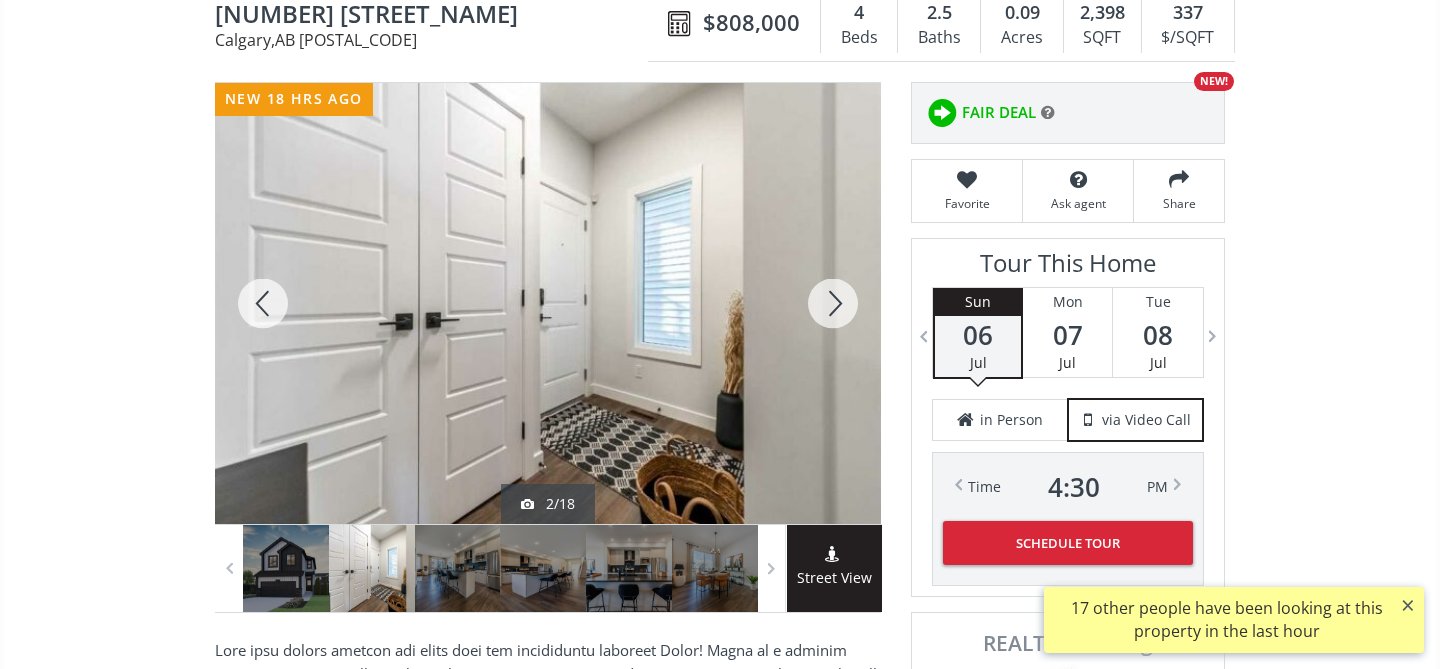 click at bounding box center (833, 303) 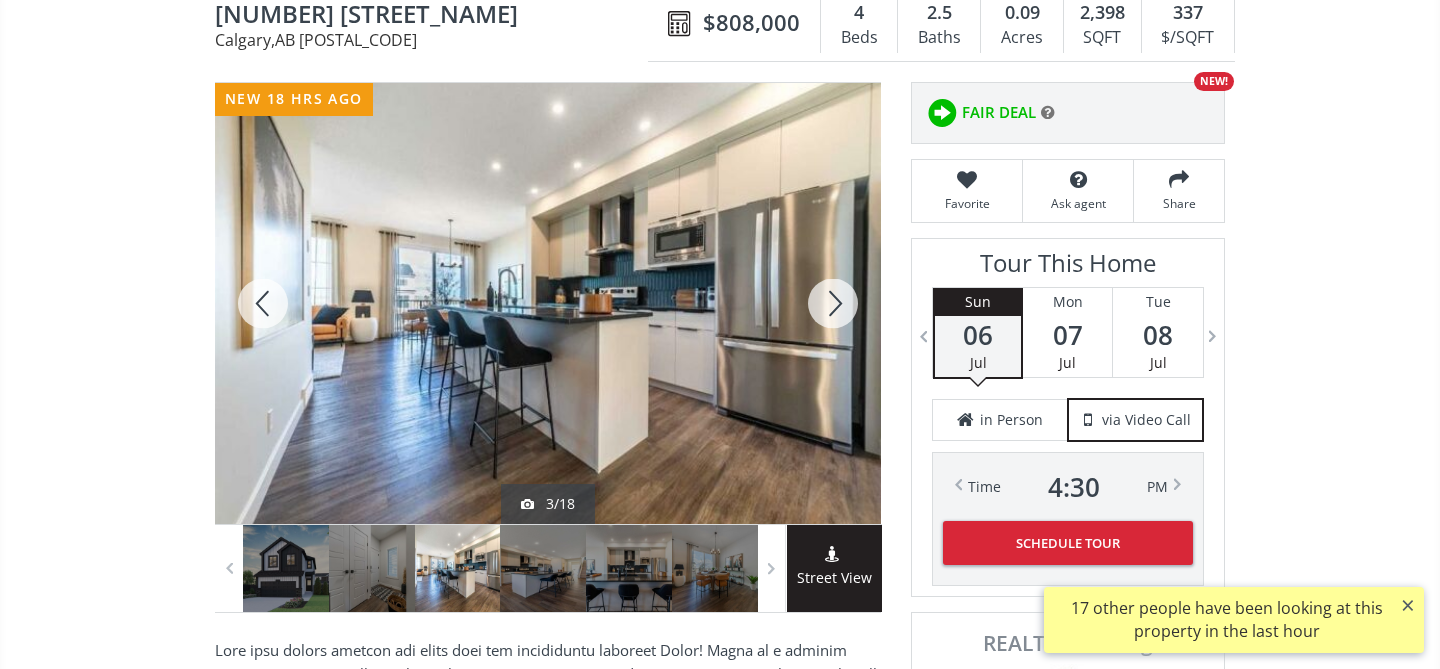click at bounding box center (833, 303) 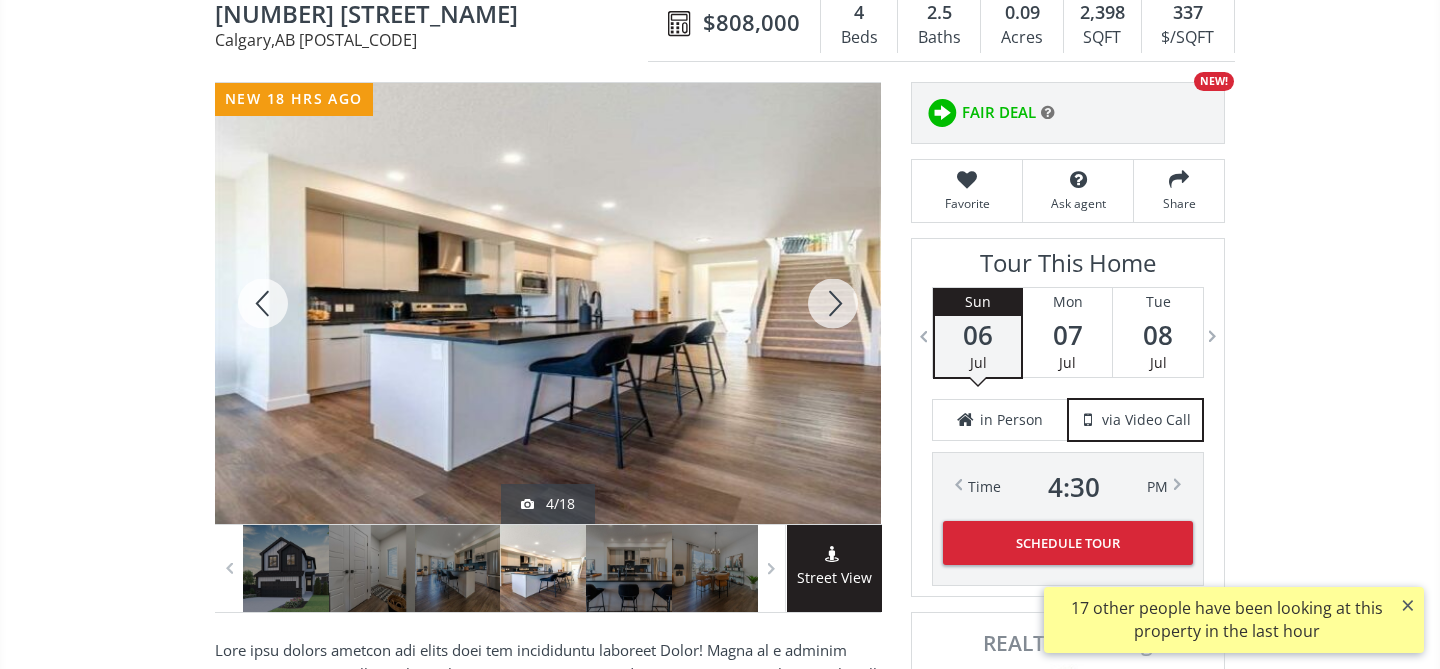 click at bounding box center [833, 303] 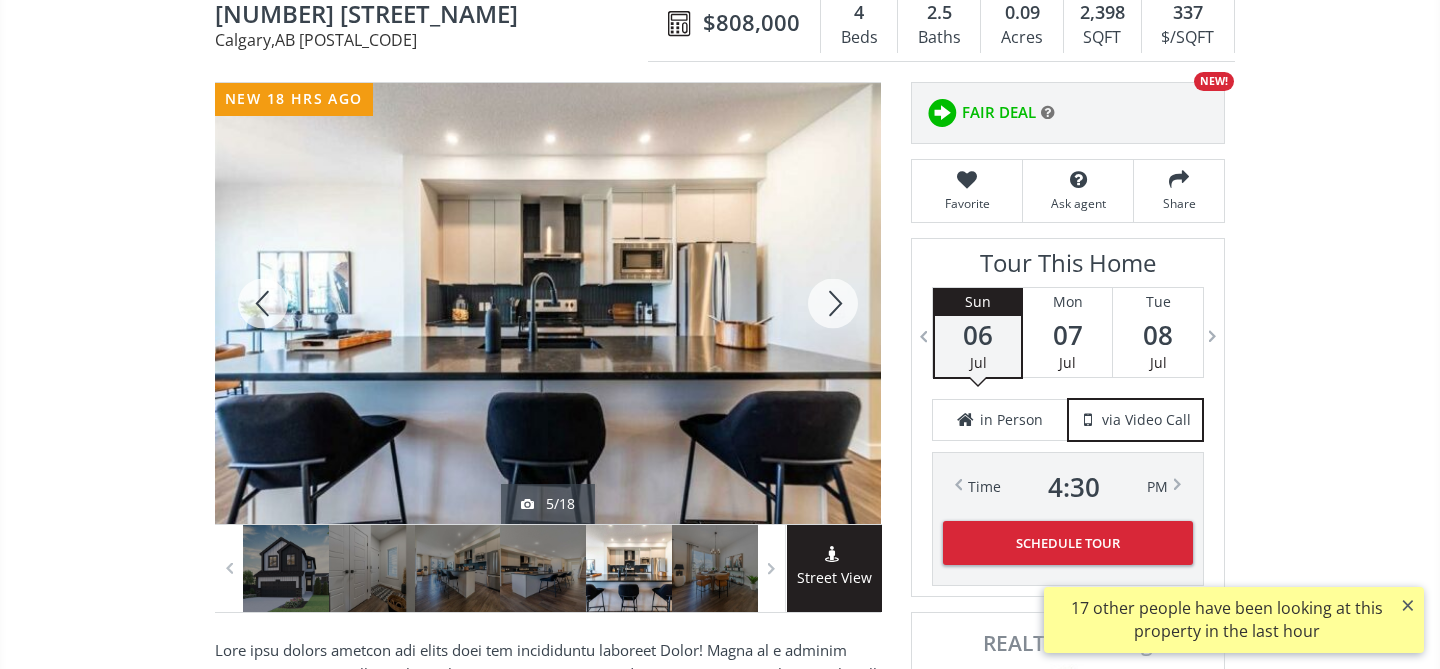 click at bounding box center [833, 303] 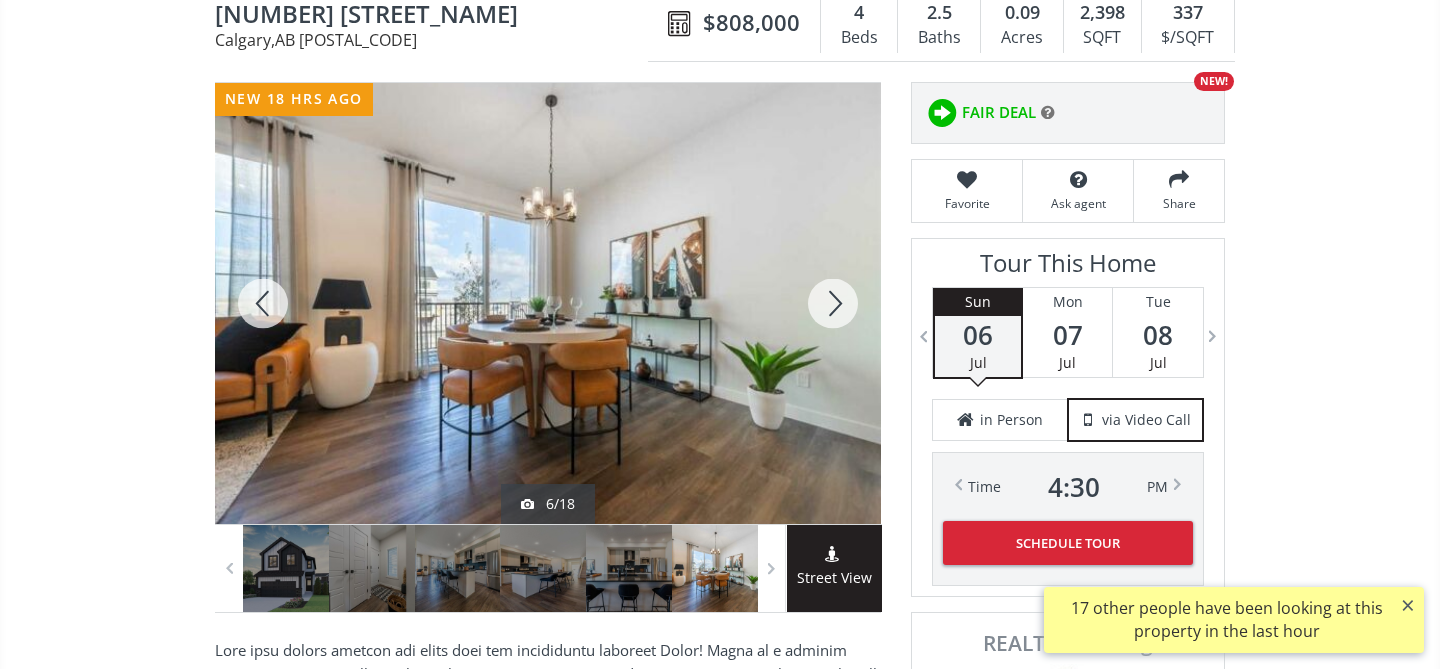 click at bounding box center [833, 303] 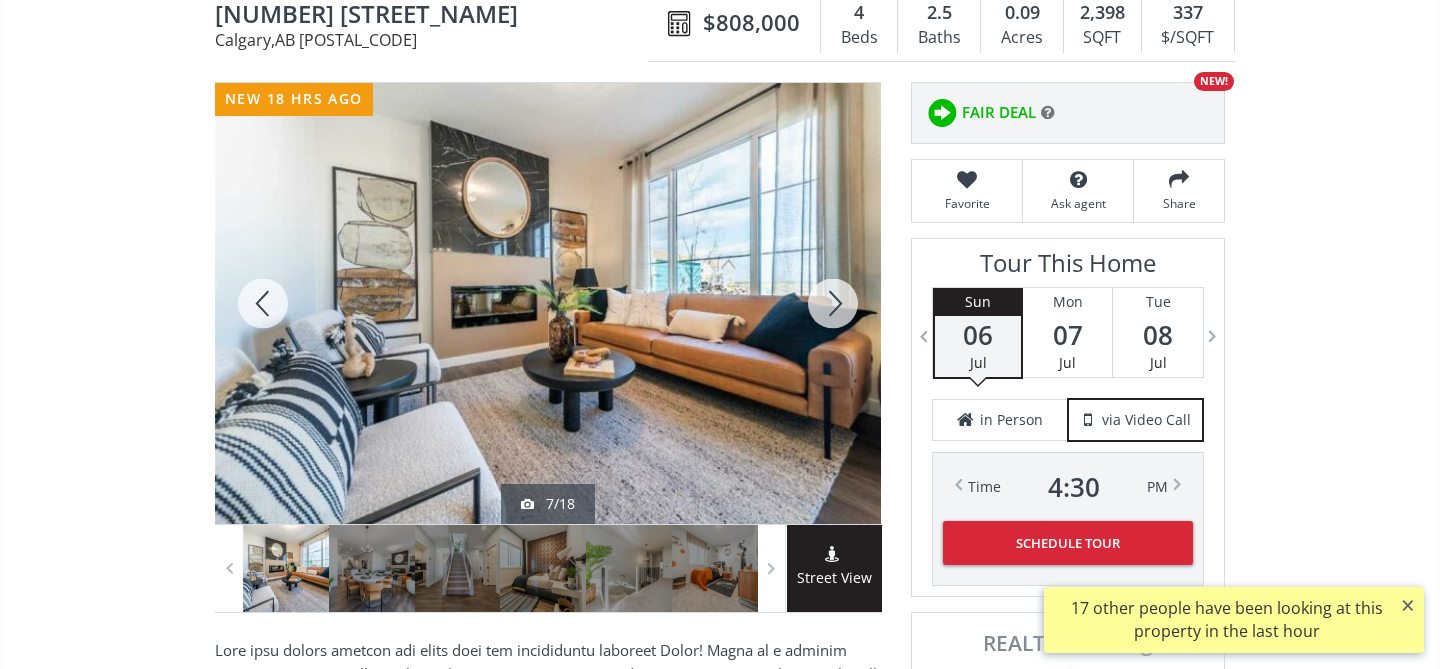 click at bounding box center (833, 303) 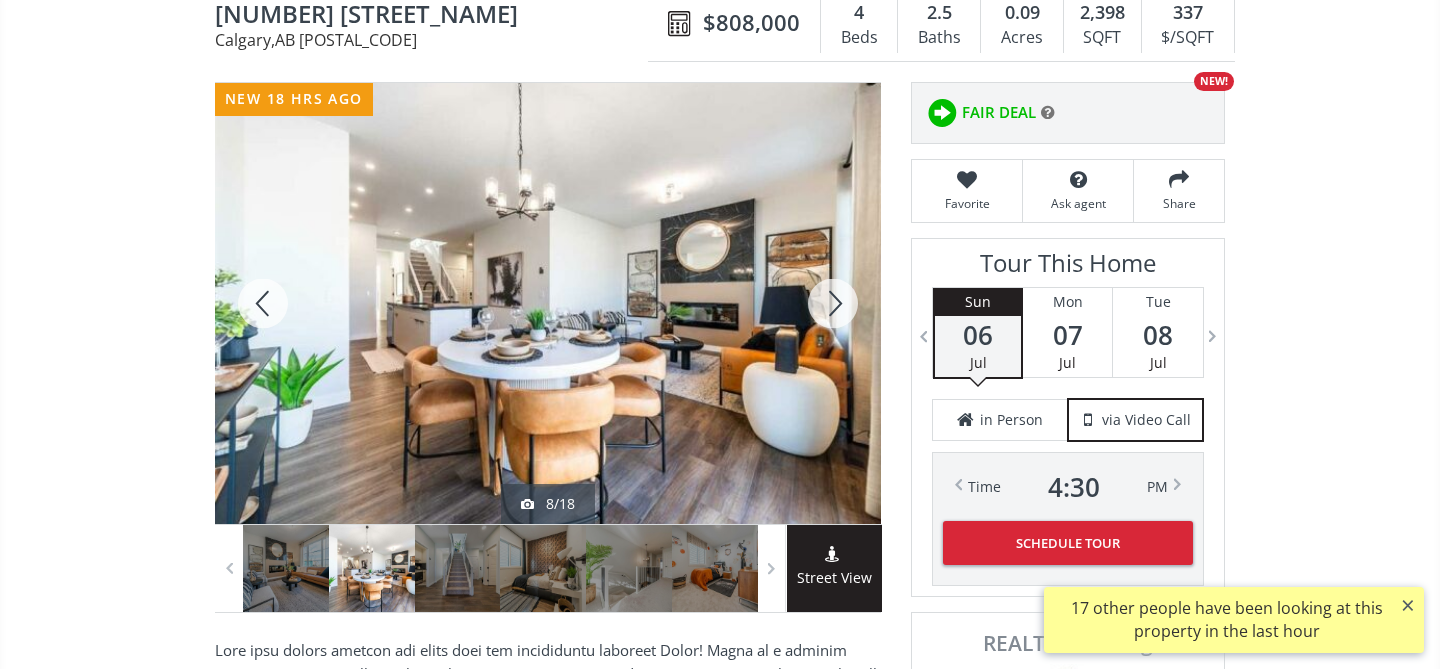click at bounding box center (833, 303) 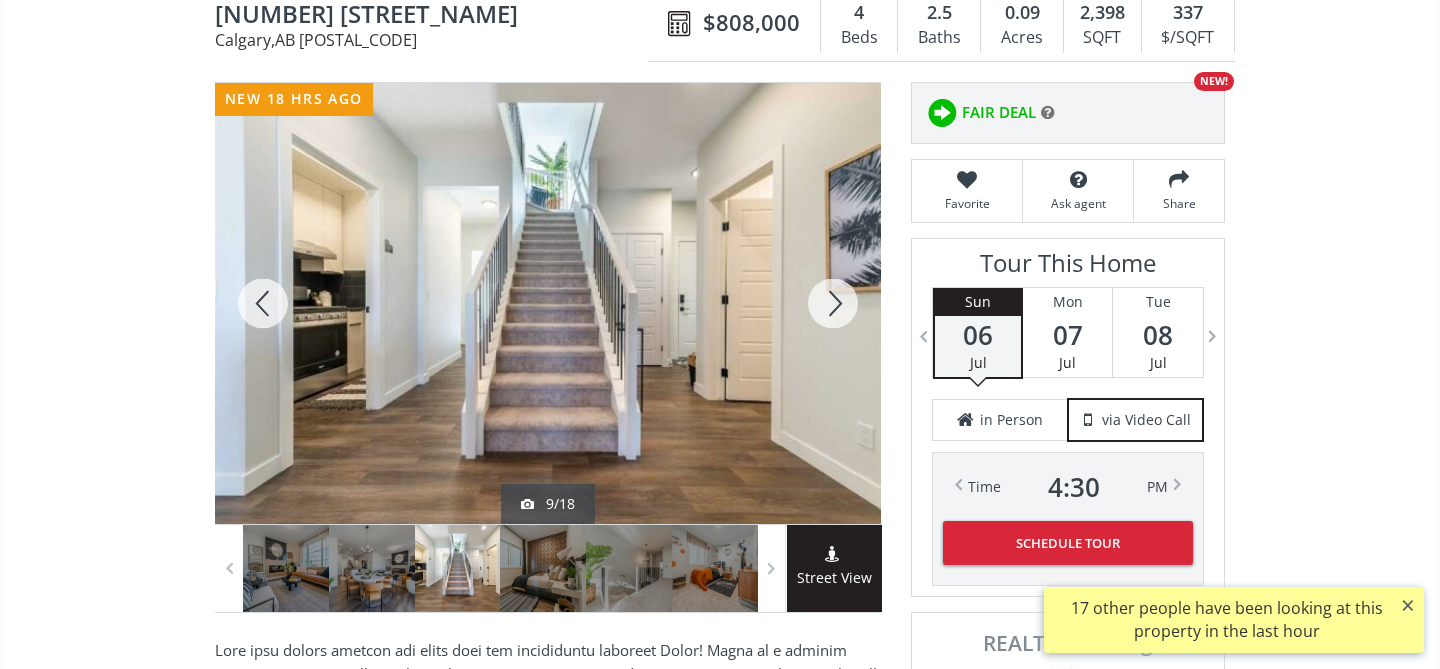 click at bounding box center (833, 303) 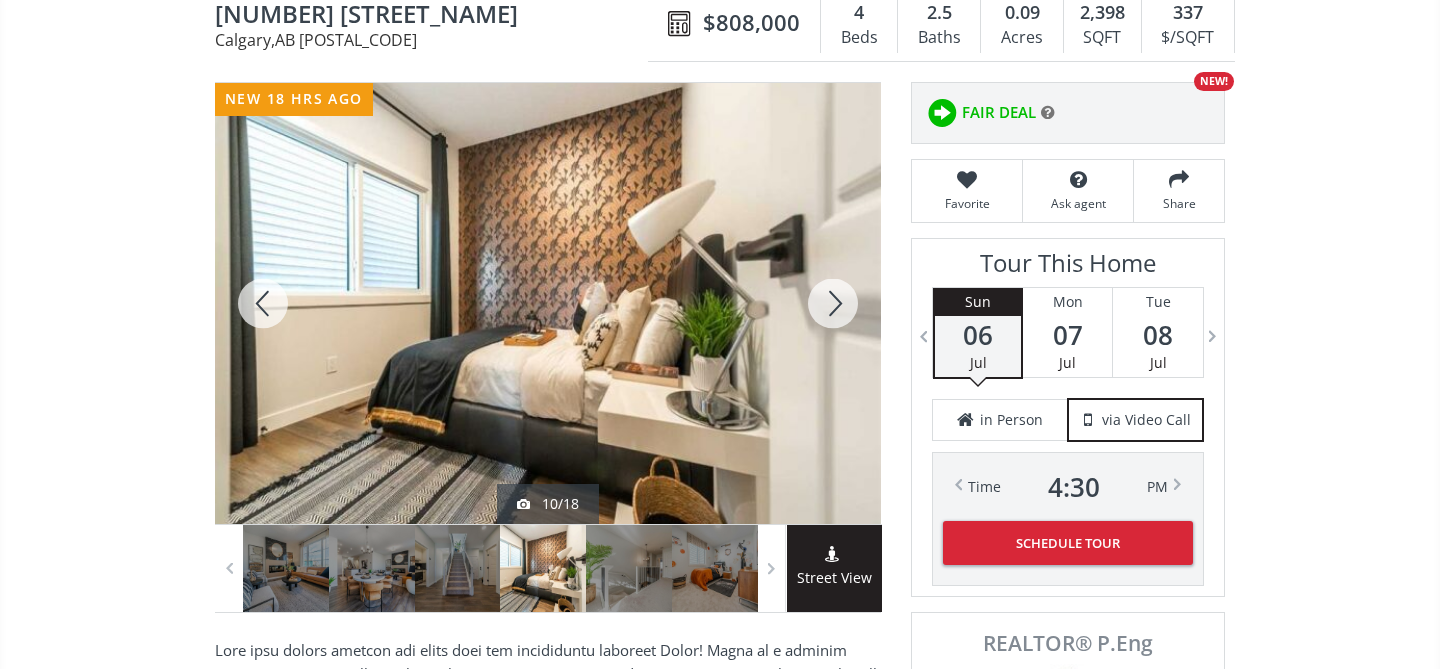 click at bounding box center [833, 303] 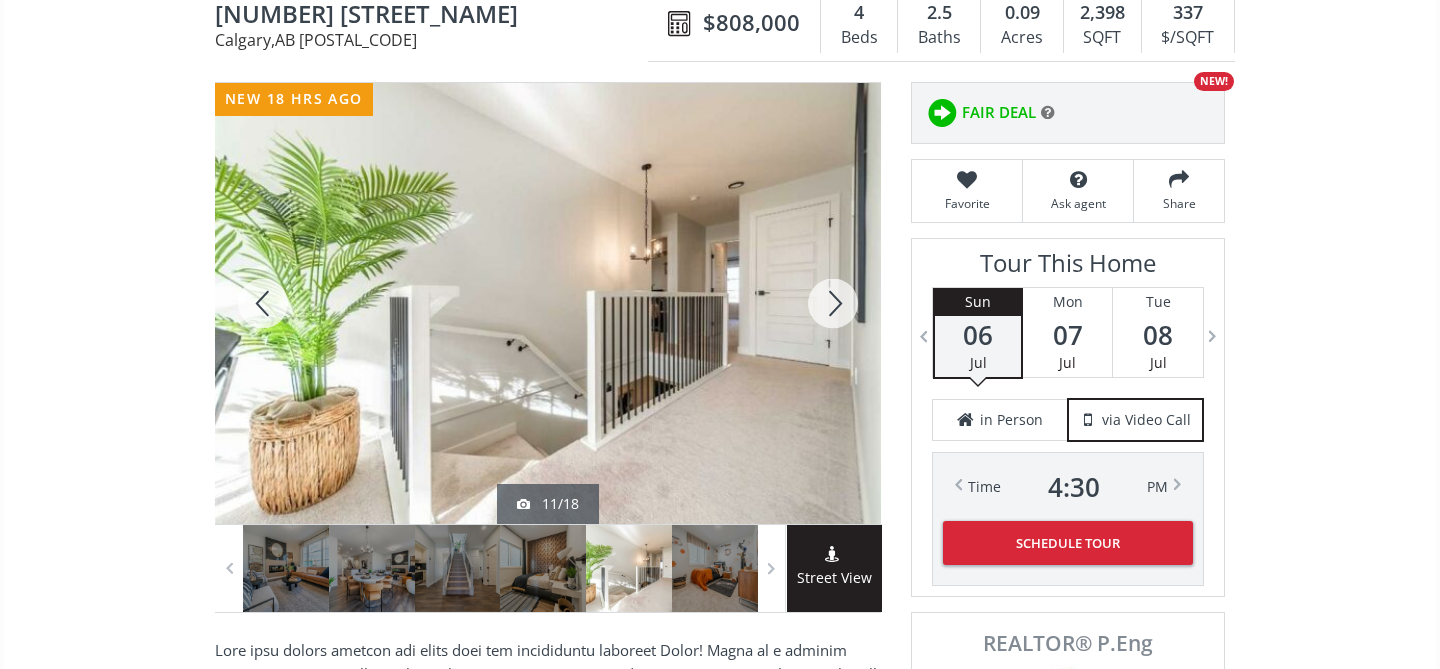 click at bounding box center (833, 303) 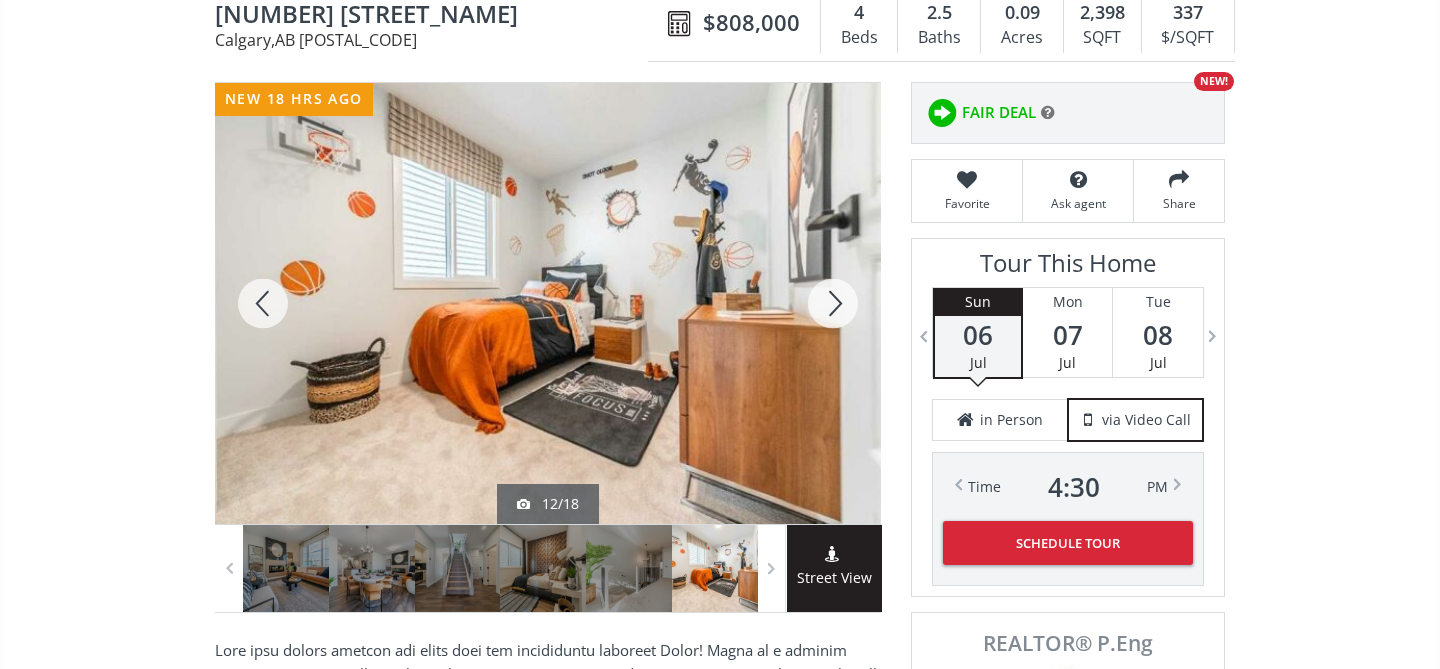 click at bounding box center [833, 303] 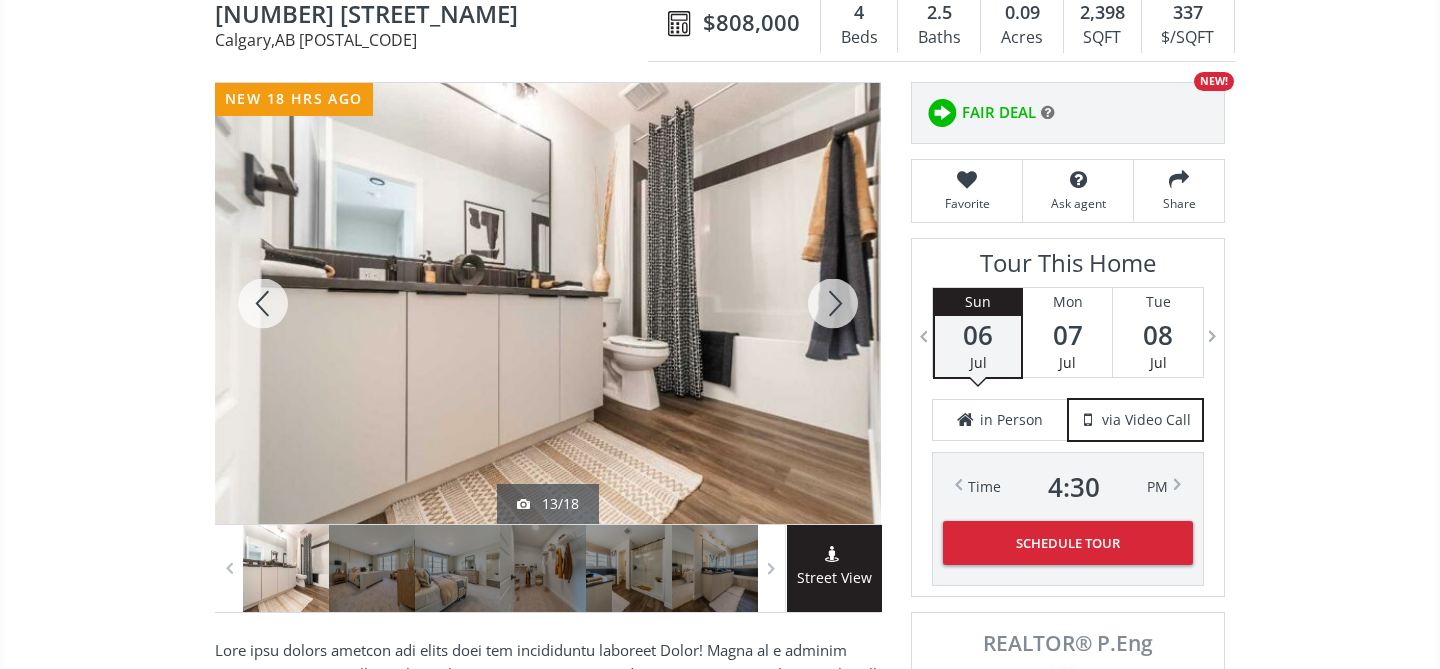 click at bounding box center [833, 303] 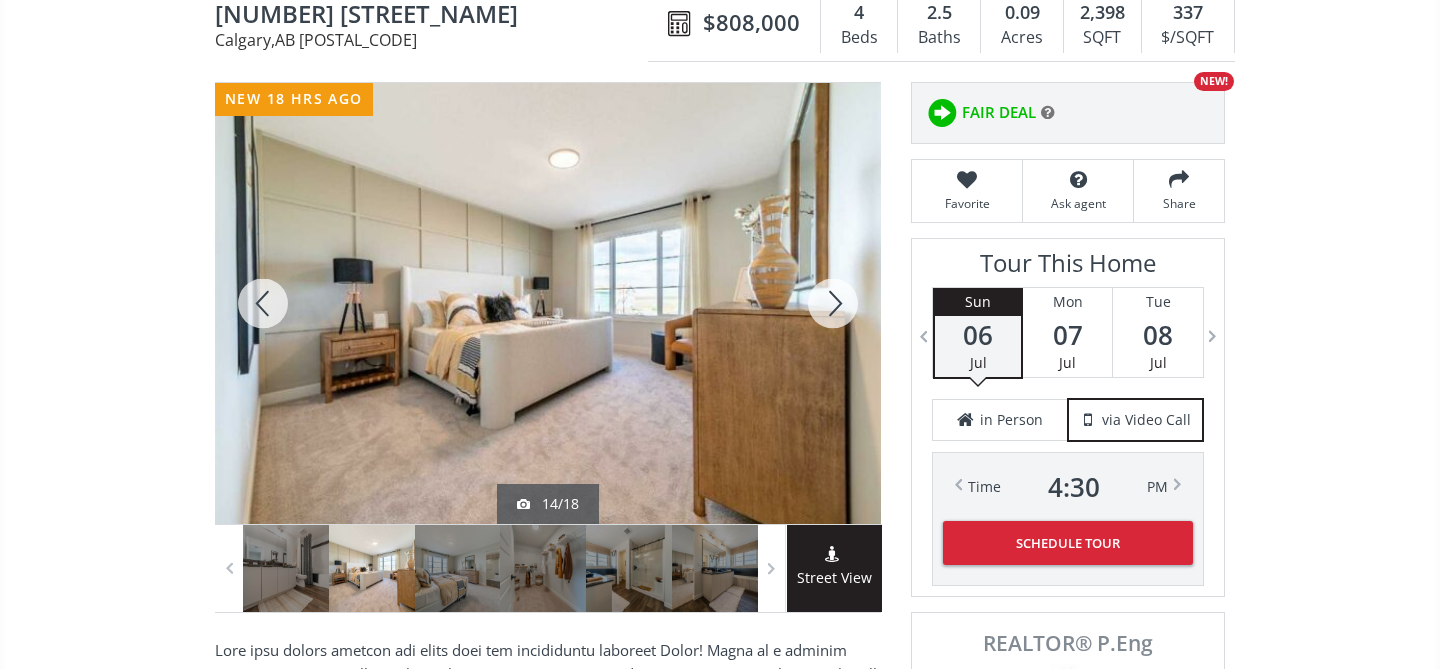 click at bounding box center (833, 303) 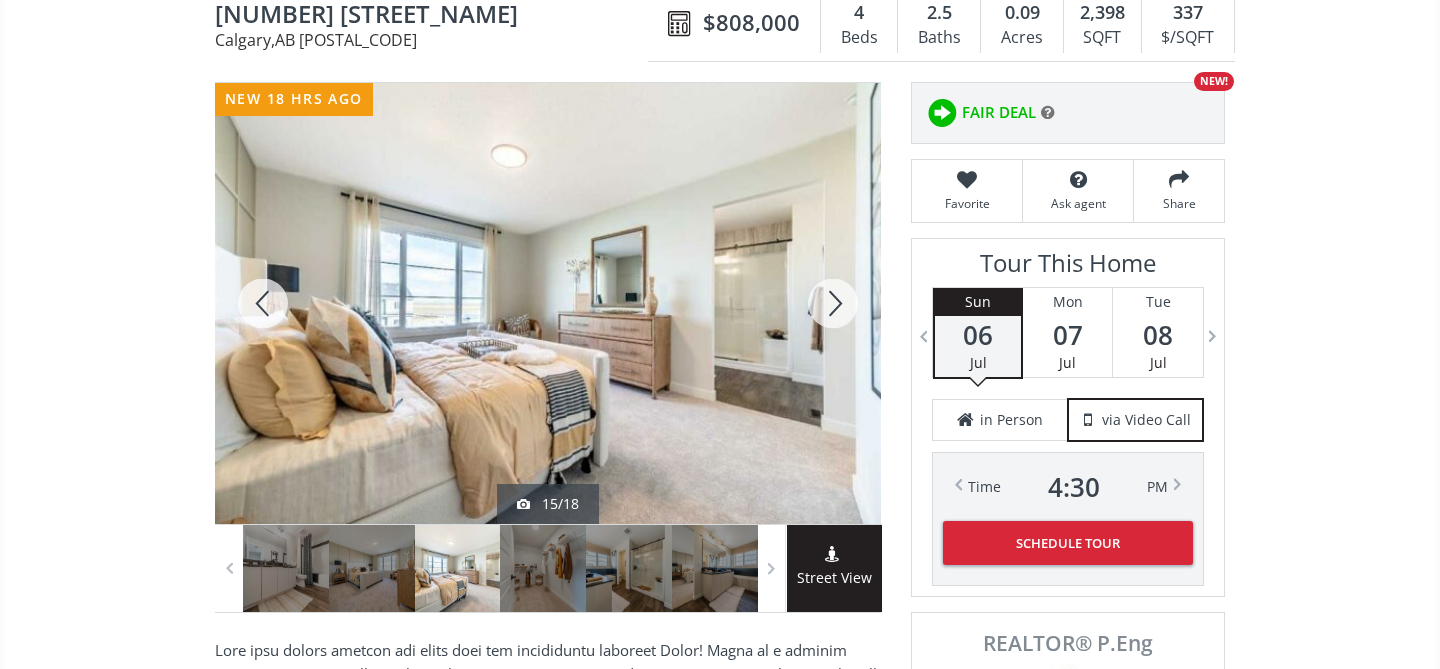 click at bounding box center [833, 303] 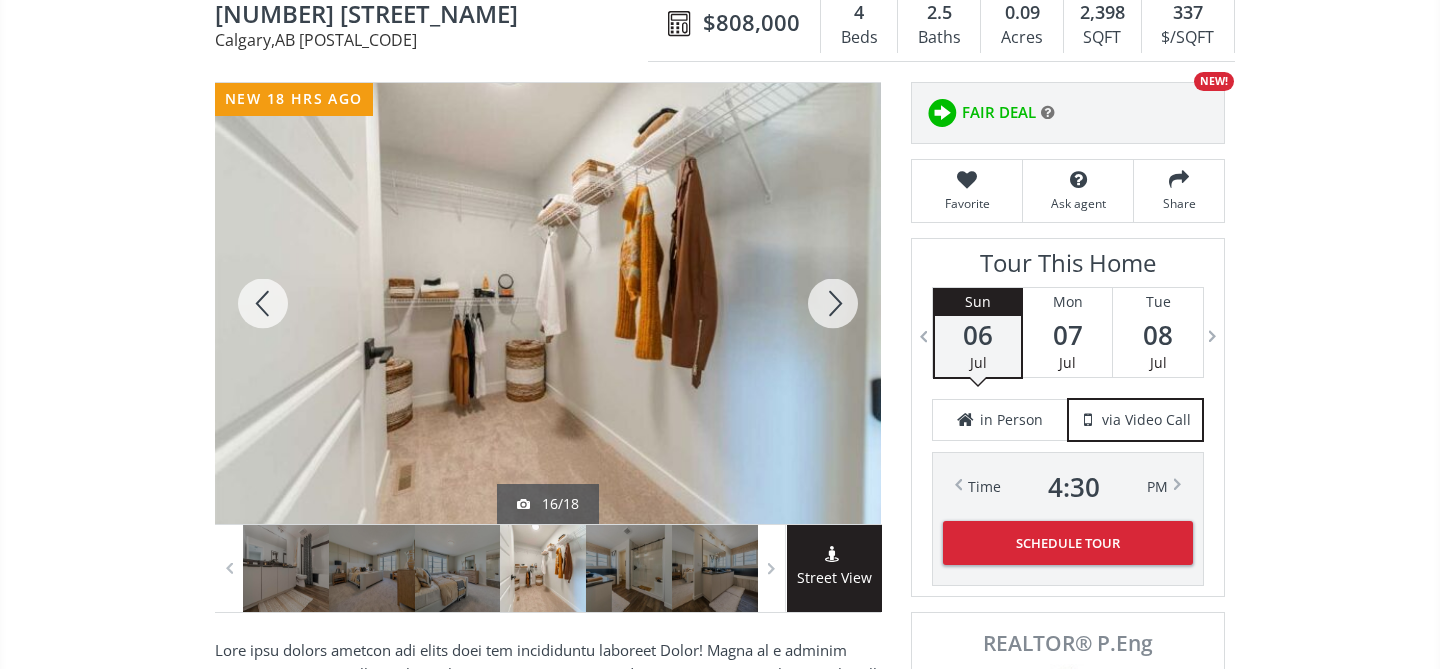 click at bounding box center [833, 303] 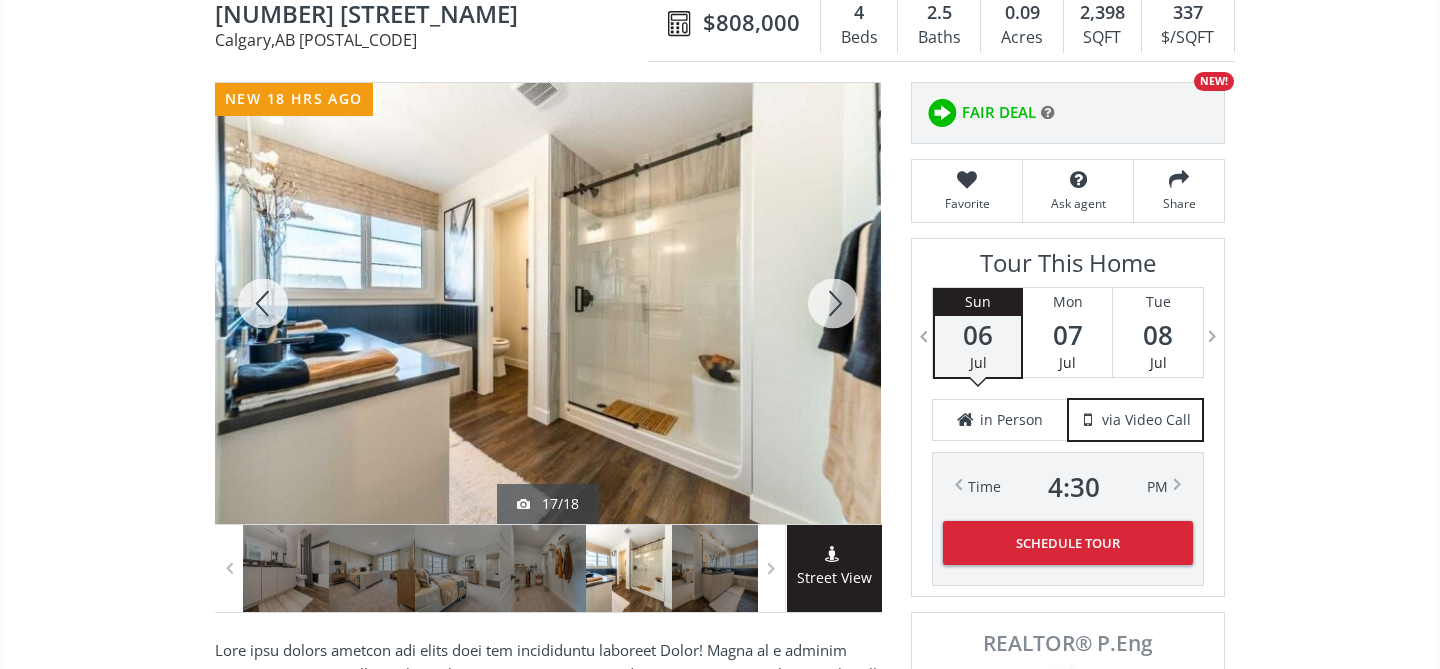 click at bounding box center [833, 303] 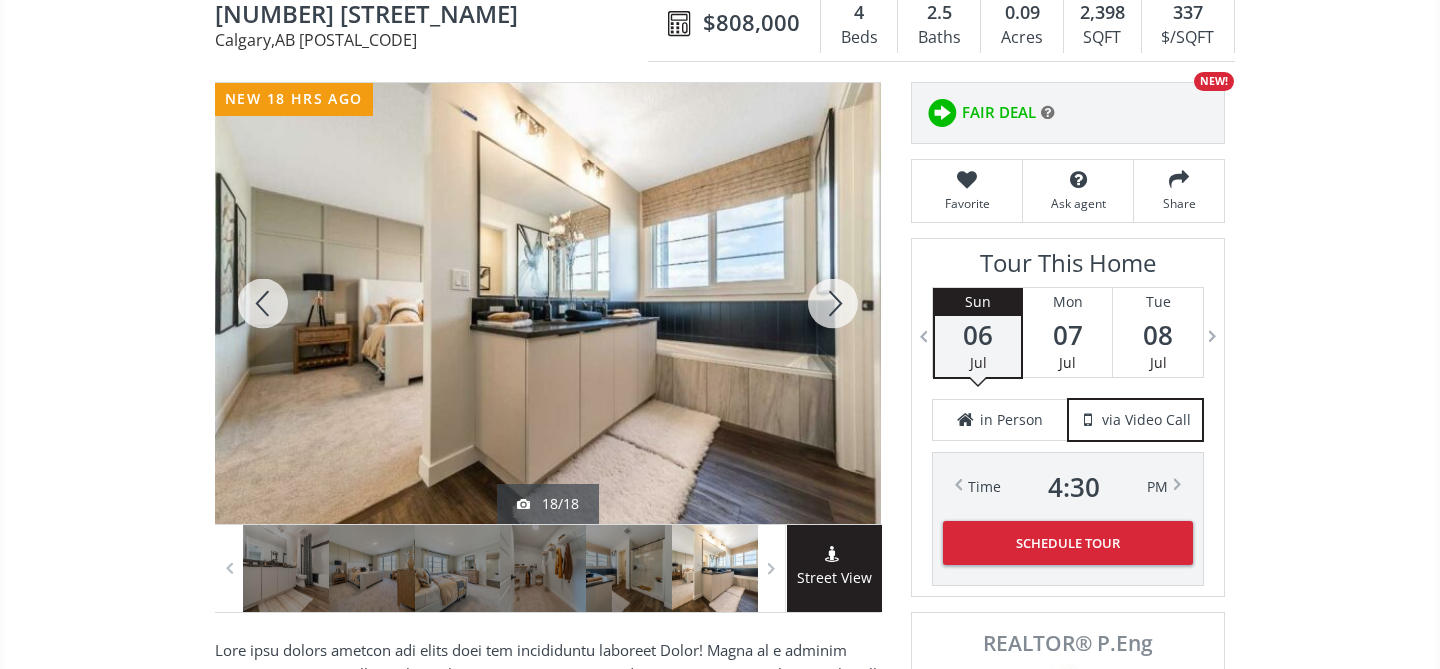click at bounding box center (833, 303) 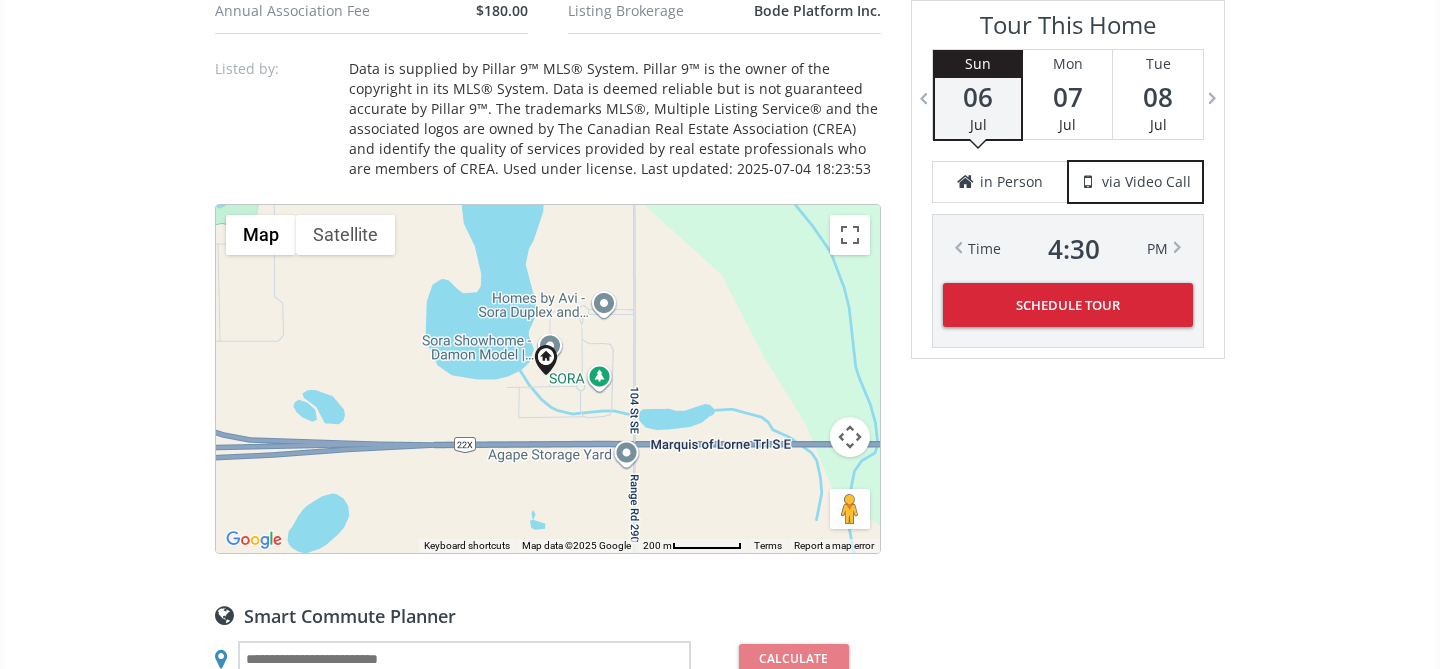 scroll, scrollTop: 1527, scrollLeft: 0, axis: vertical 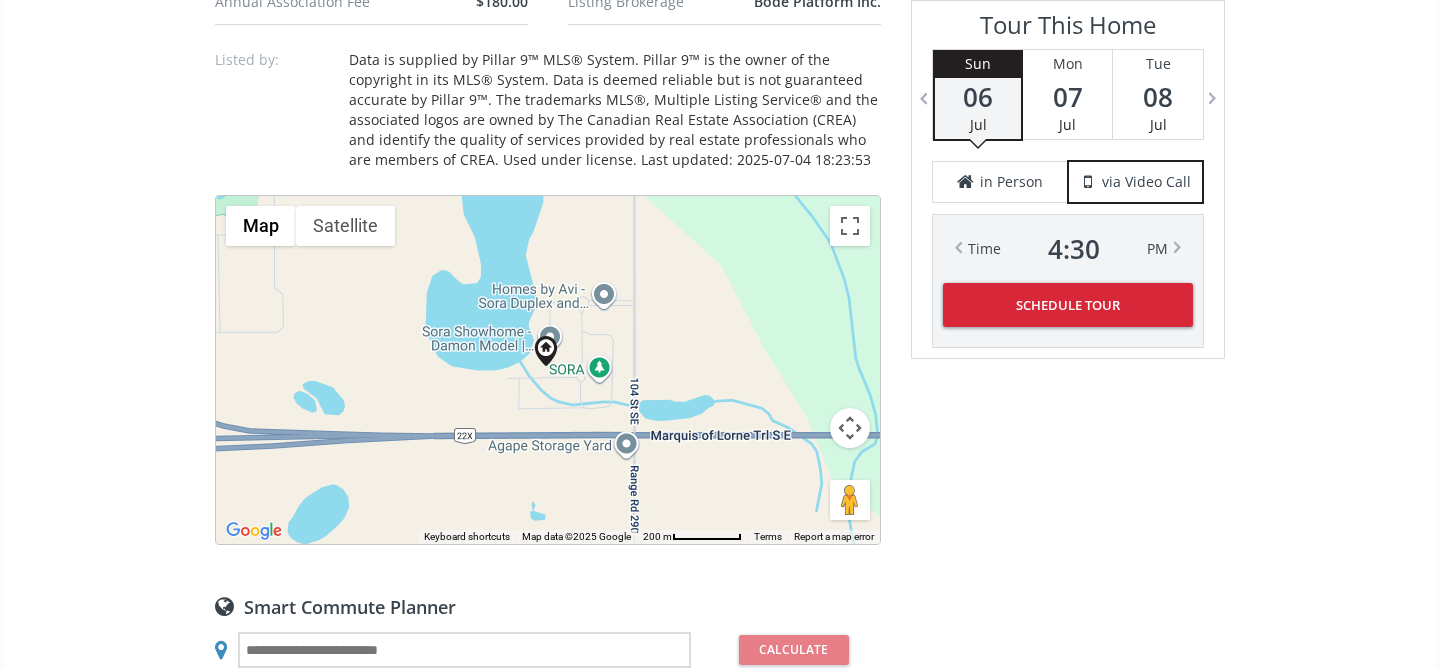 click on "To navigate, press the arrow keys." at bounding box center (548, 370) 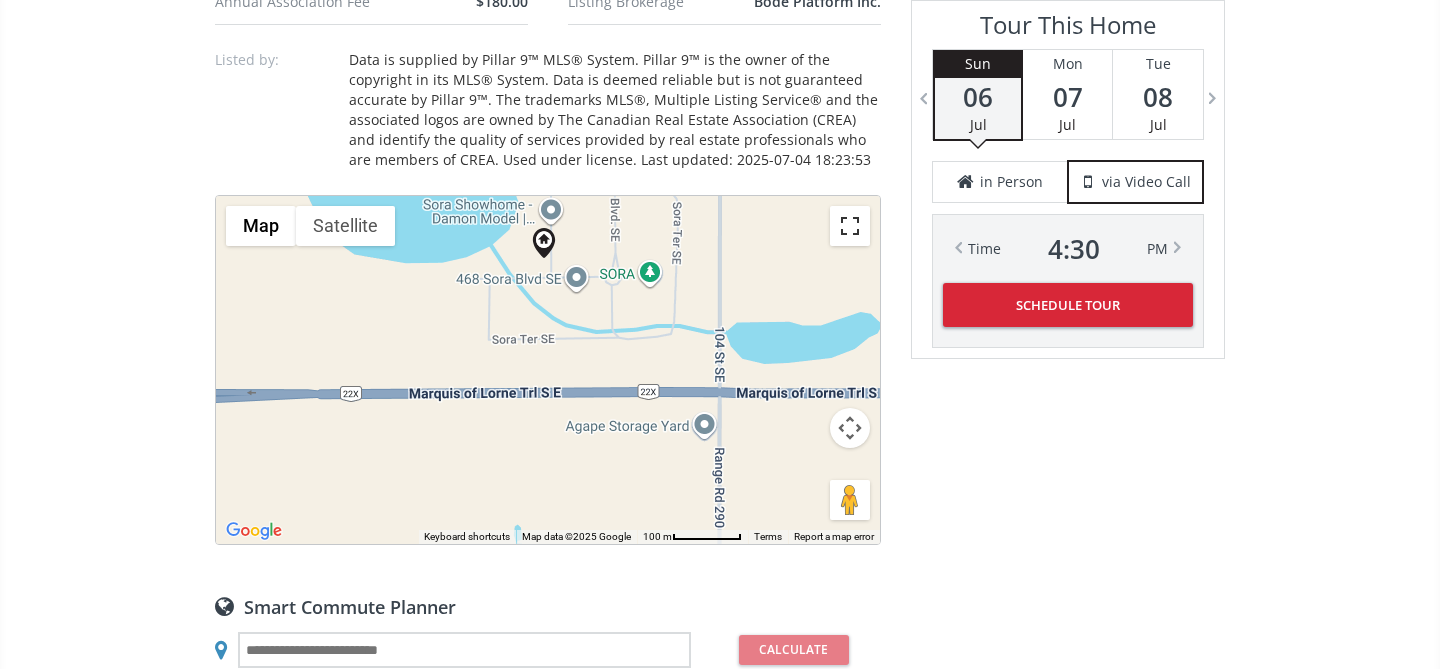 click at bounding box center (850, 226) 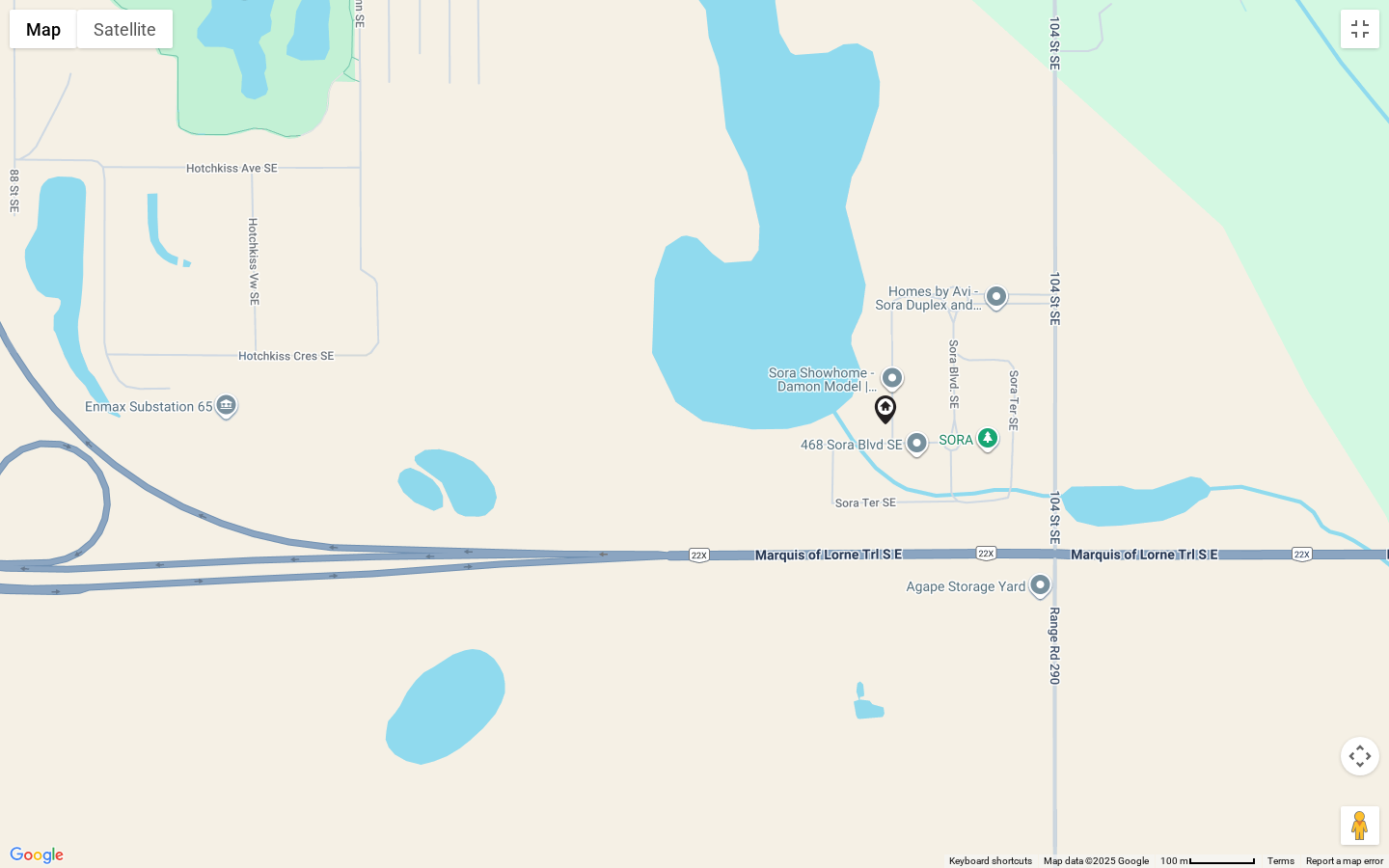 drag, startPoint x: 761, startPoint y: 617, endPoint x: 958, endPoint y: 716, distance: 220.47676 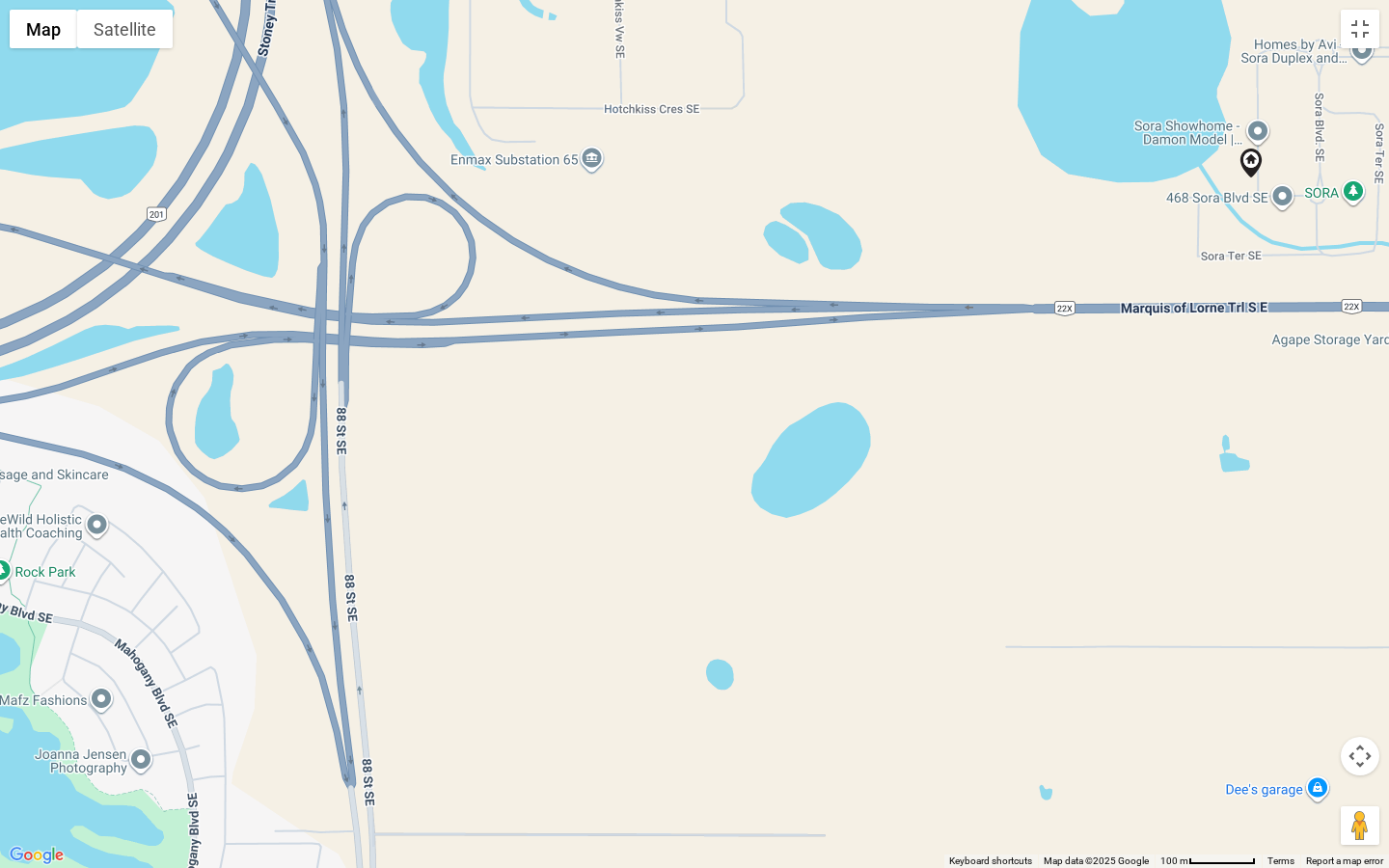 drag, startPoint x: 254, startPoint y: 720, endPoint x: 621, endPoint y: 474, distance: 441.8201 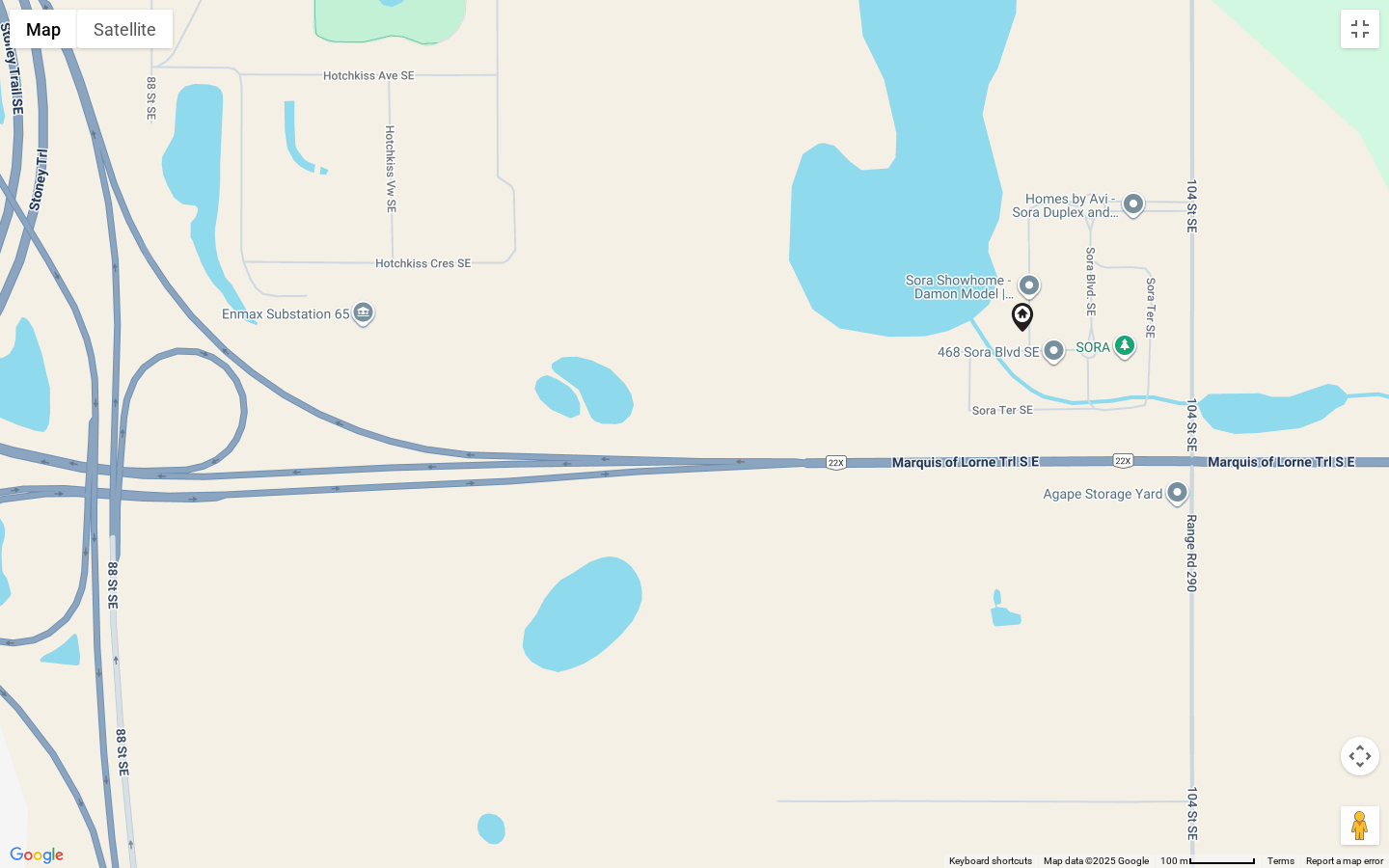 drag, startPoint x: 1070, startPoint y: 438, endPoint x: 835, endPoint y: 598, distance: 284.29738 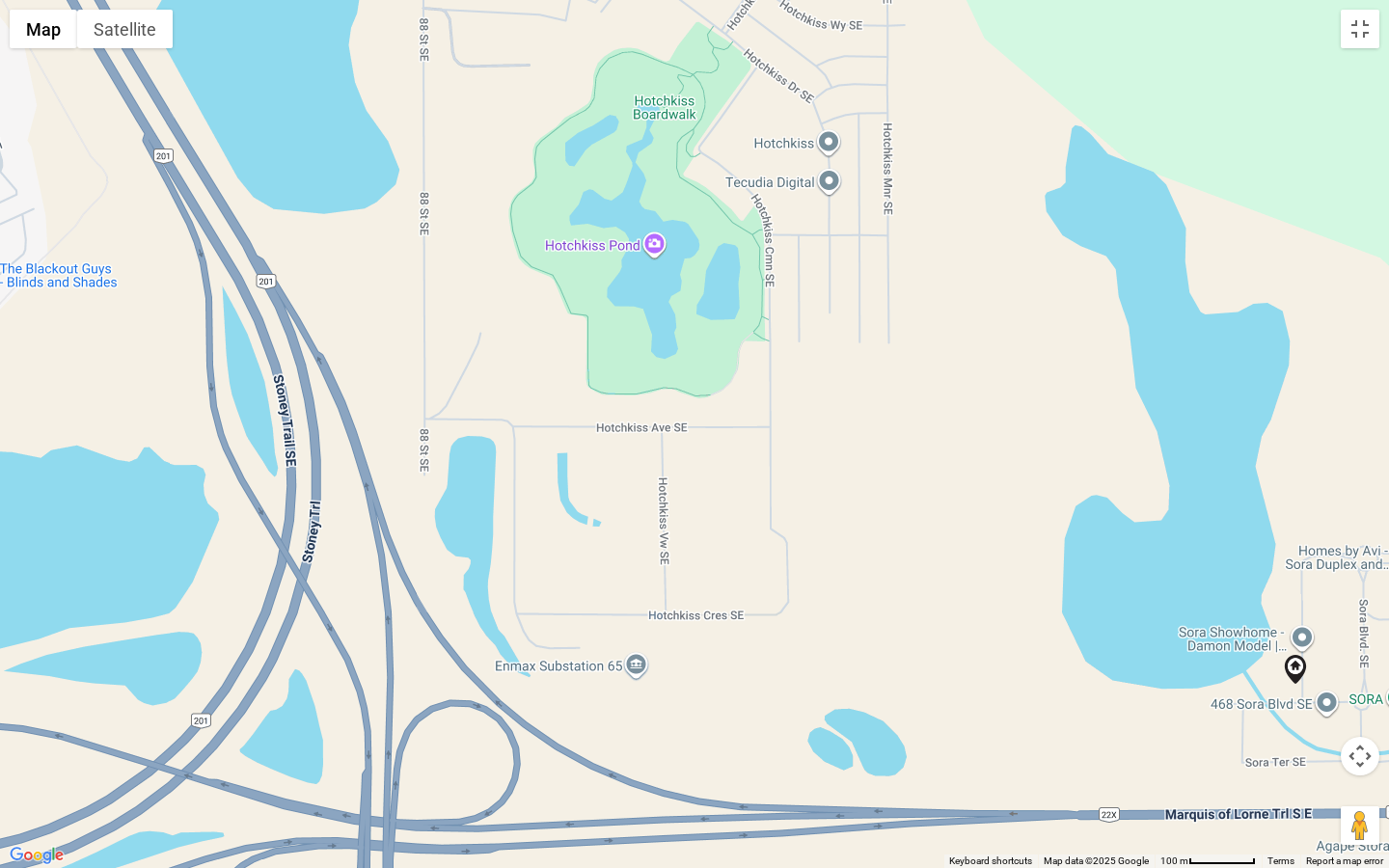 drag, startPoint x: 563, startPoint y: 293, endPoint x: 836, endPoint y: 648, distance: 447.83256 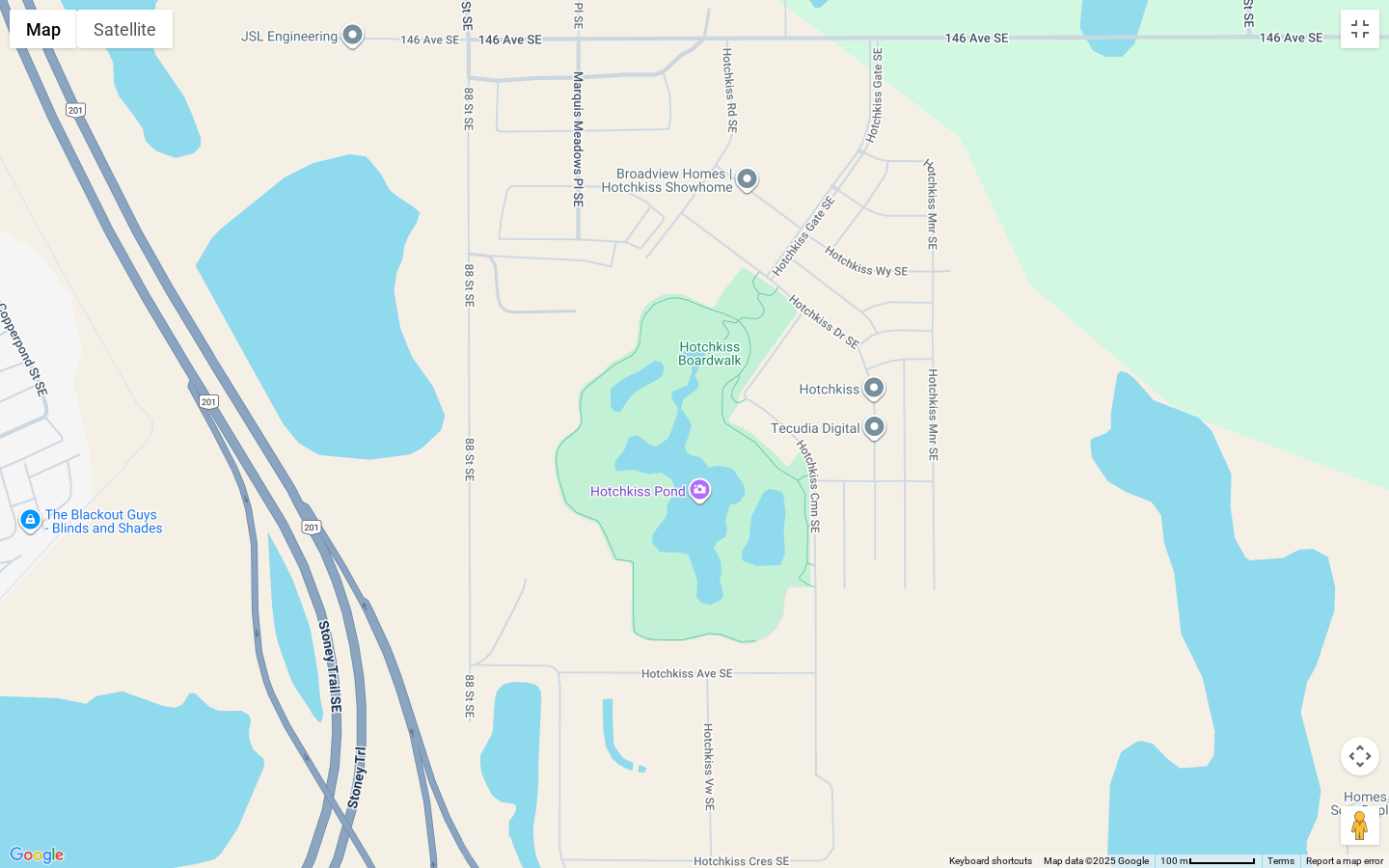 drag, startPoint x: 869, startPoint y: 476, endPoint x: 914, endPoint y: 725, distance: 253.03359 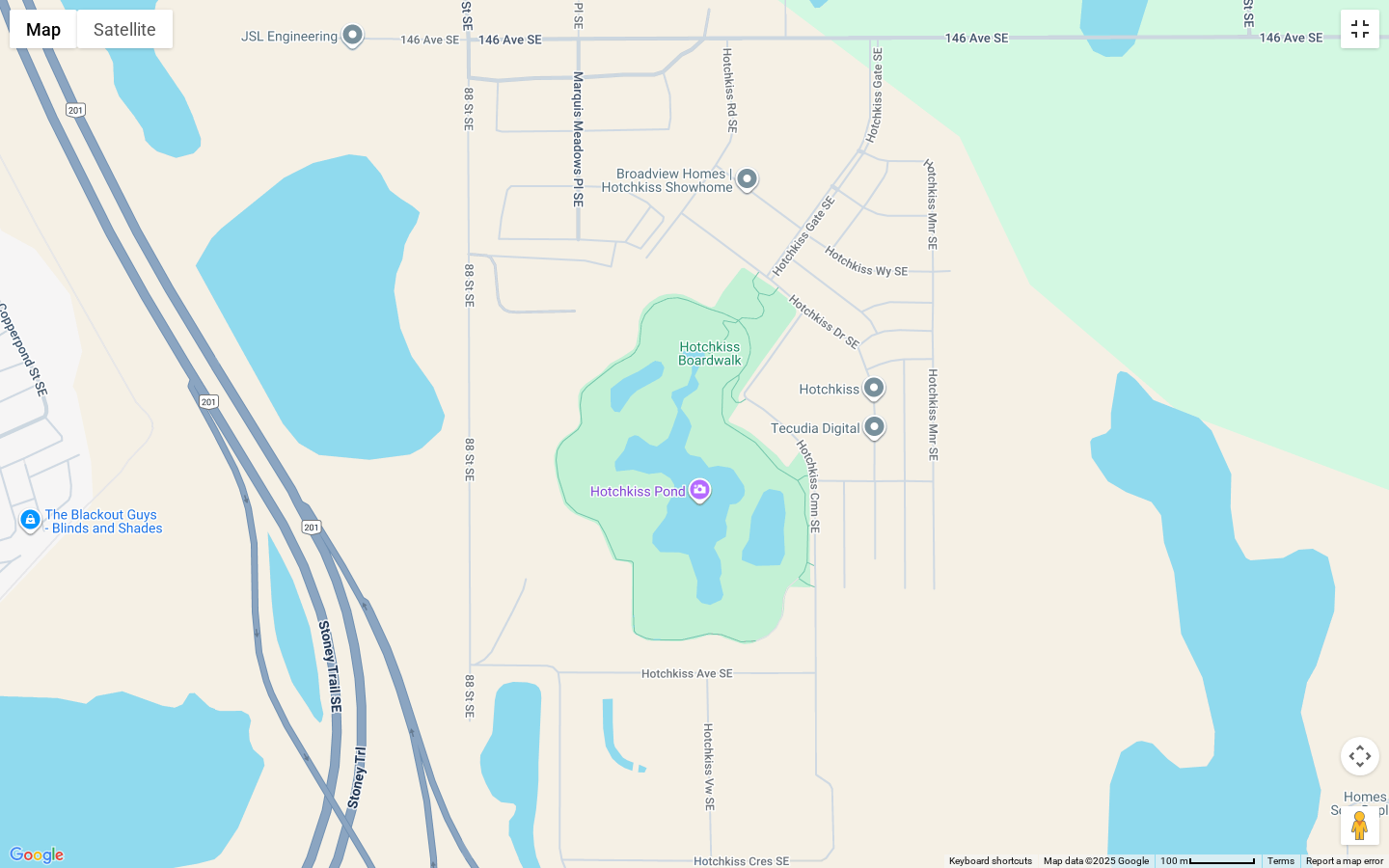 click at bounding box center (1360, 29) 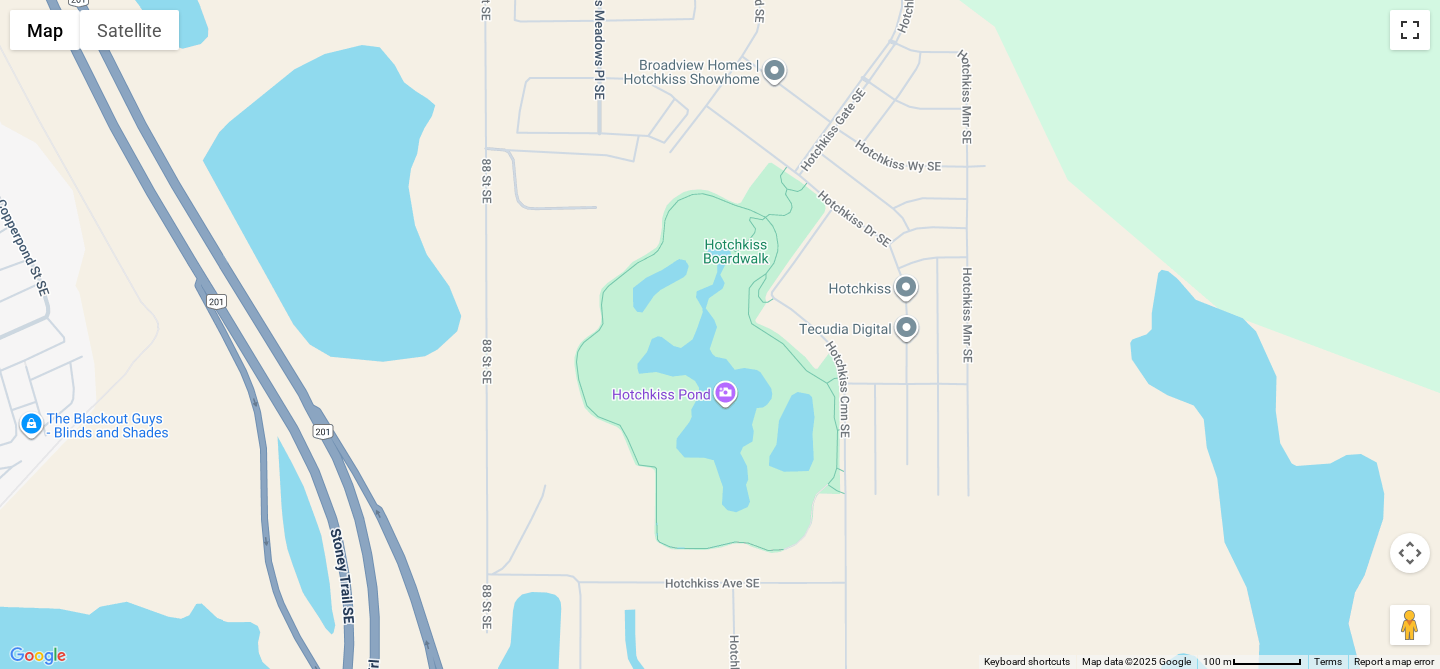 scroll, scrollTop: 119, scrollLeft: 0, axis: vertical 